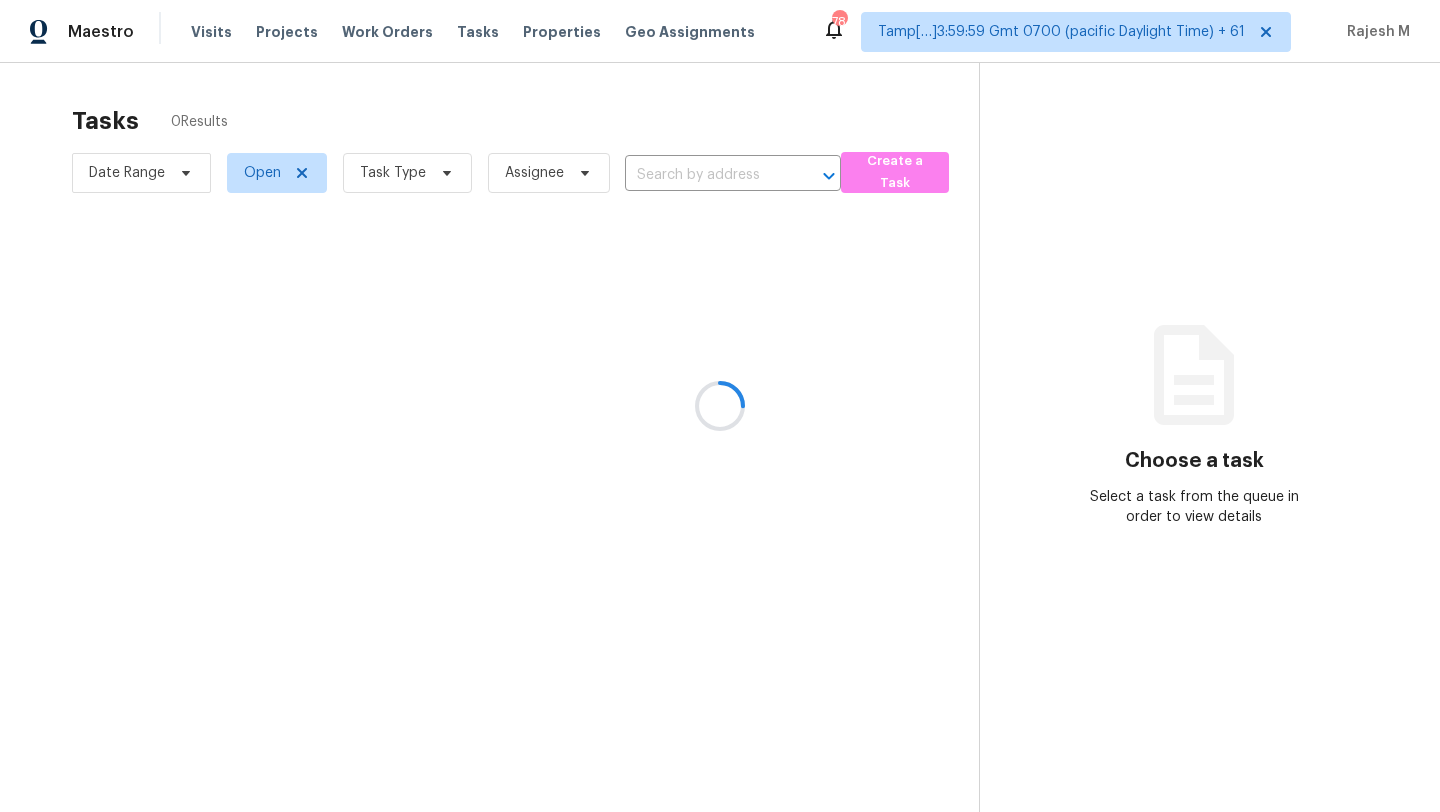 scroll, scrollTop: 0, scrollLeft: 0, axis: both 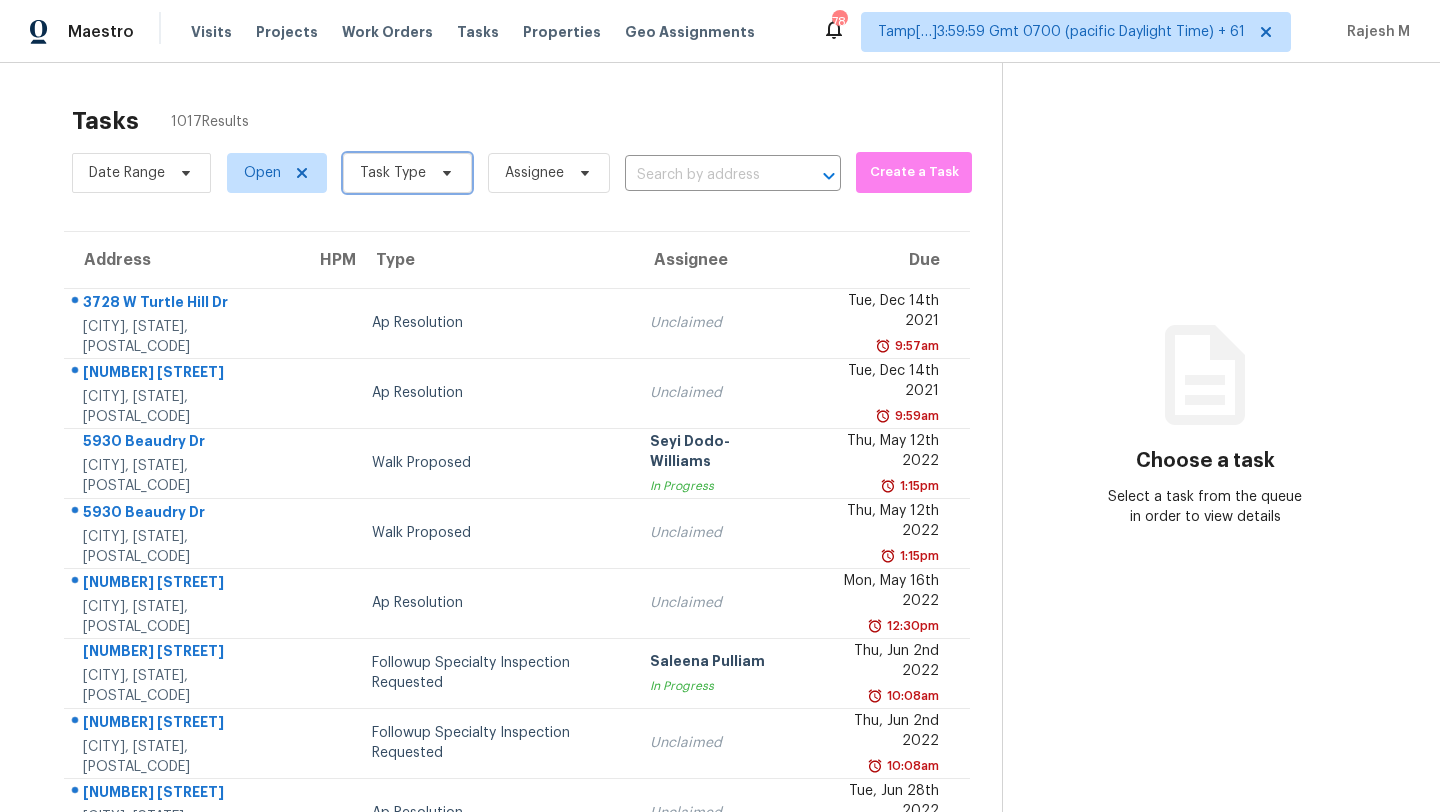 click on "Task Type" at bounding box center [393, 173] 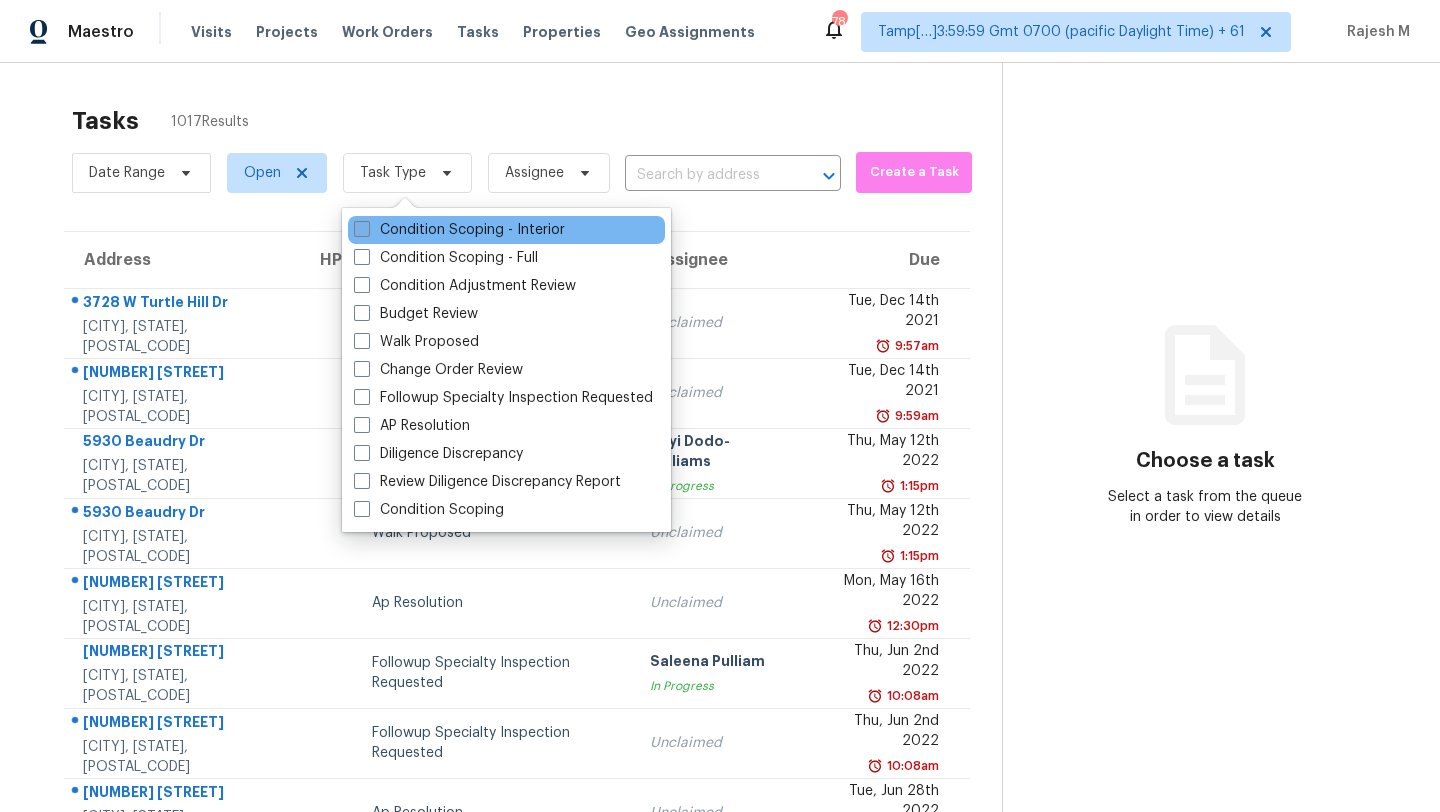 click on "Condition Scoping - Interior" at bounding box center [459, 230] 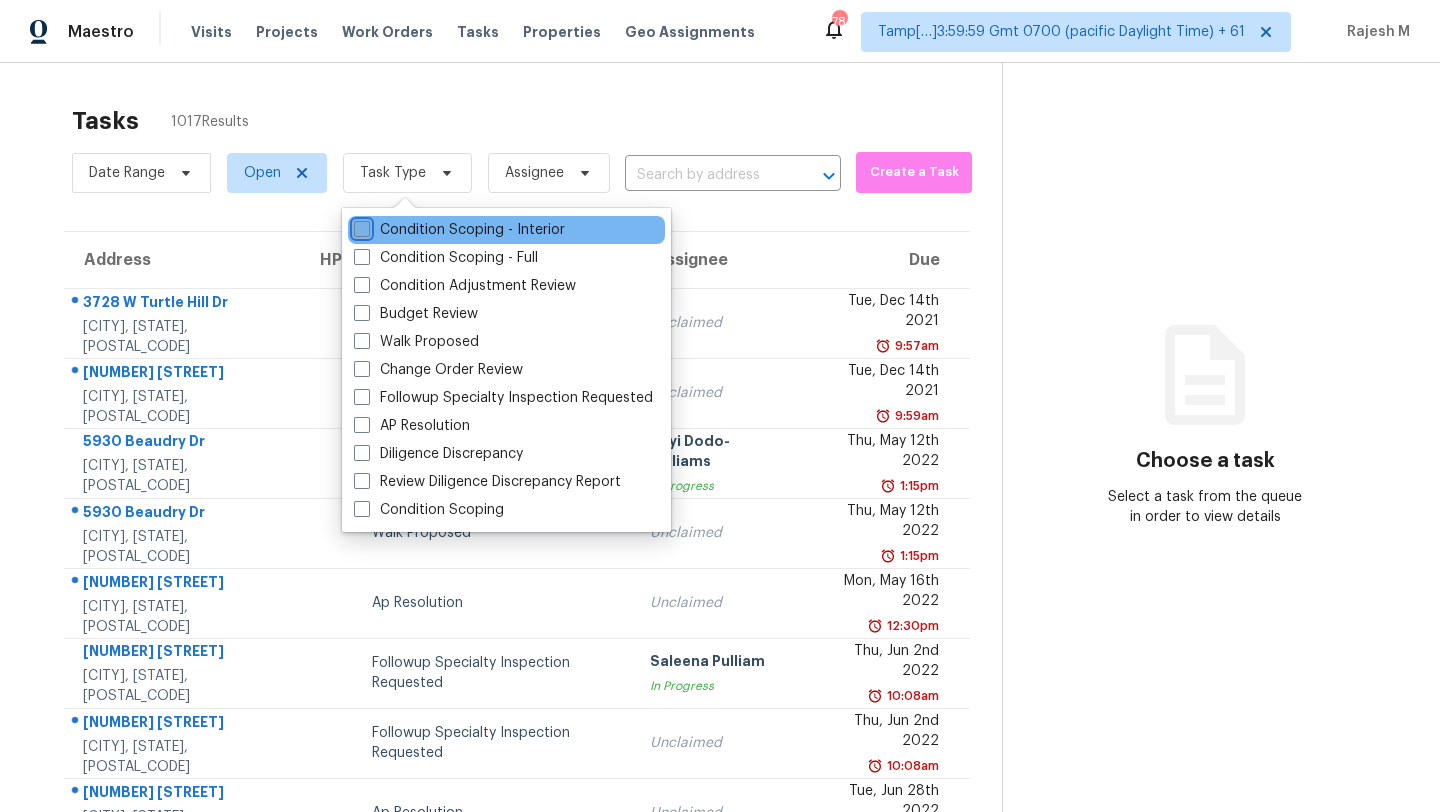 click on "Condition Scoping - Interior" at bounding box center (360, 226) 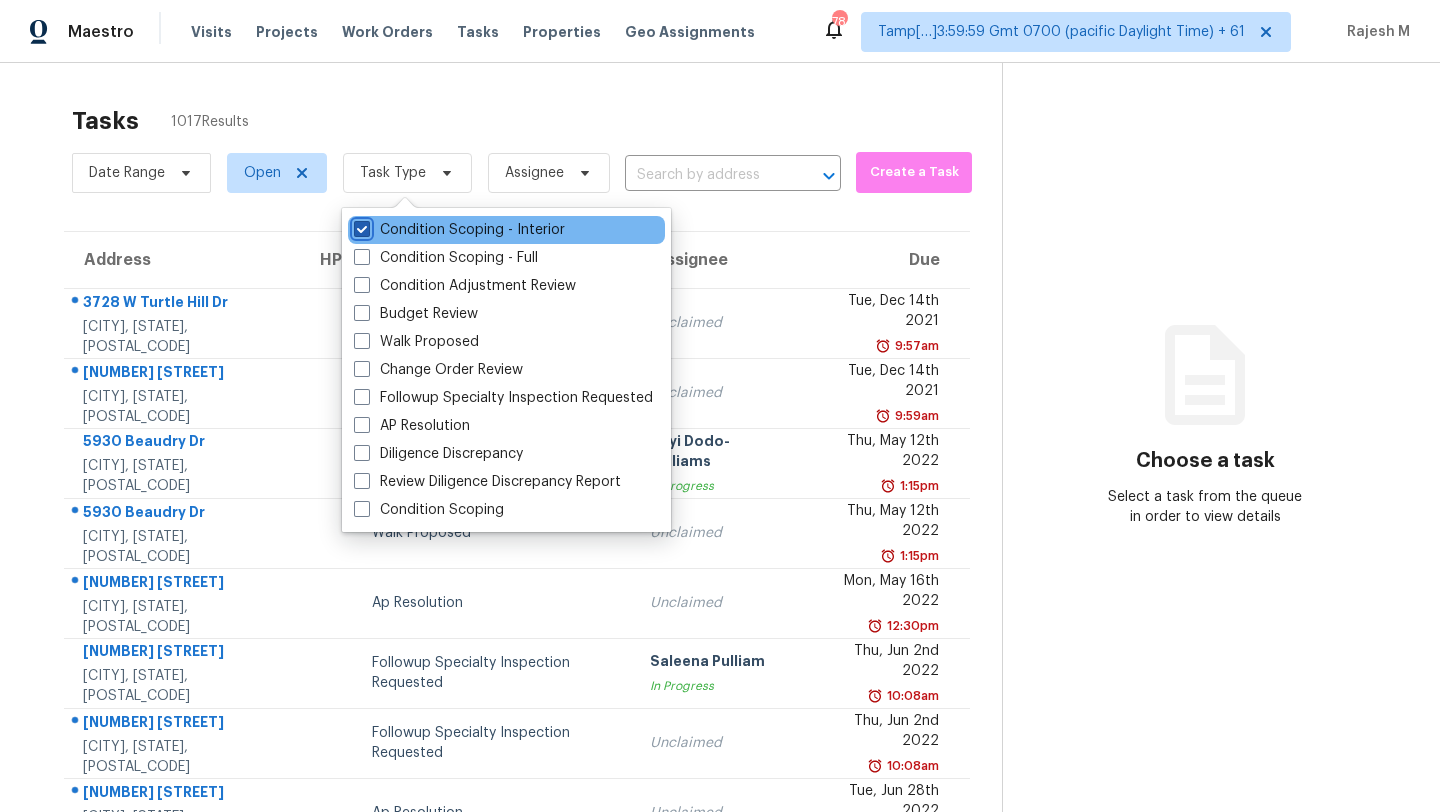 checkbox on "true" 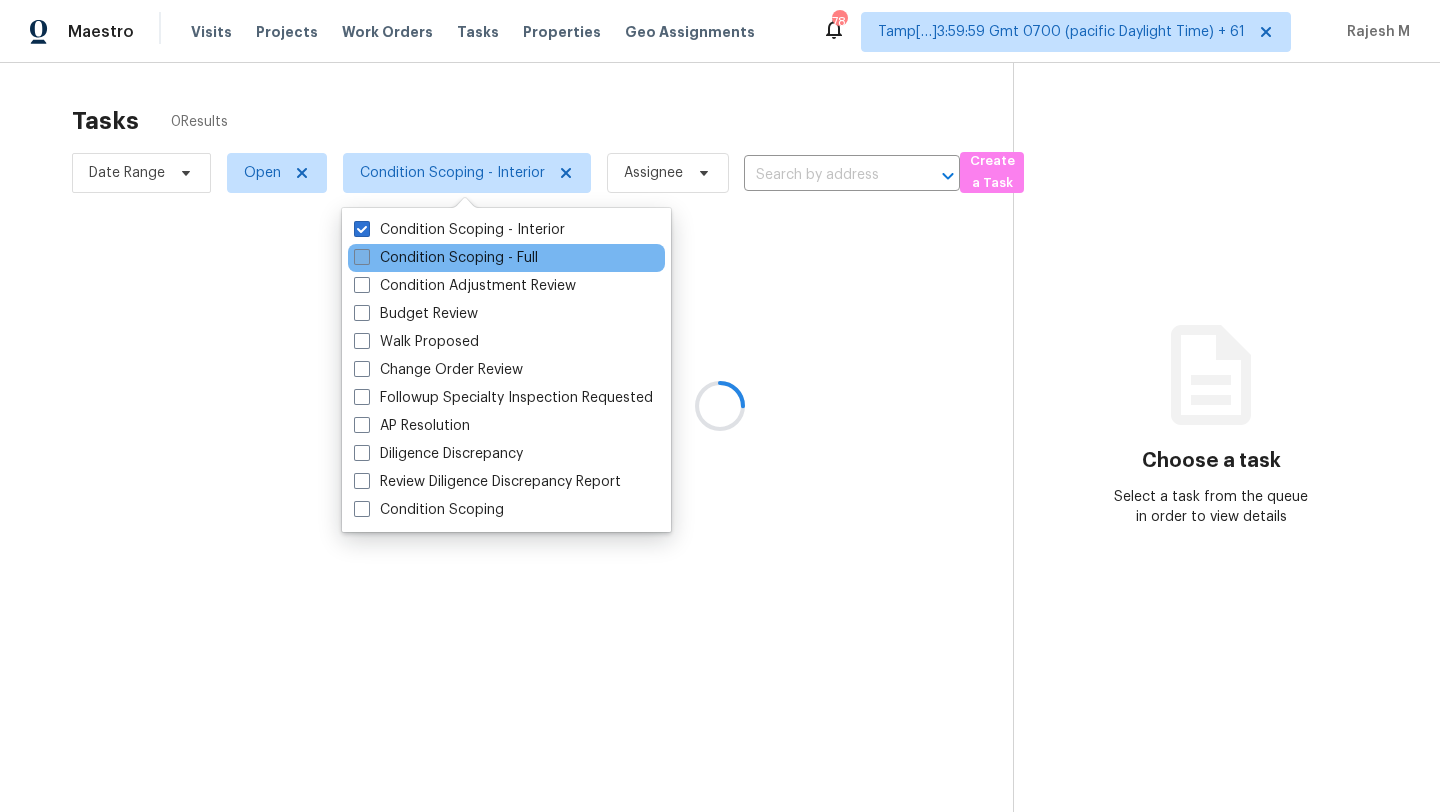 click on "Condition Scoping - Full" at bounding box center [446, 258] 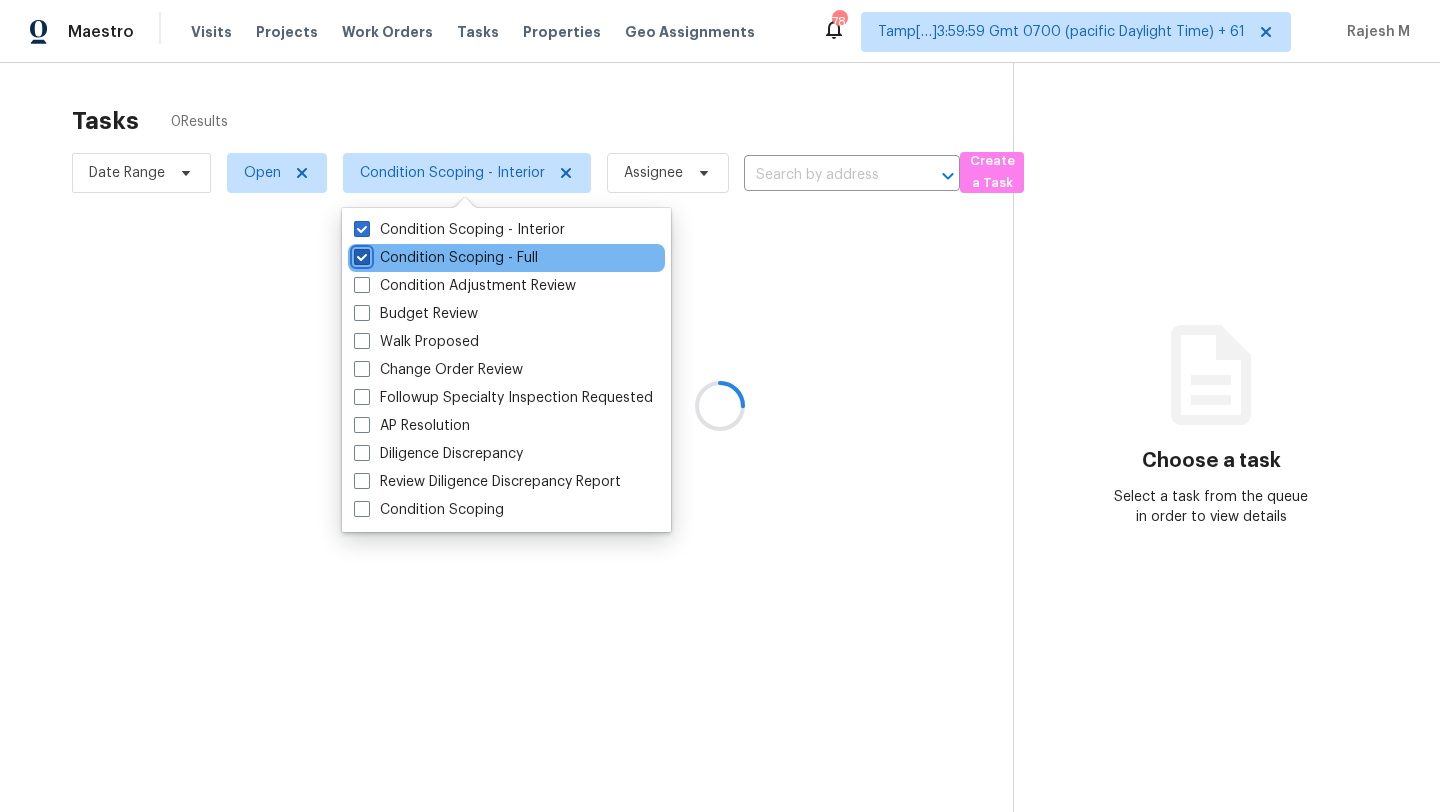 checkbox on "true" 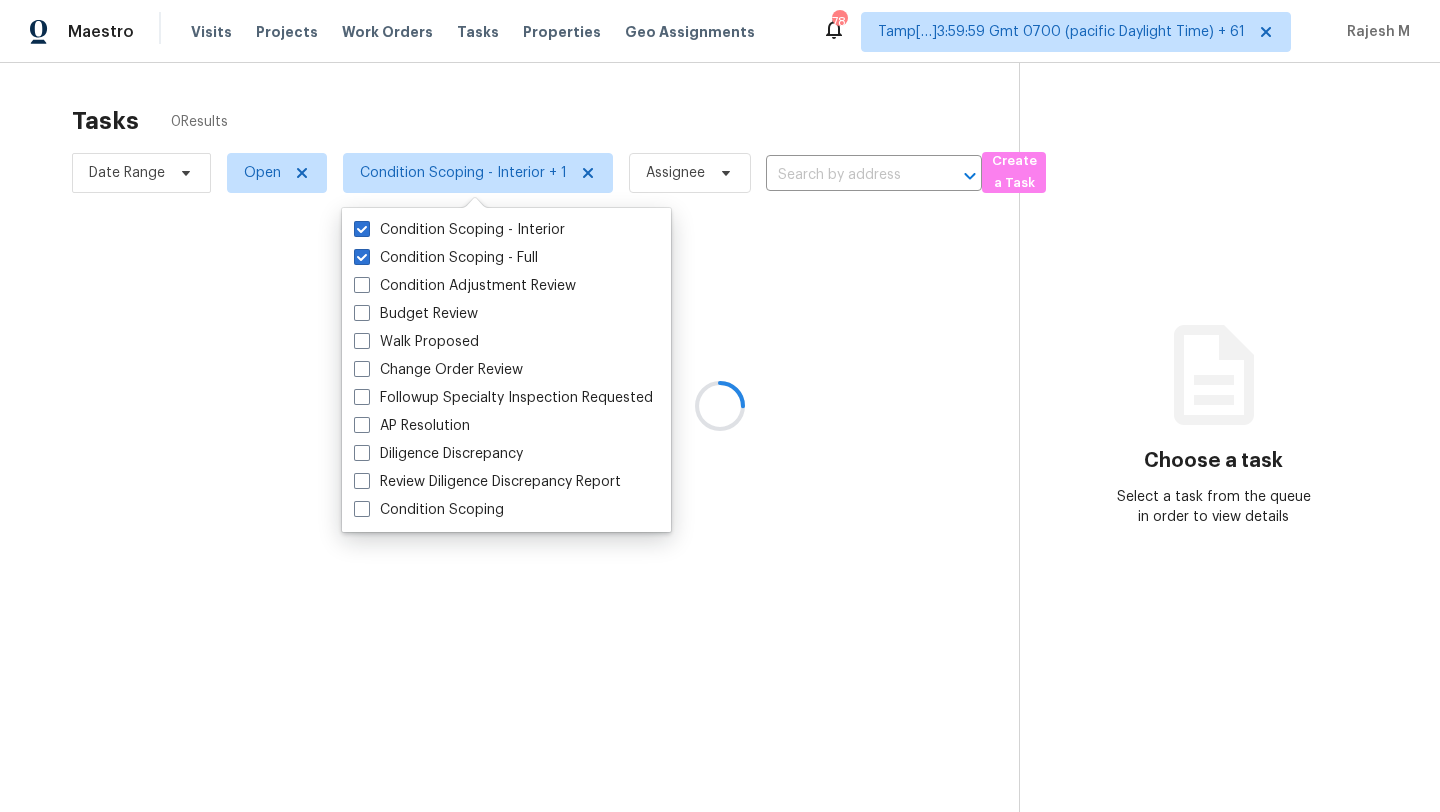 click at bounding box center (720, 406) 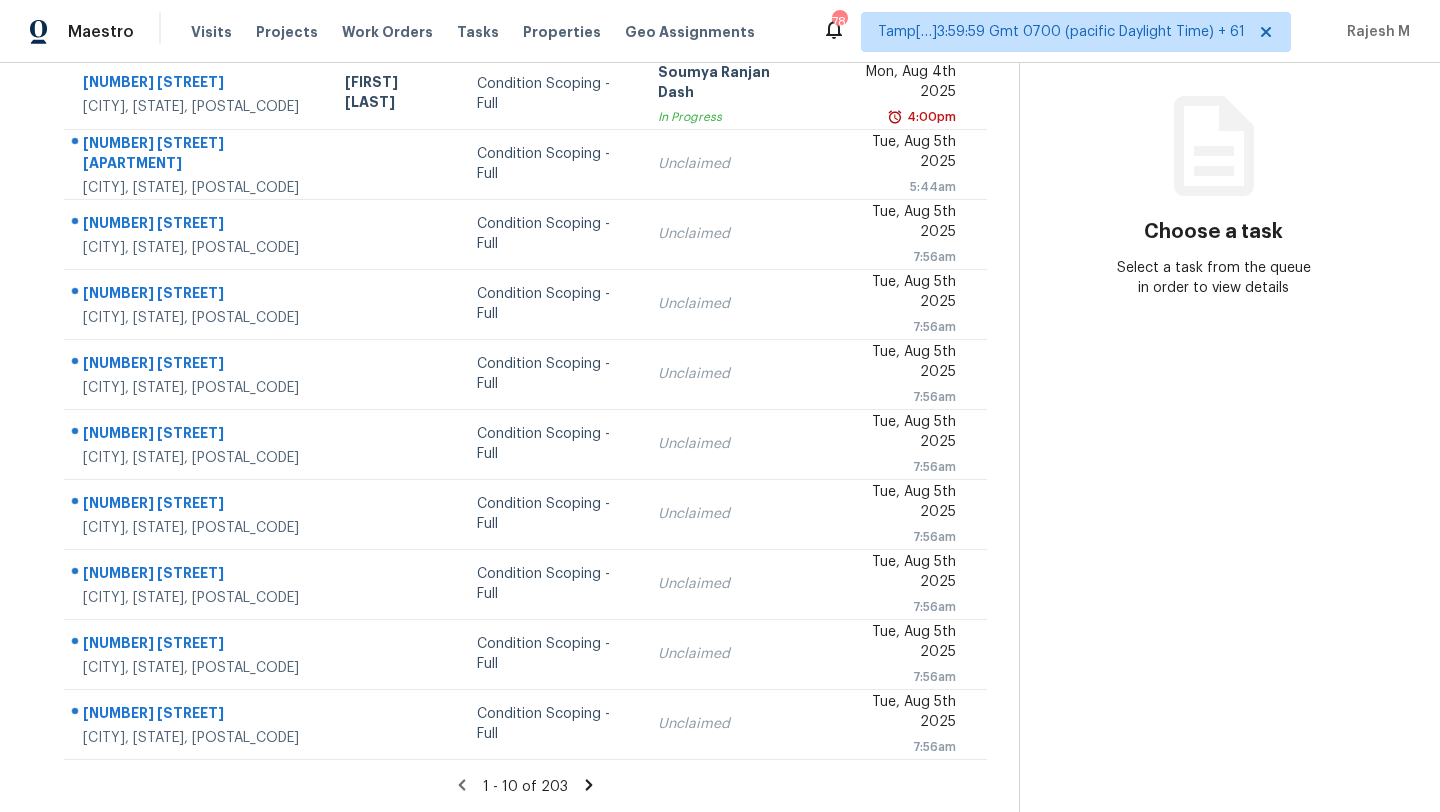 scroll, scrollTop: 0, scrollLeft: 0, axis: both 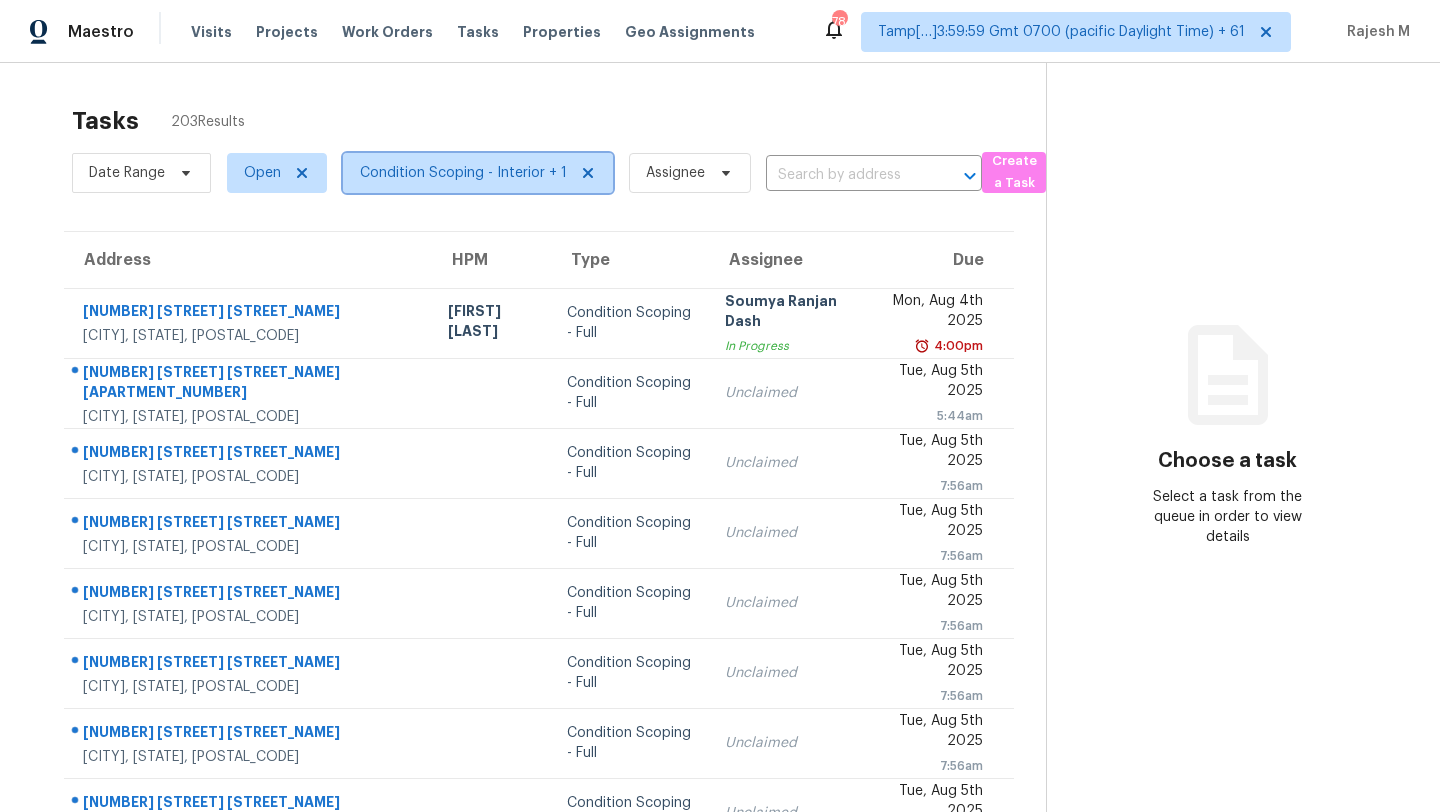 click on "Condition Scoping - Interior + 1" at bounding box center [463, 173] 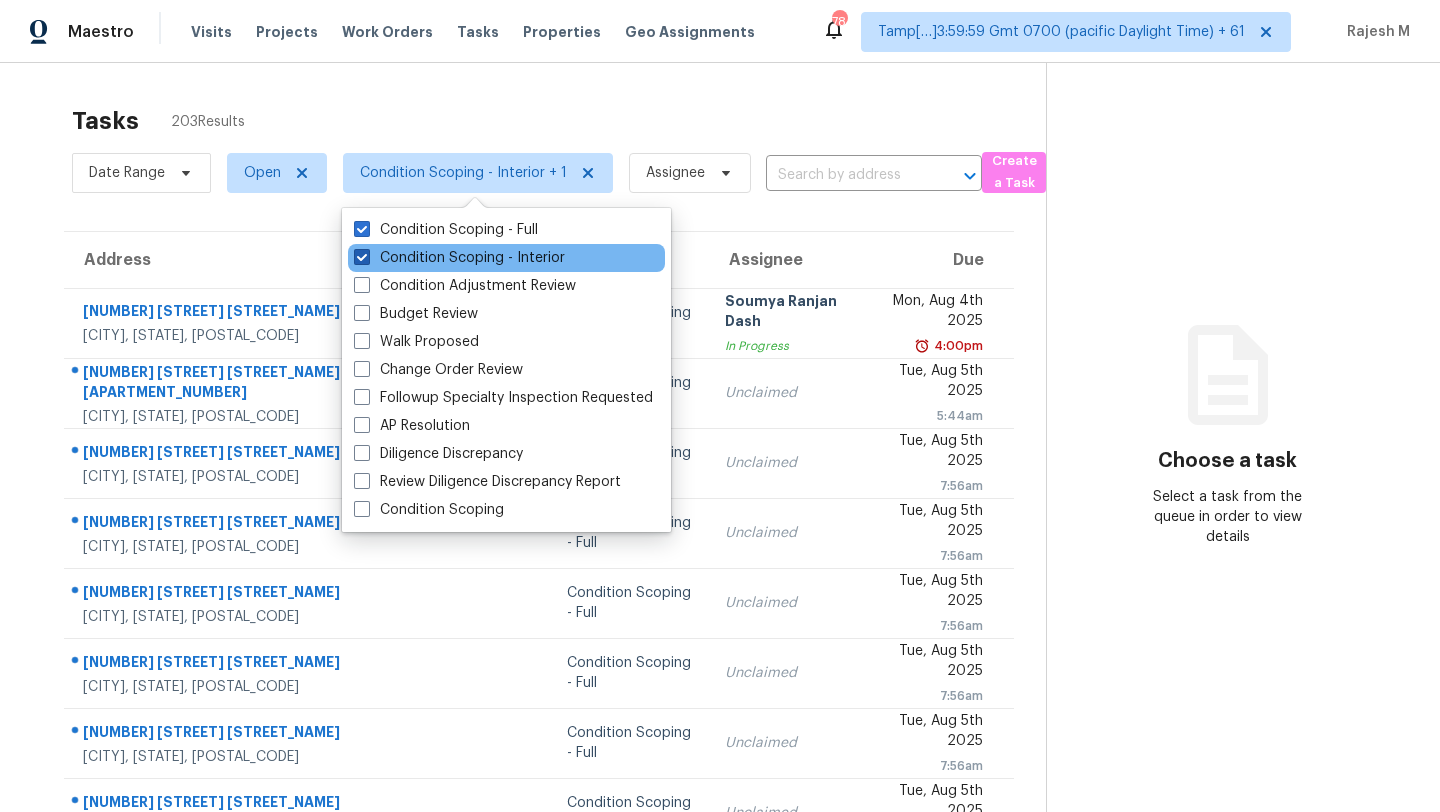 click on "Condition Scoping - Interior" at bounding box center [459, 258] 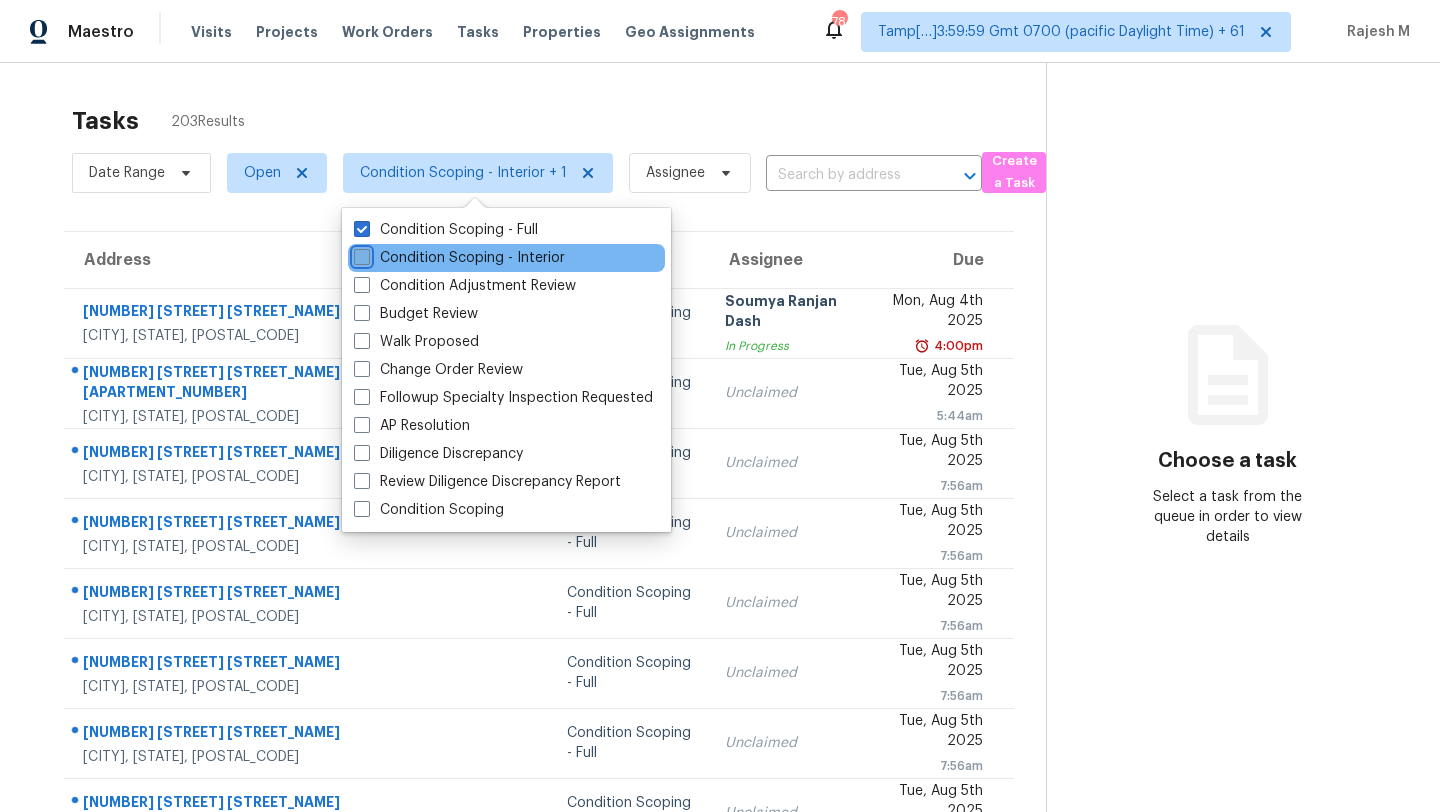 checkbox on "false" 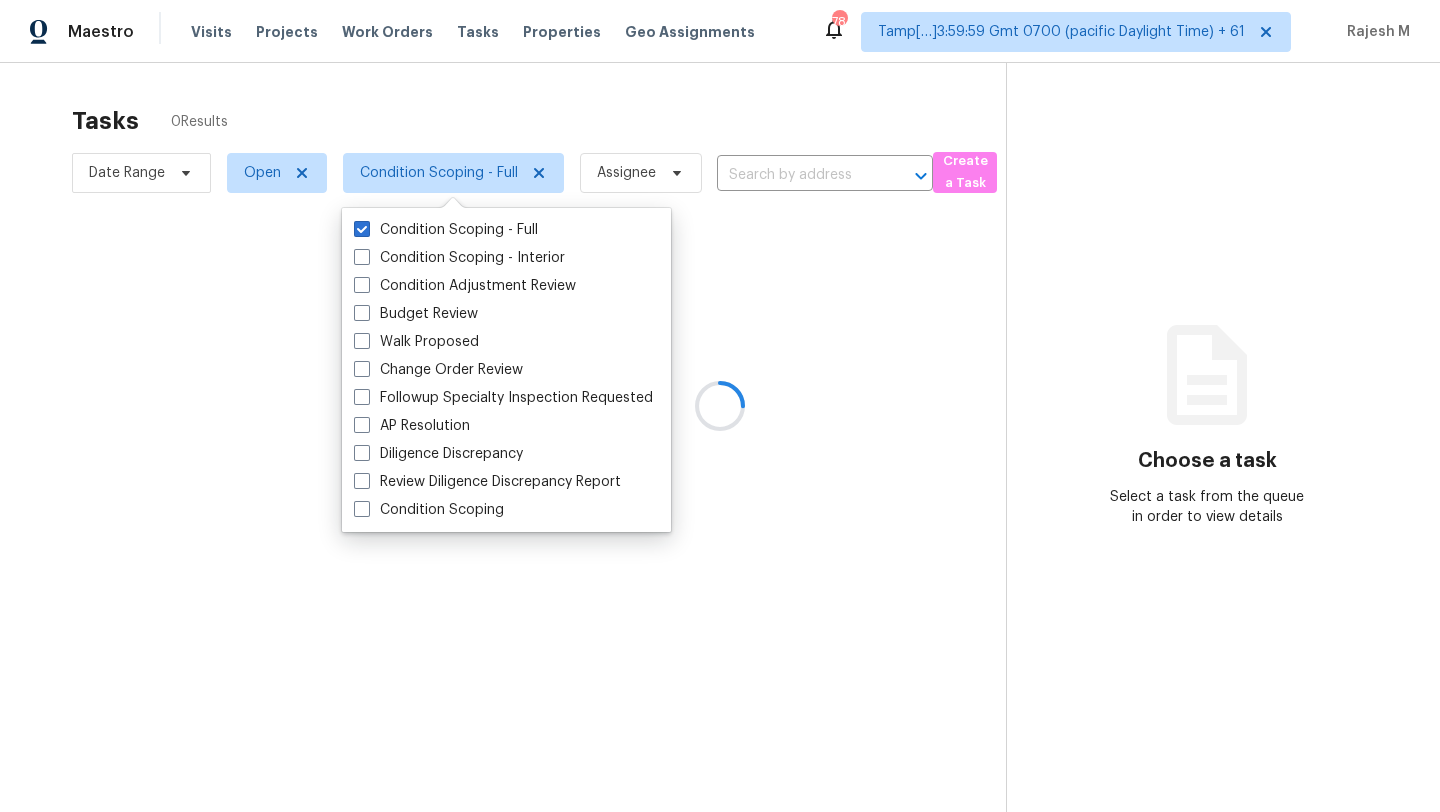 click at bounding box center (720, 406) 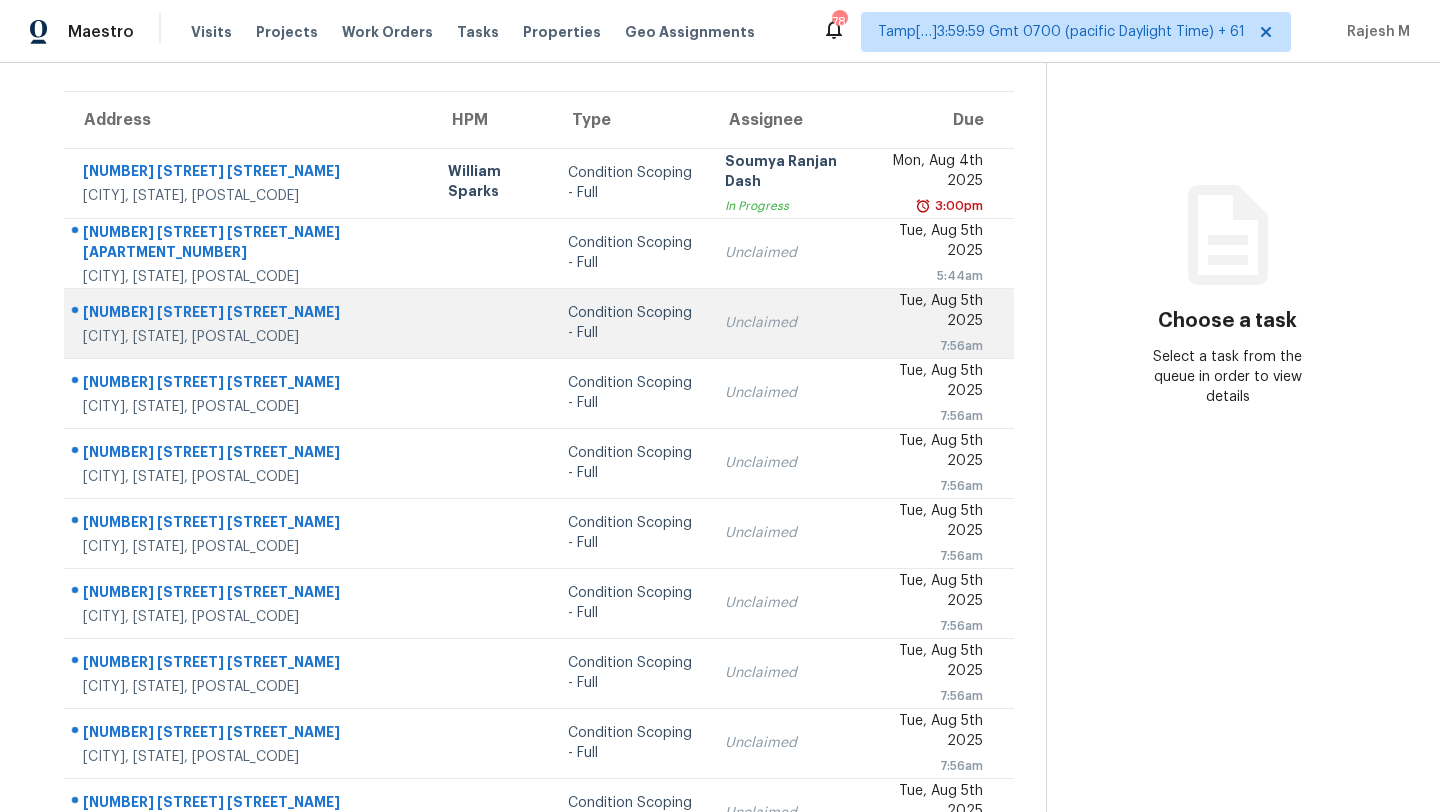 scroll, scrollTop: 0, scrollLeft: 0, axis: both 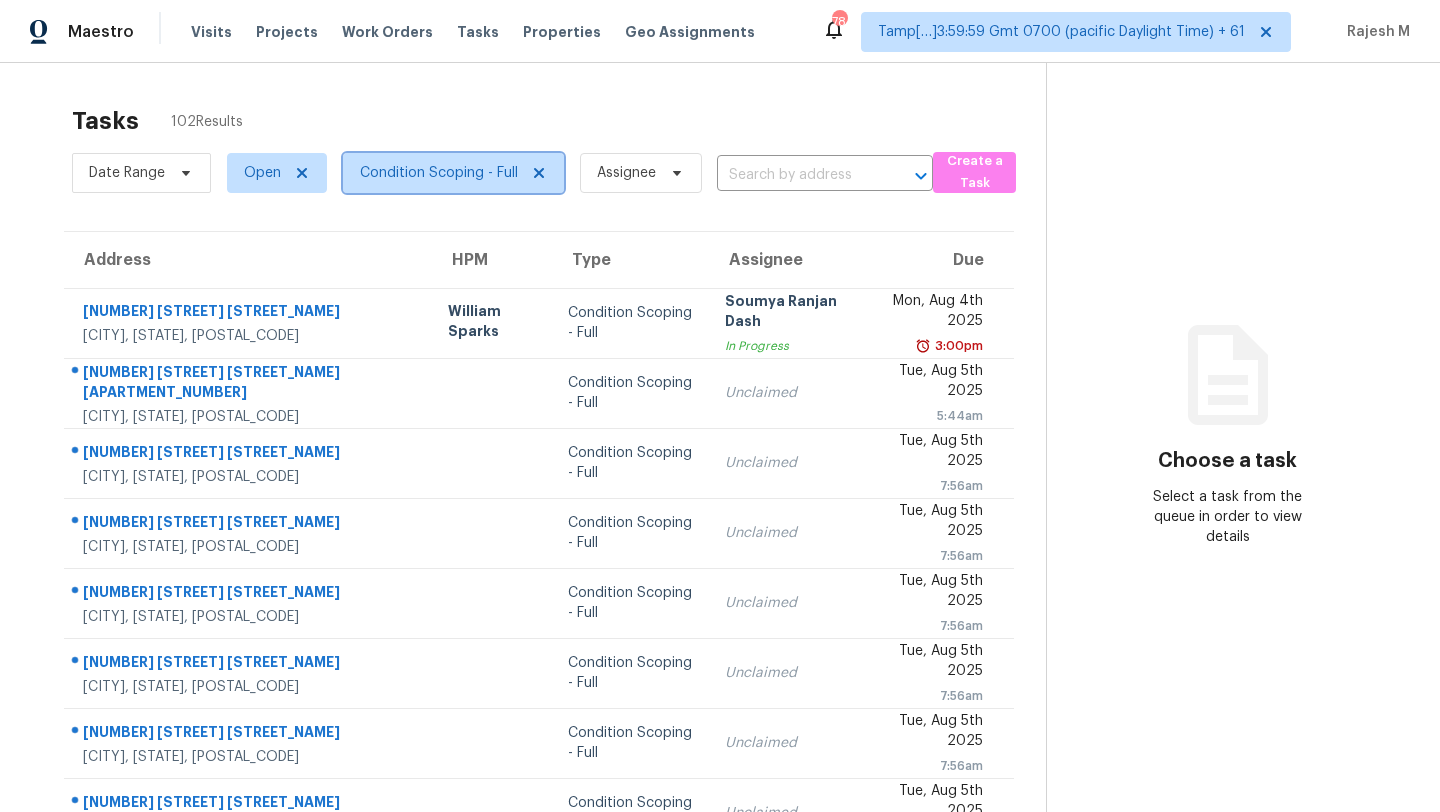click on "Condition Scoping - Full" at bounding box center [439, 173] 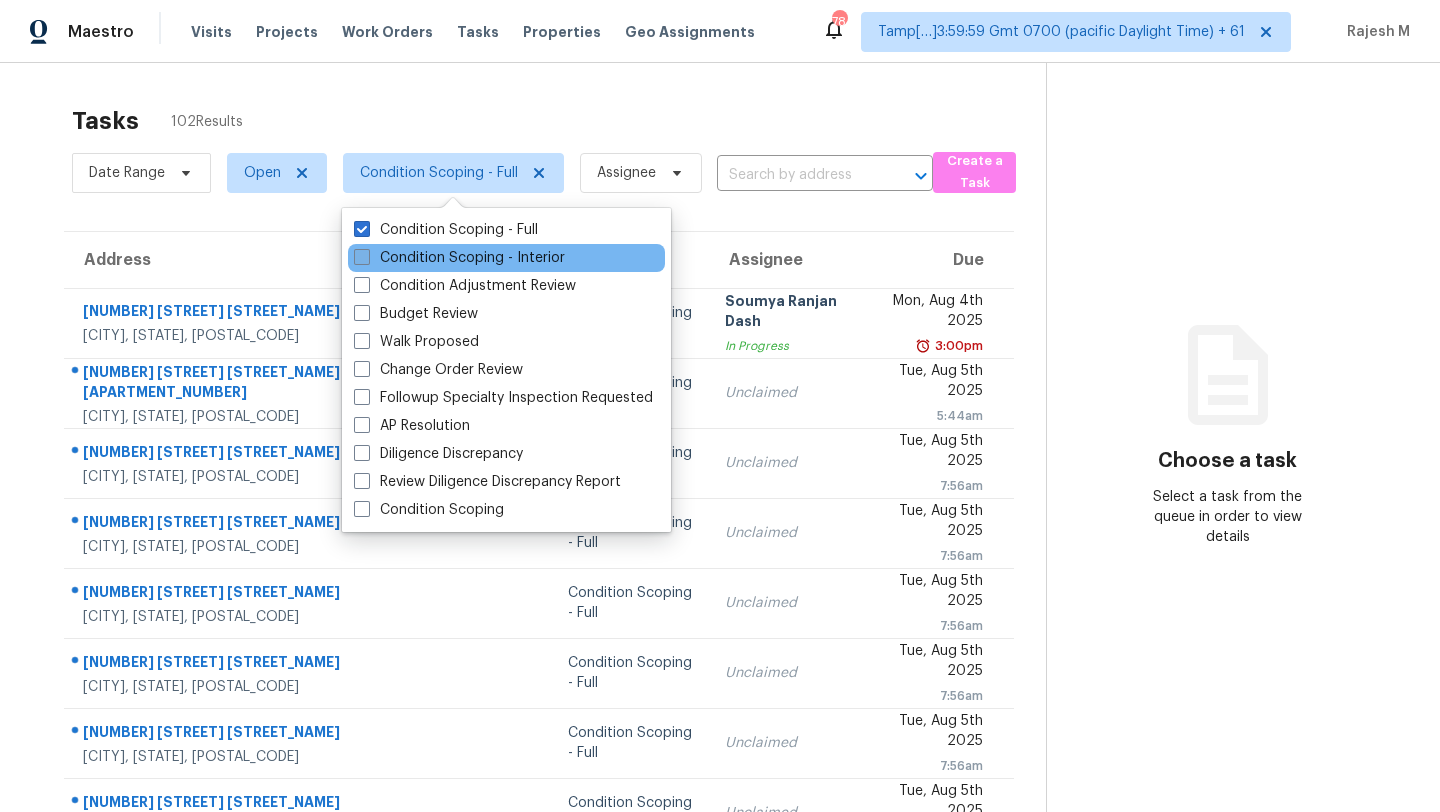 click on "Condition Scoping - Interior" at bounding box center [459, 258] 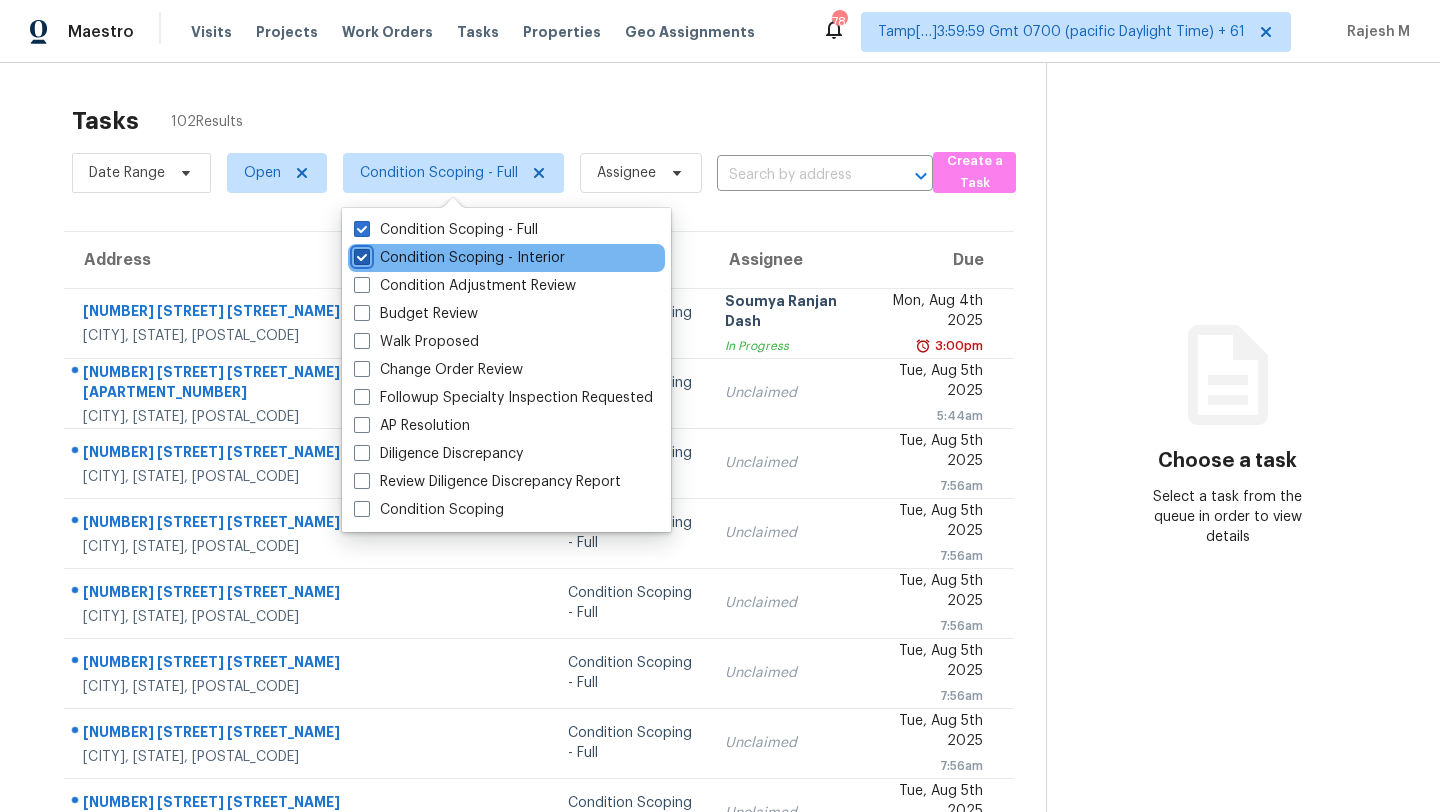 checkbox on "true" 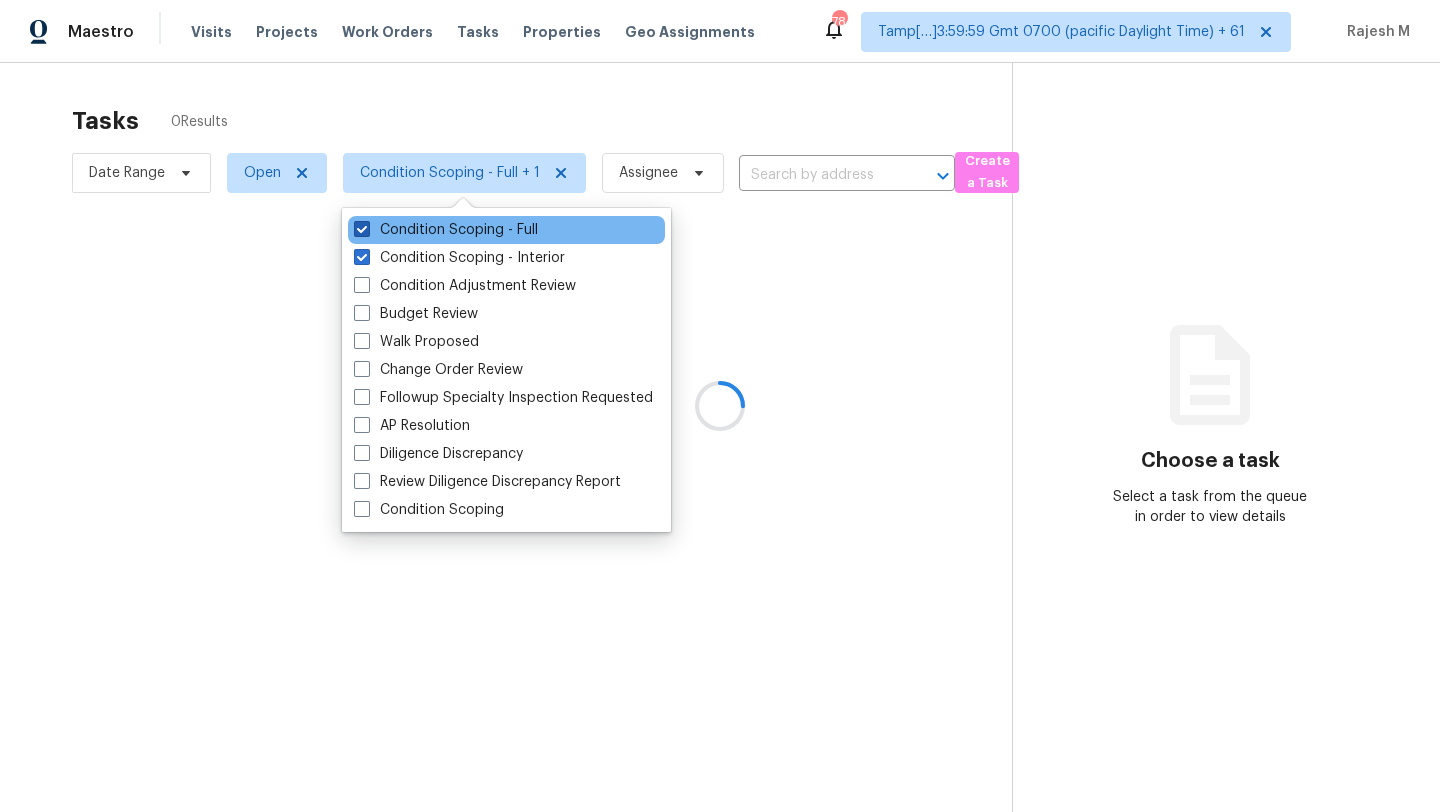 click on "Condition Scoping - Full" at bounding box center [446, 230] 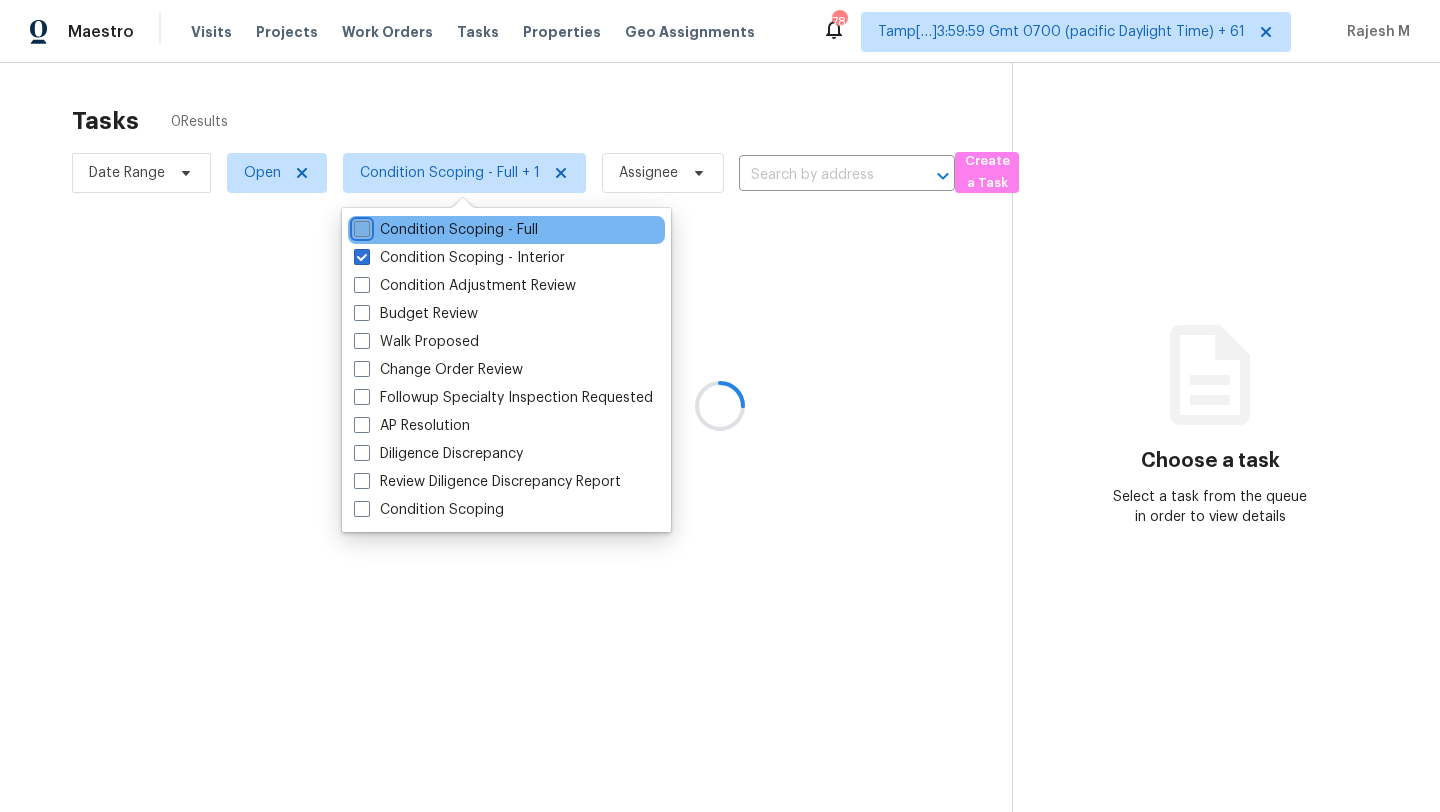 checkbox on "false" 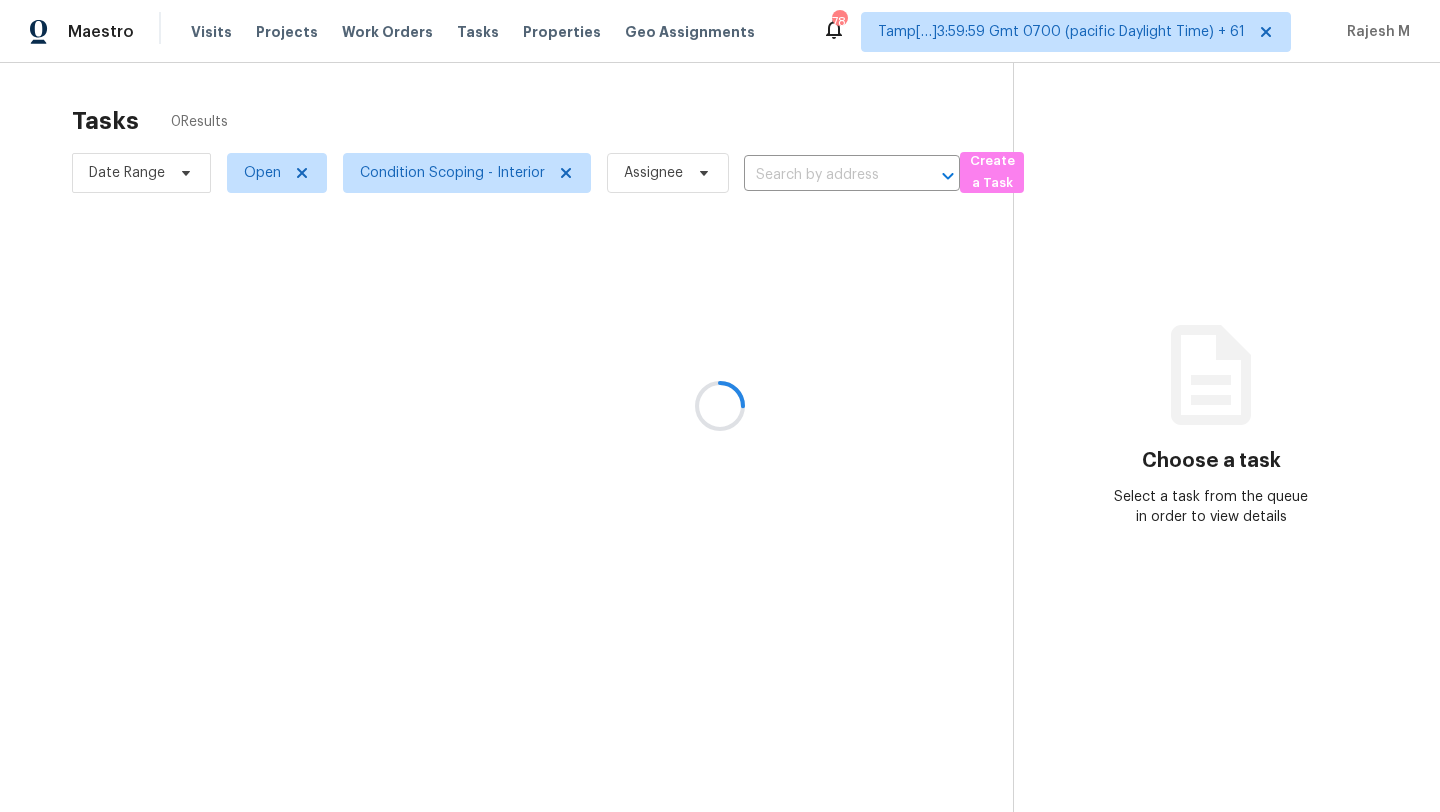 click at bounding box center [720, 406] 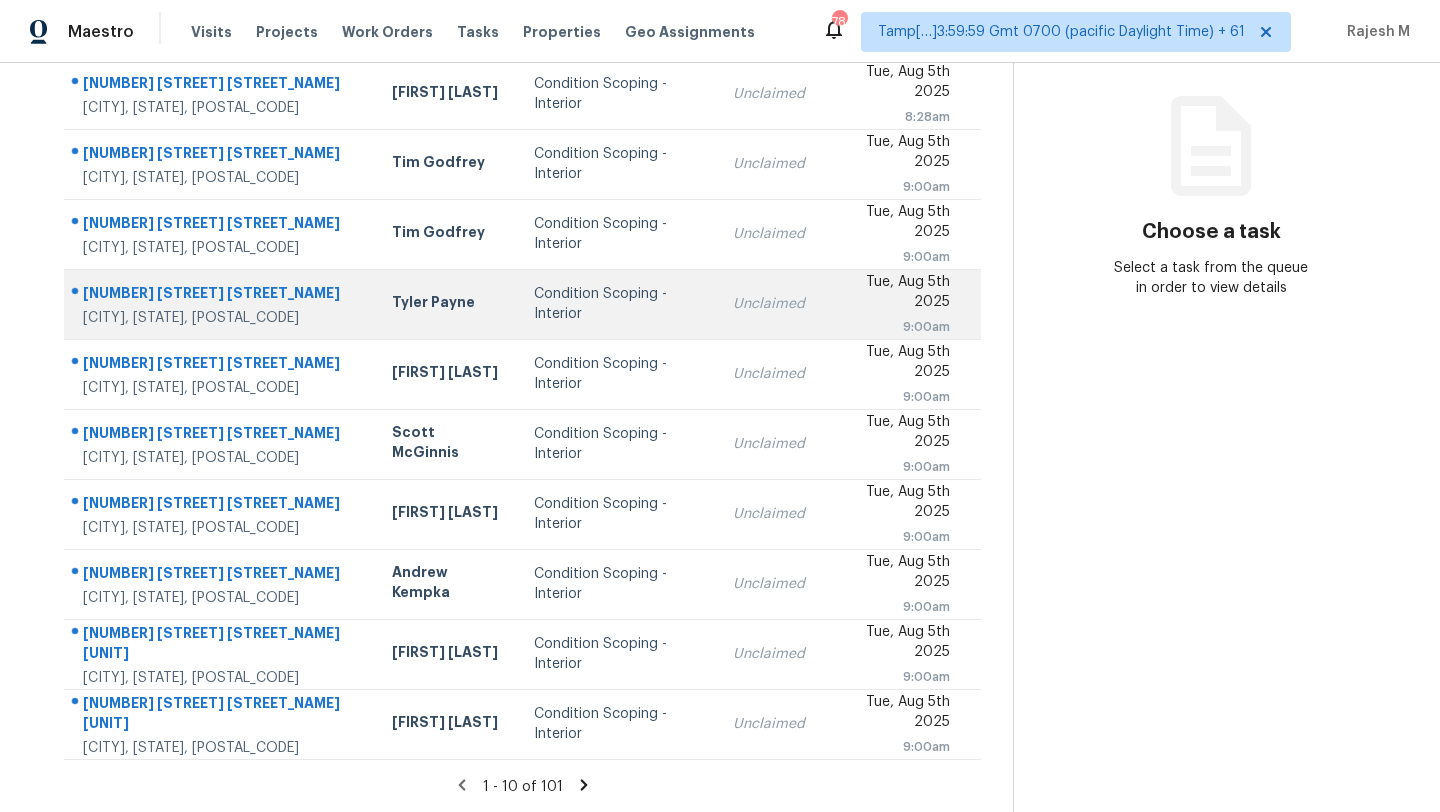 scroll, scrollTop: 0, scrollLeft: 0, axis: both 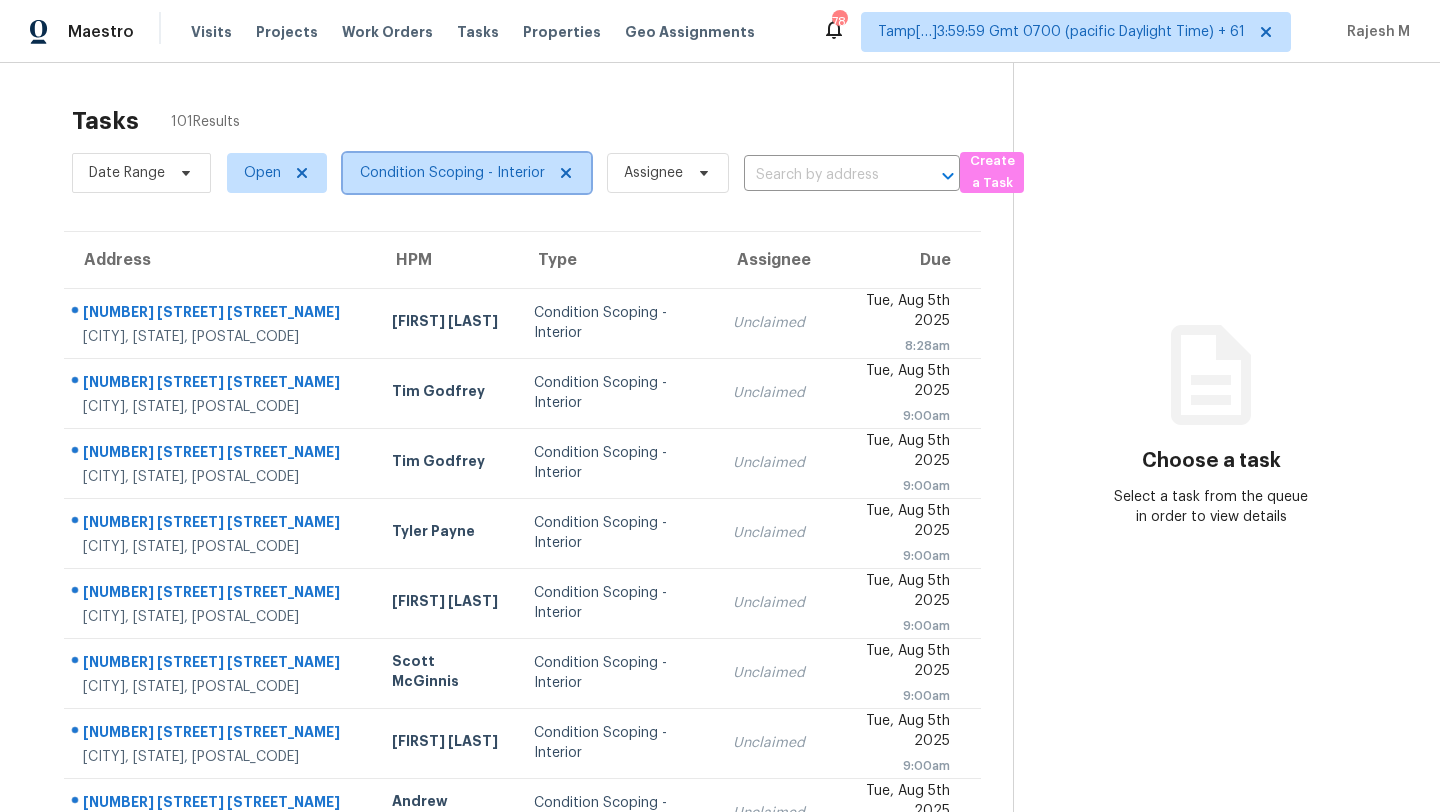 click on "Condition Scoping - Interior" at bounding box center (452, 173) 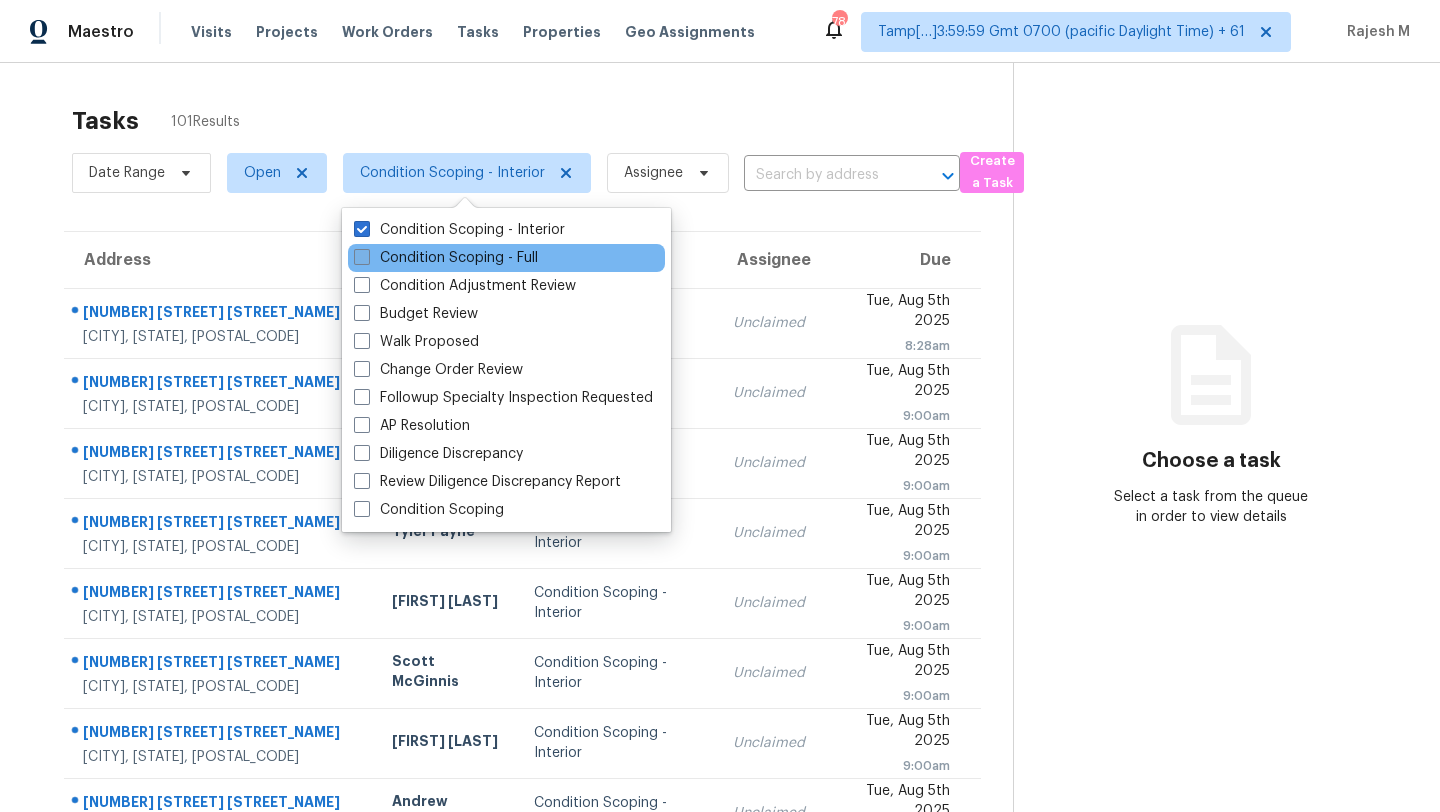 click on "Condition Scoping - Full" at bounding box center (446, 258) 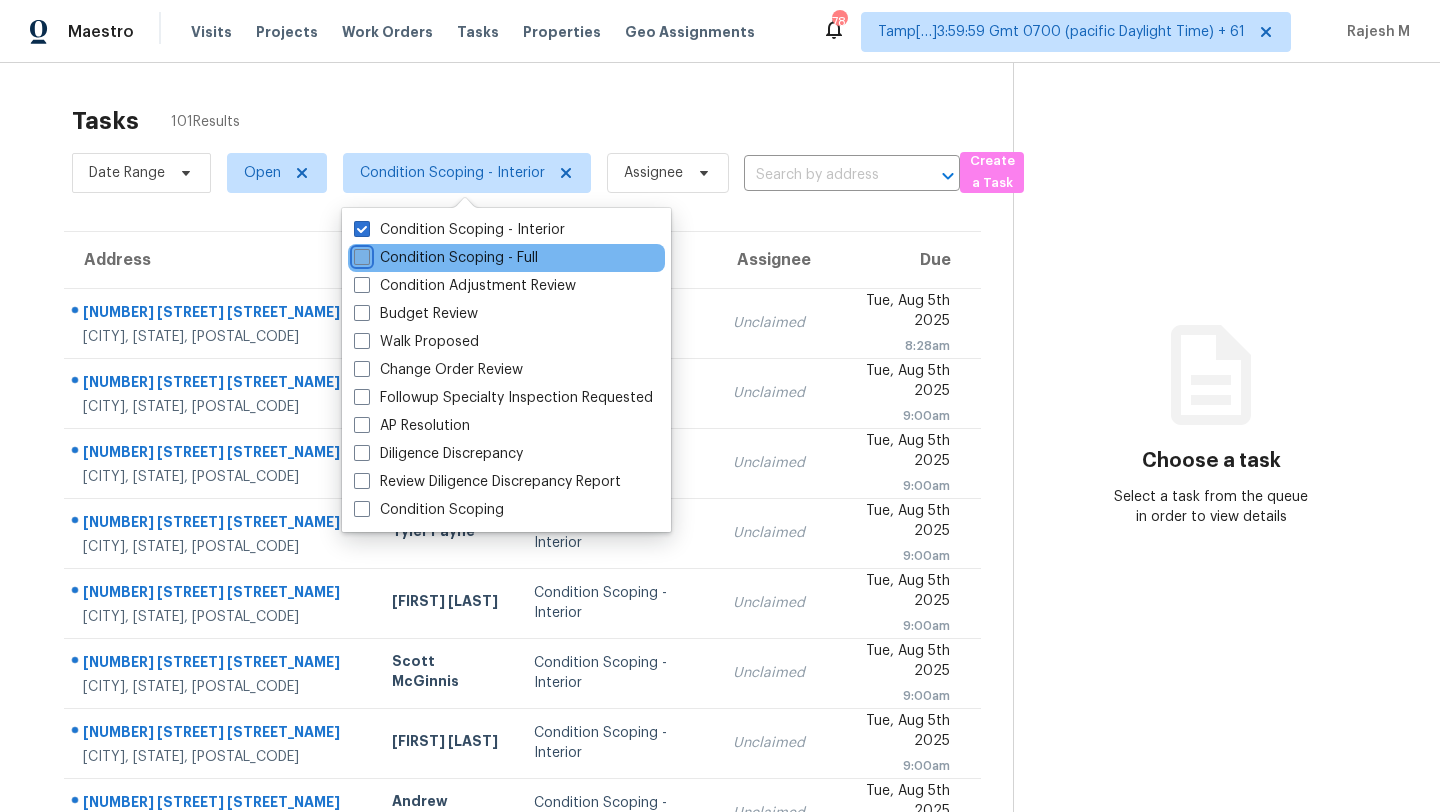 click on "Condition Scoping - Full" at bounding box center (360, 254) 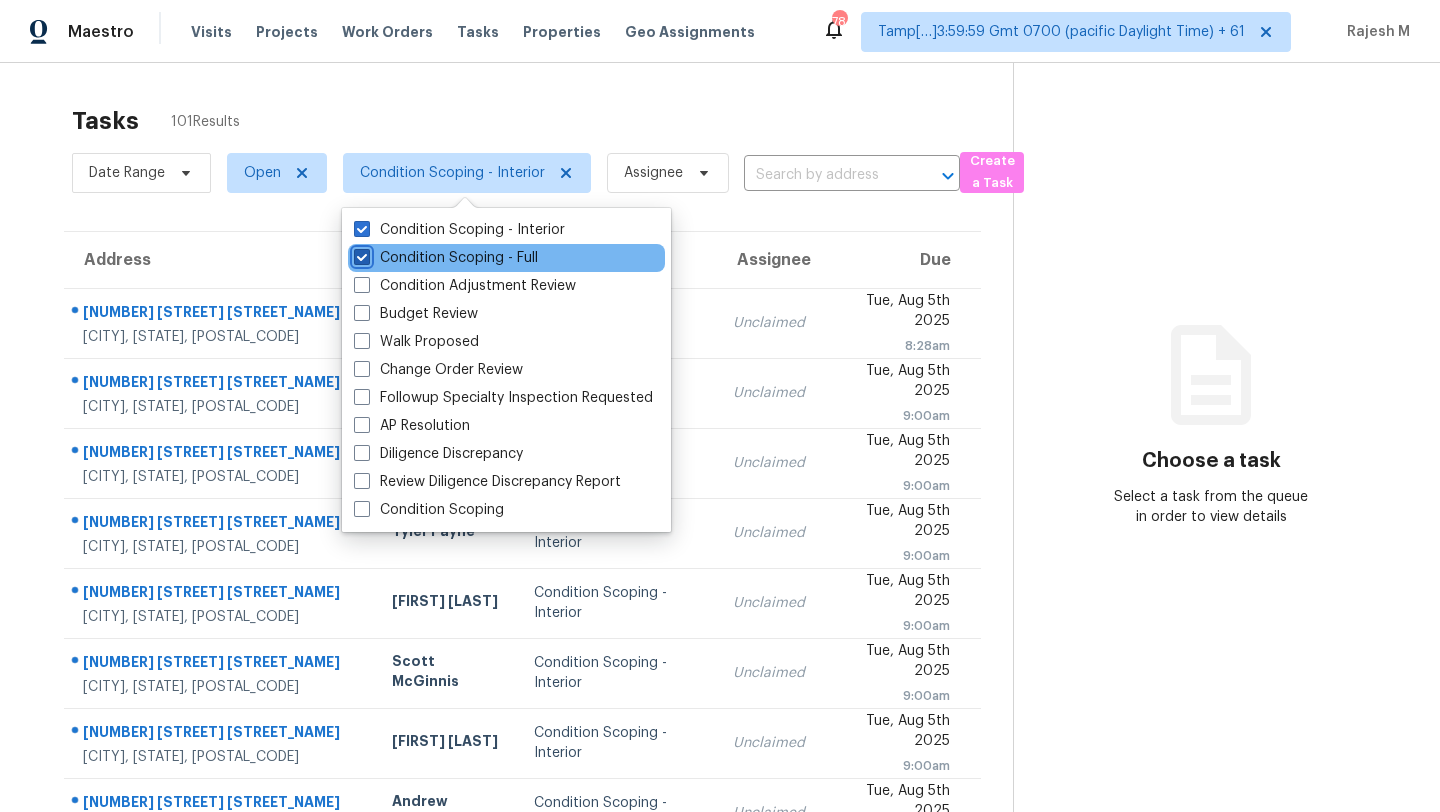 checkbox on "true" 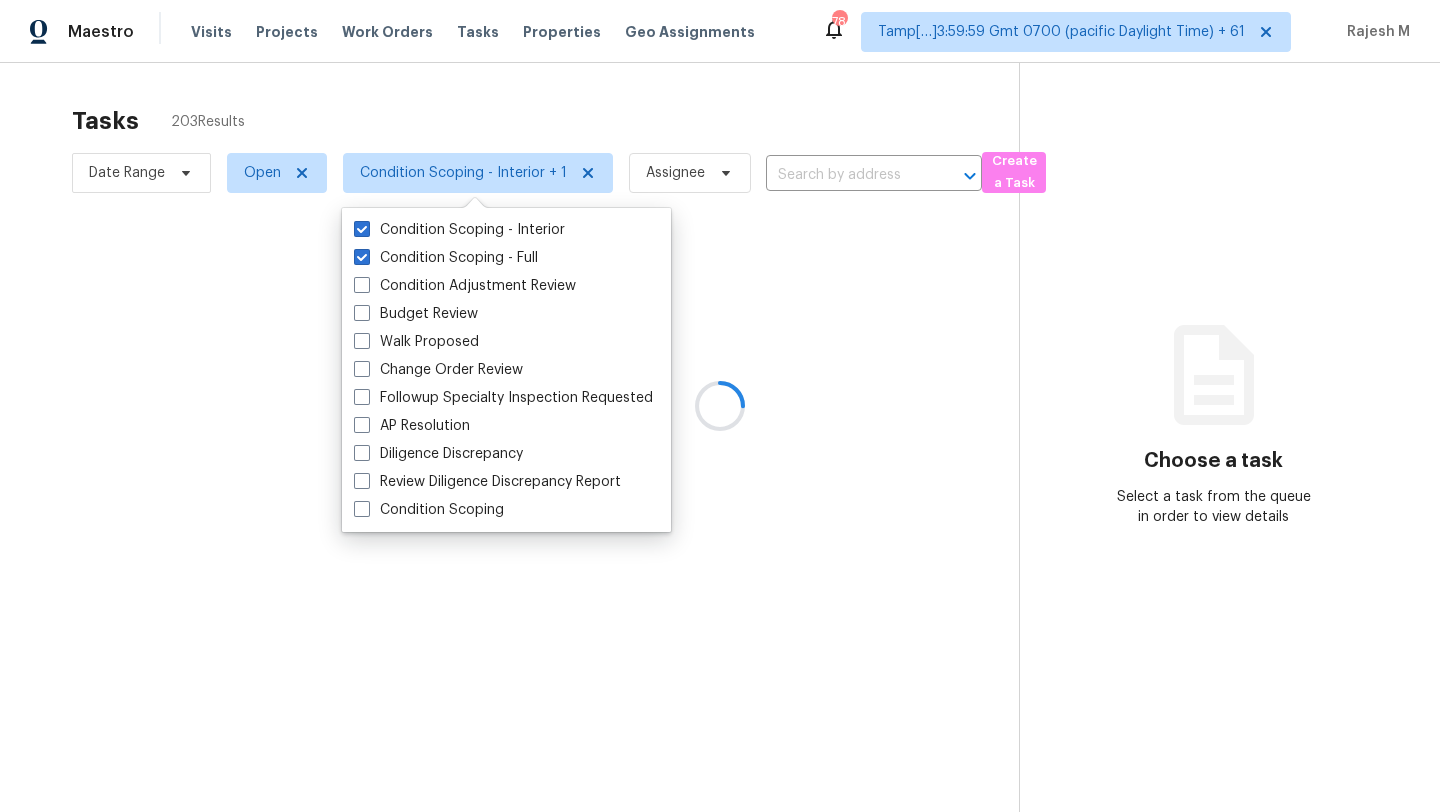 click at bounding box center (720, 406) 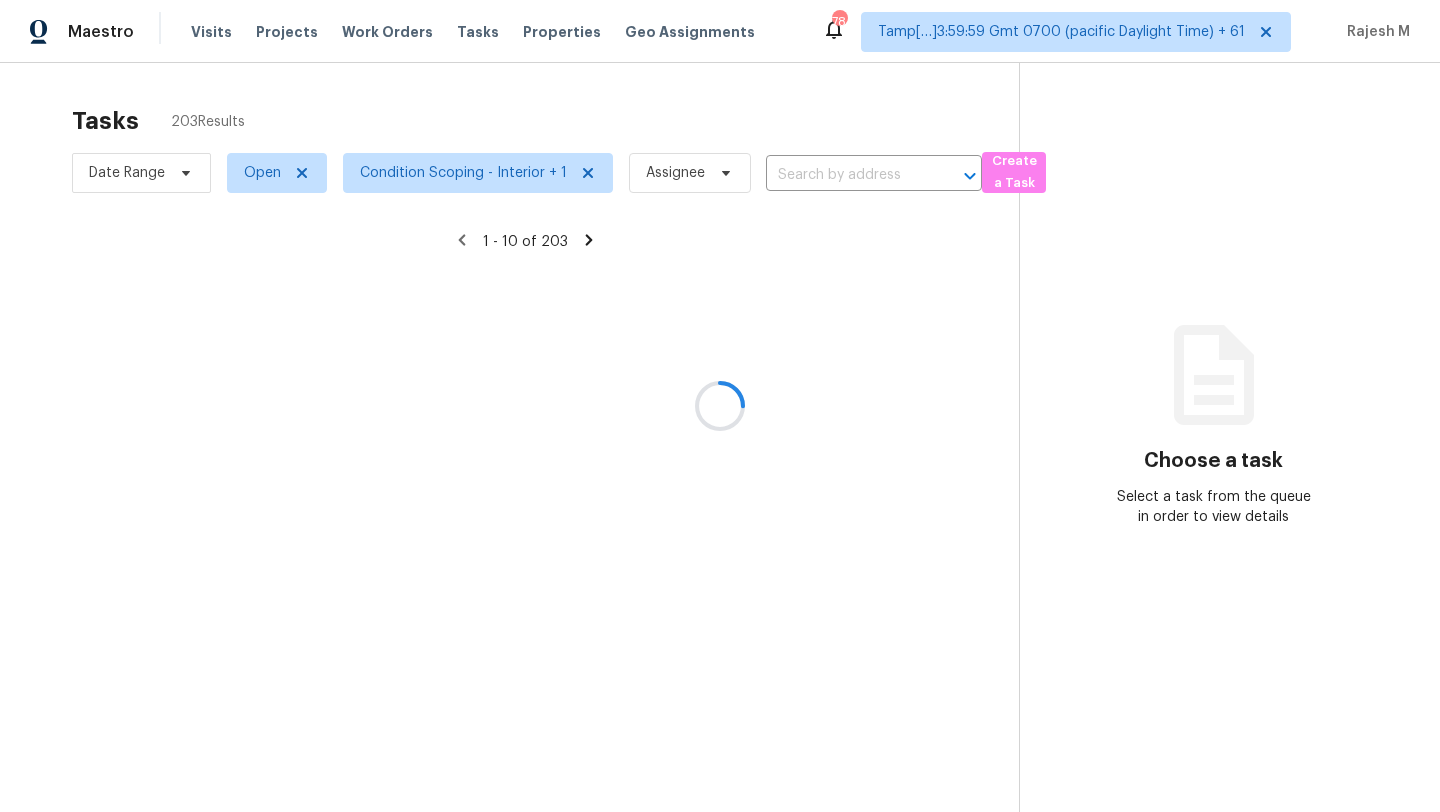 click at bounding box center (720, 406) 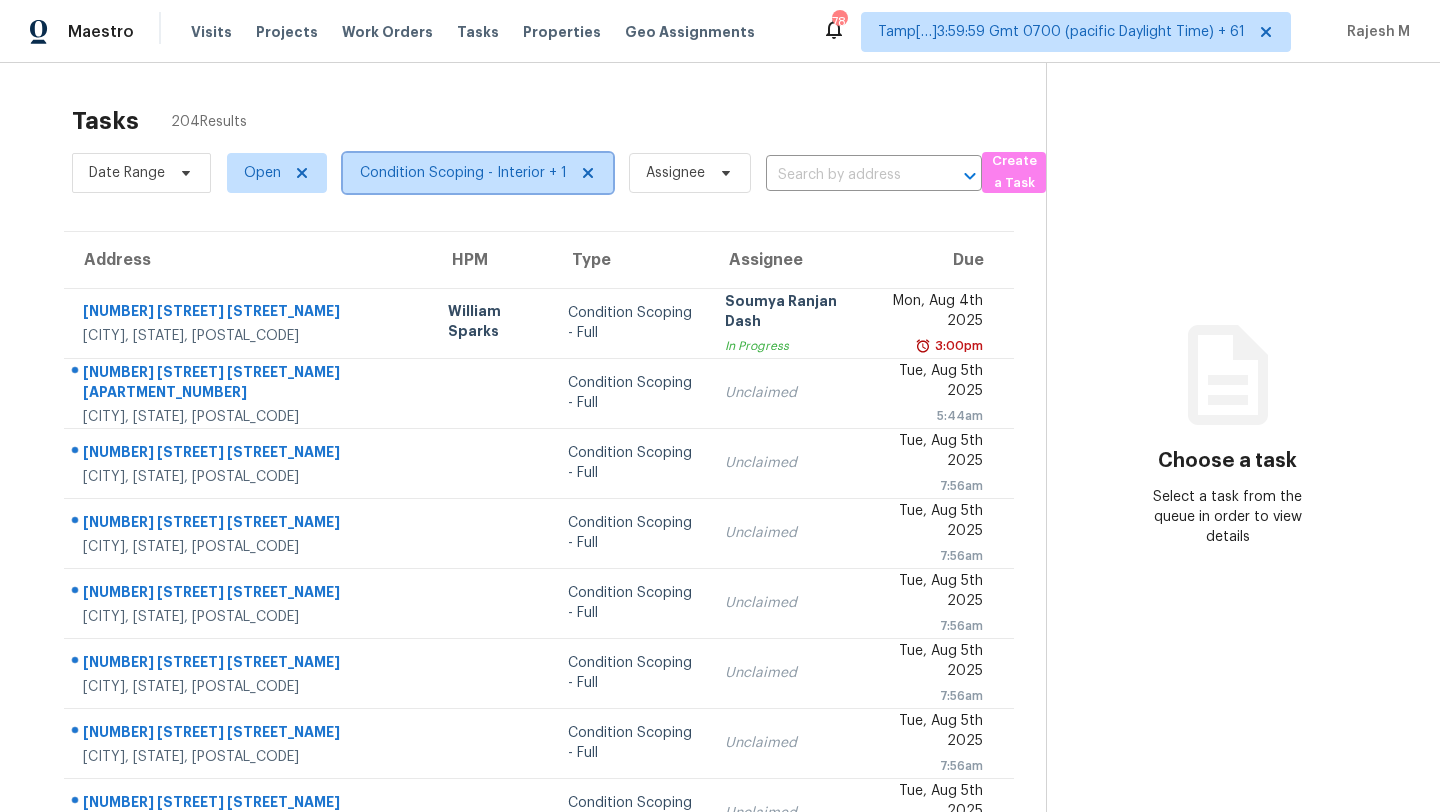 click on "Condition Scoping - Interior + 1" at bounding box center (463, 173) 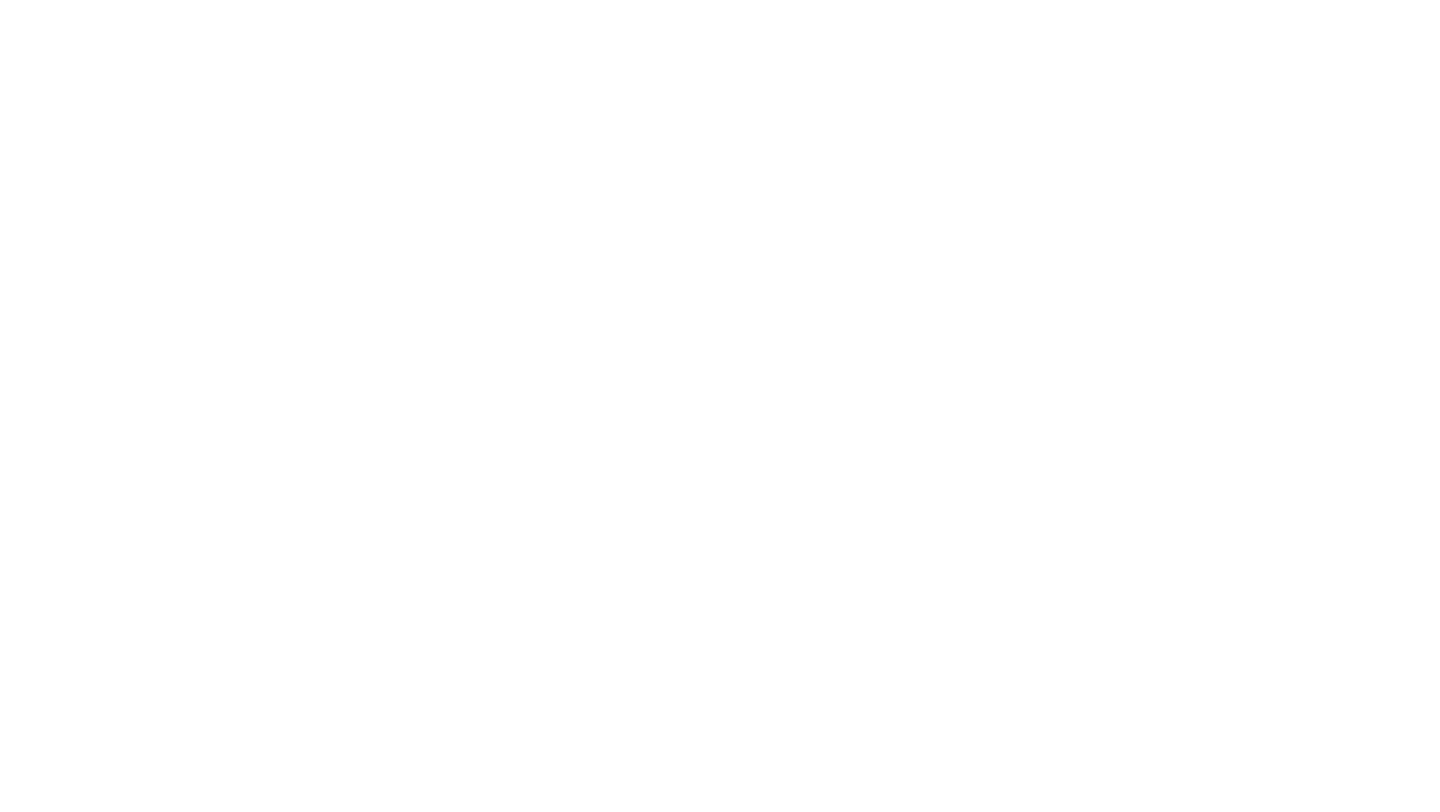scroll, scrollTop: 0, scrollLeft: 0, axis: both 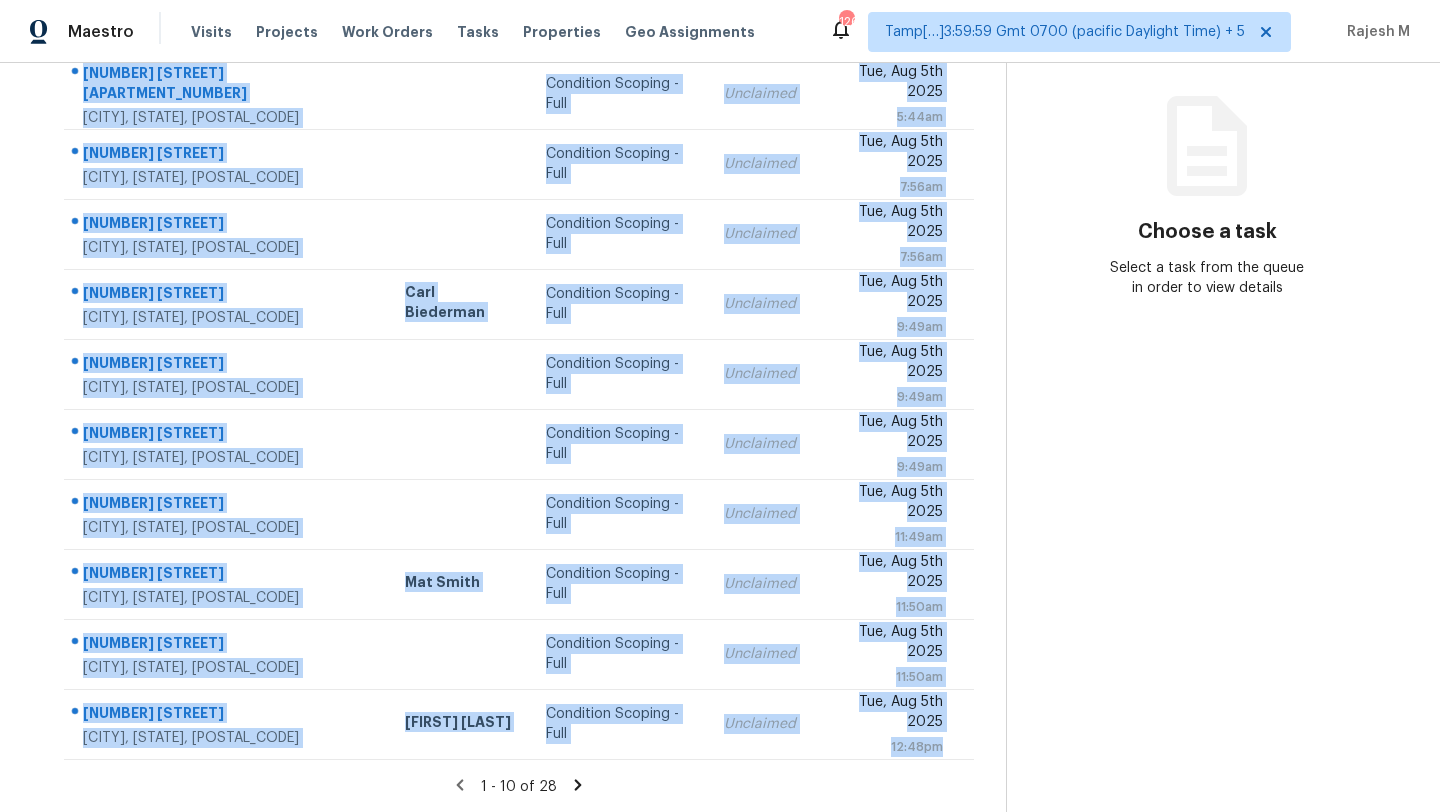 drag, startPoint x: 65, startPoint y: 253, endPoint x: 974, endPoint y: 730, distance: 1026.5525 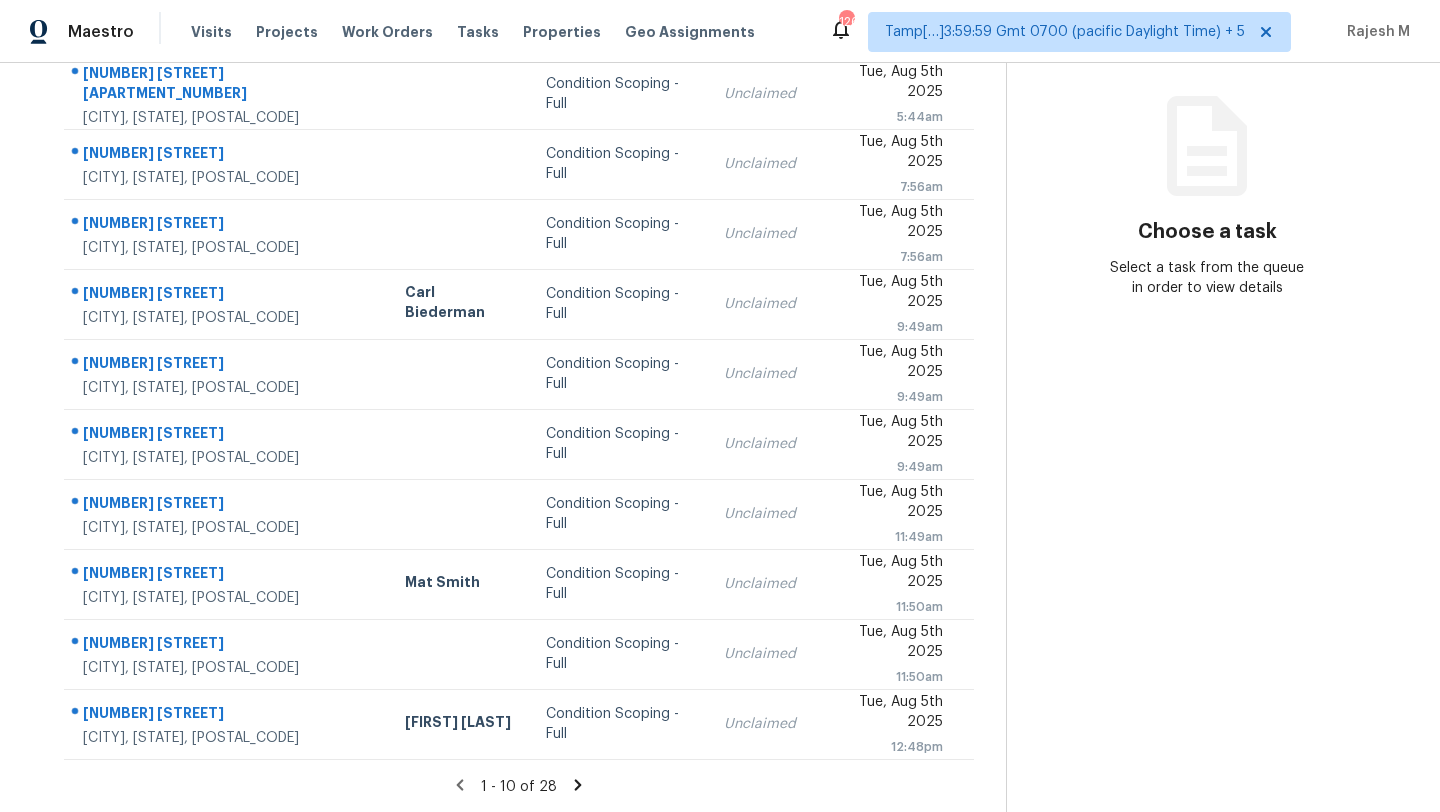 copy on "Address HPM Type Assignee Due" 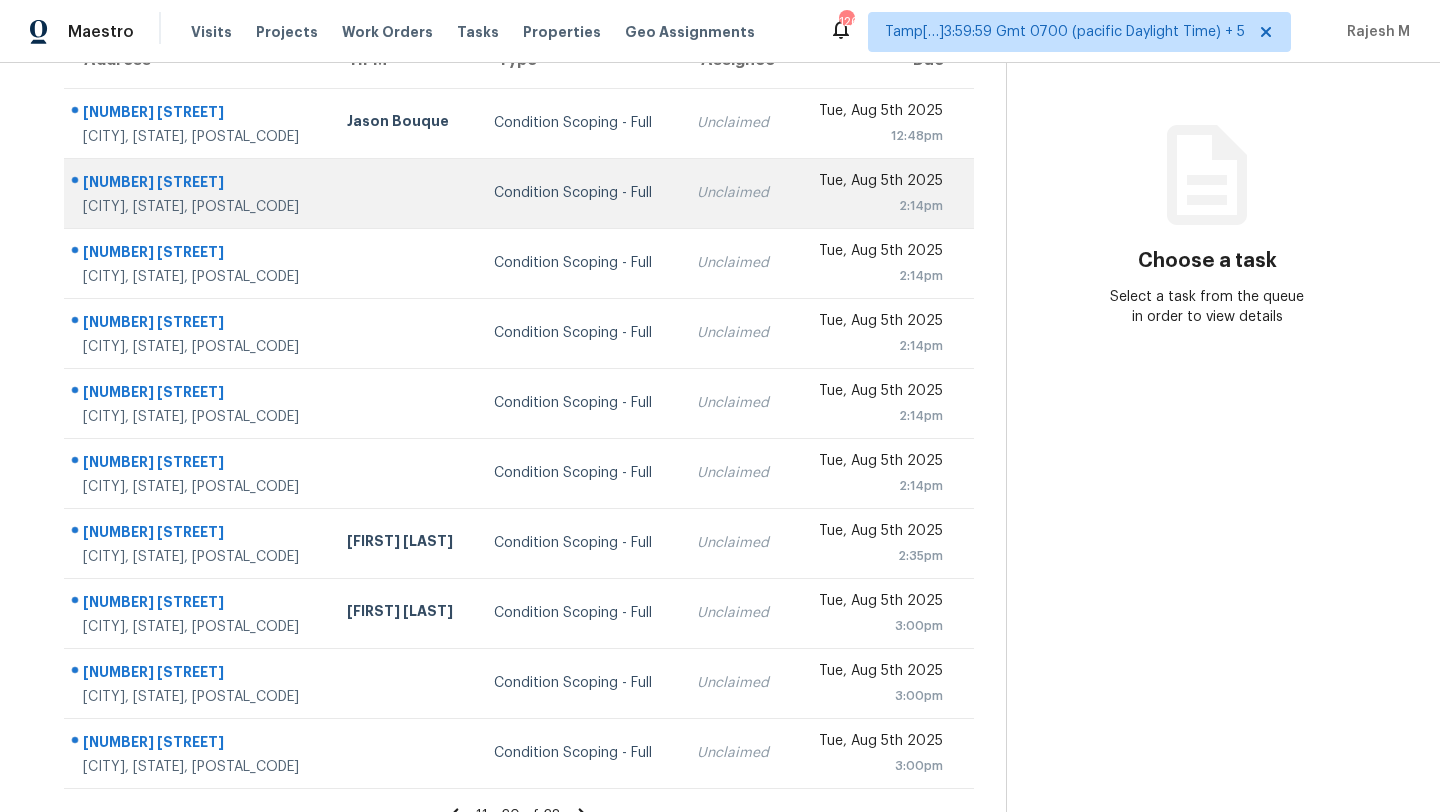 scroll, scrollTop: 185, scrollLeft: 0, axis: vertical 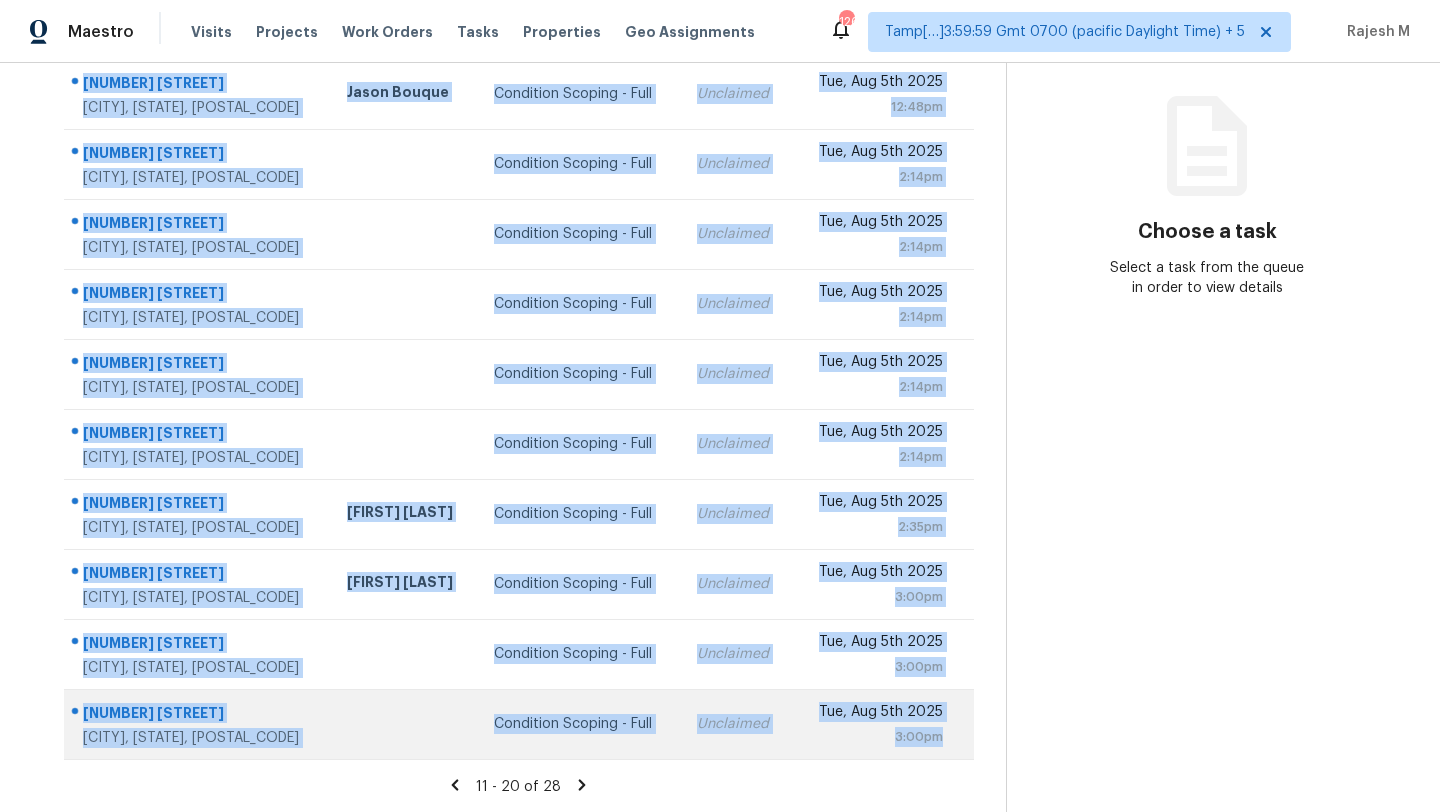 drag, startPoint x: 65, startPoint y: 111, endPoint x: 970, endPoint y: 749, distance: 1107.28 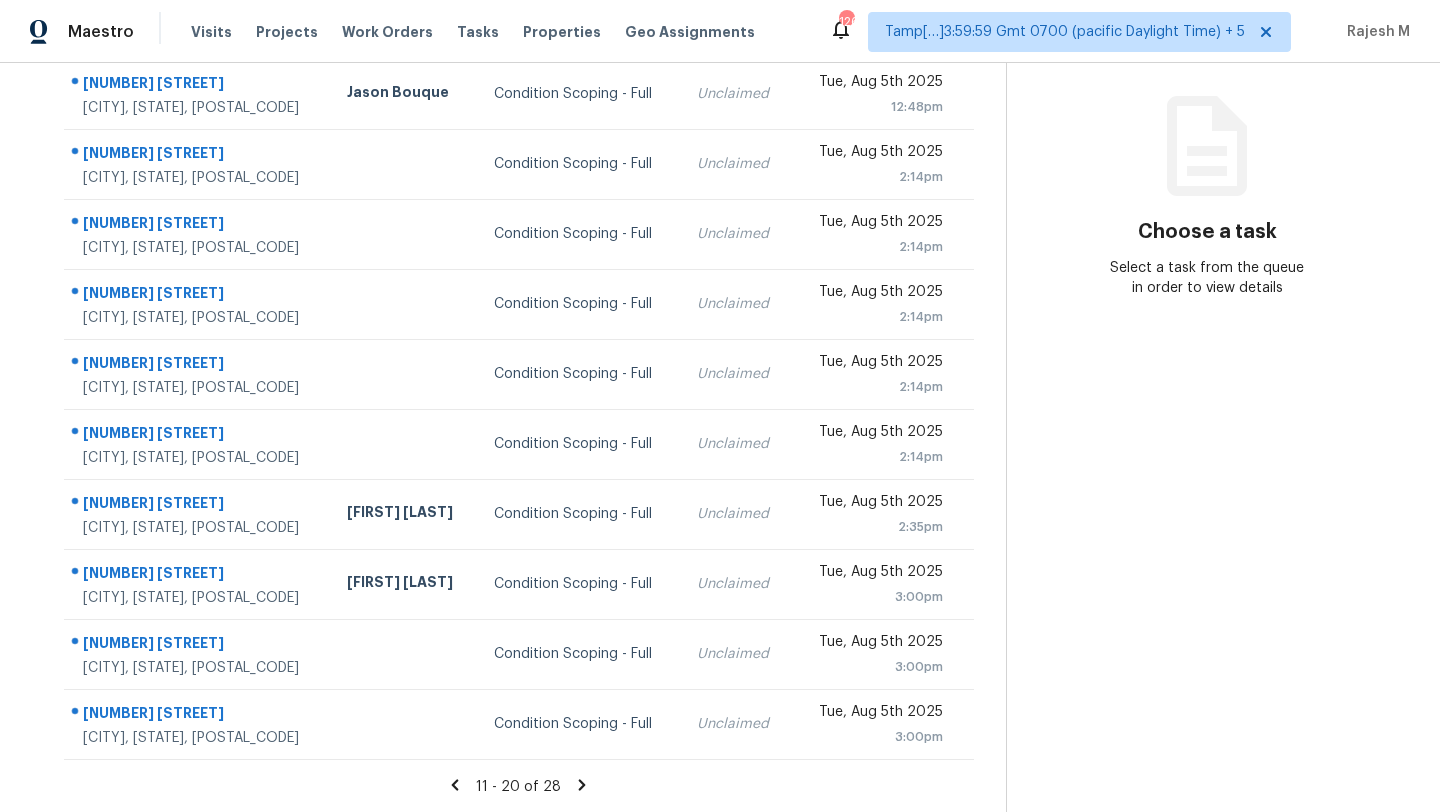 click 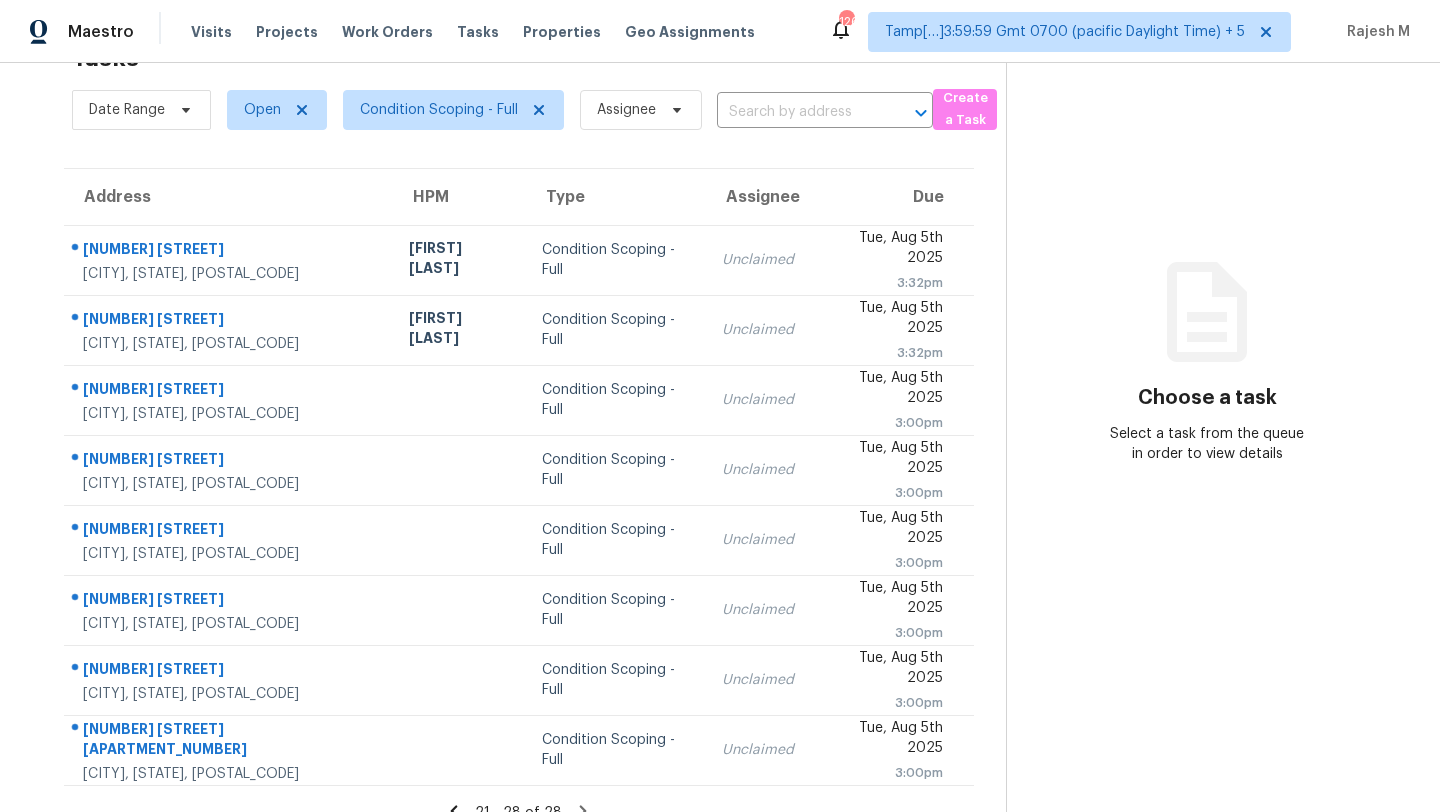 scroll, scrollTop: 89, scrollLeft: 0, axis: vertical 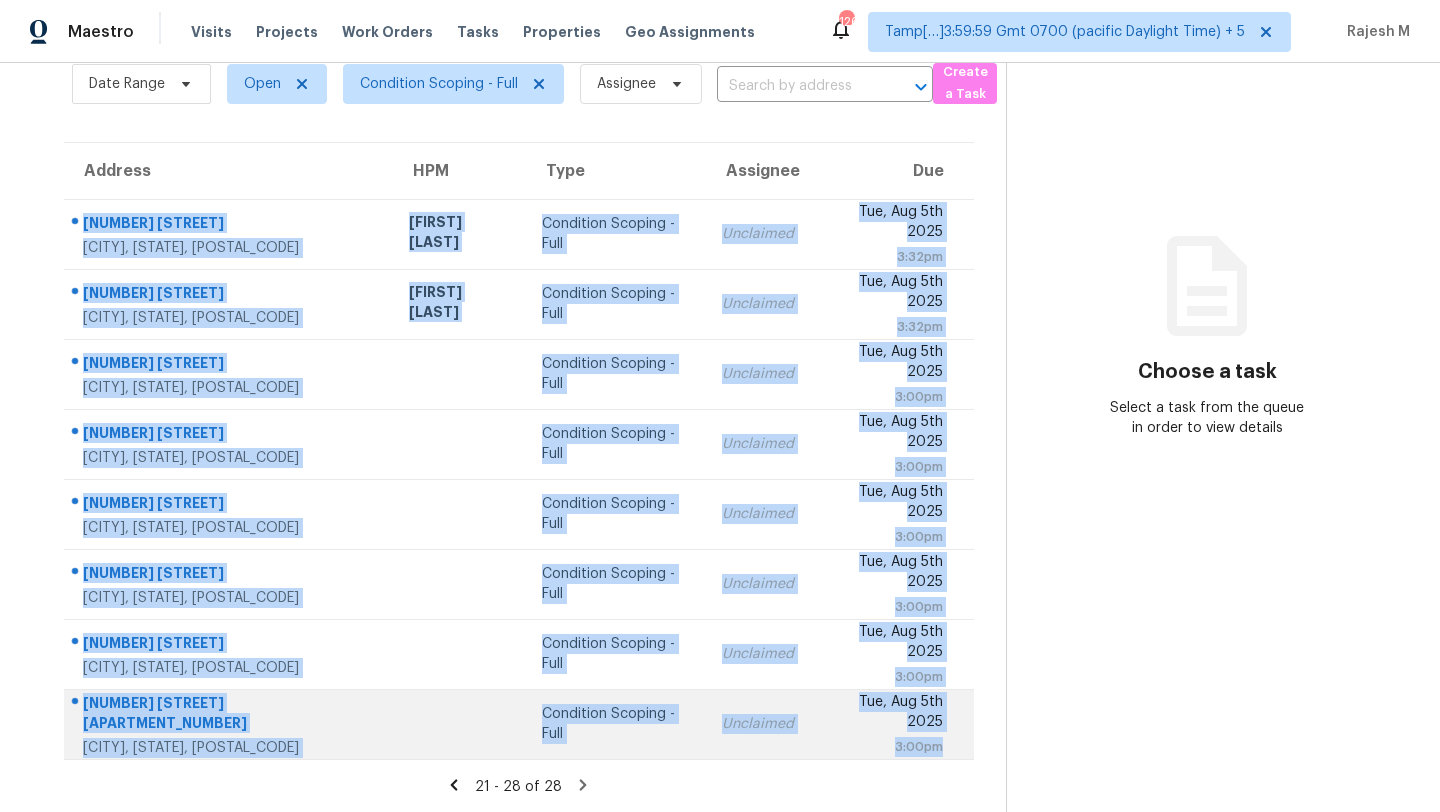 drag, startPoint x: 71, startPoint y: 207, endPoint x: 966, endPoint y: 752, distance: 1047.8788 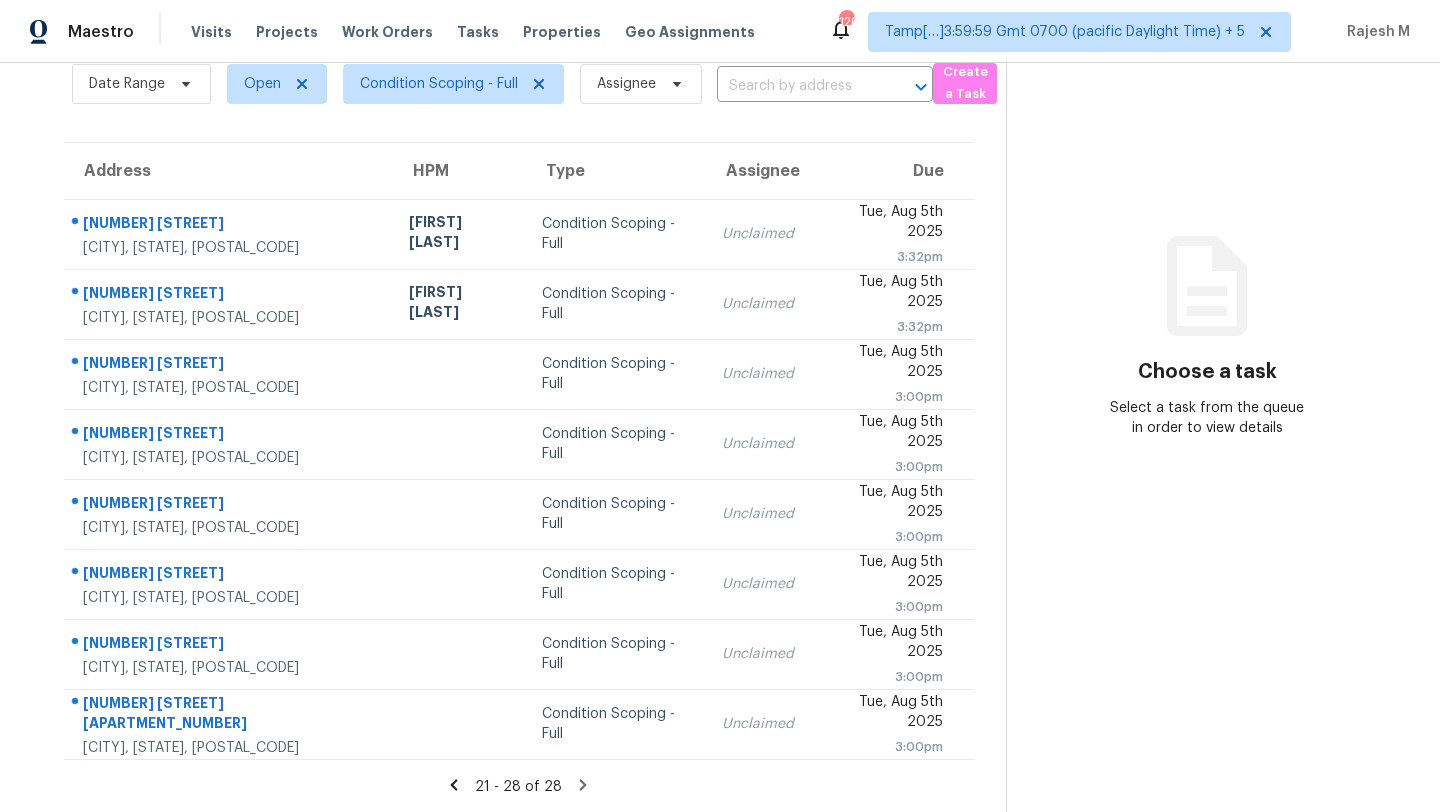 click 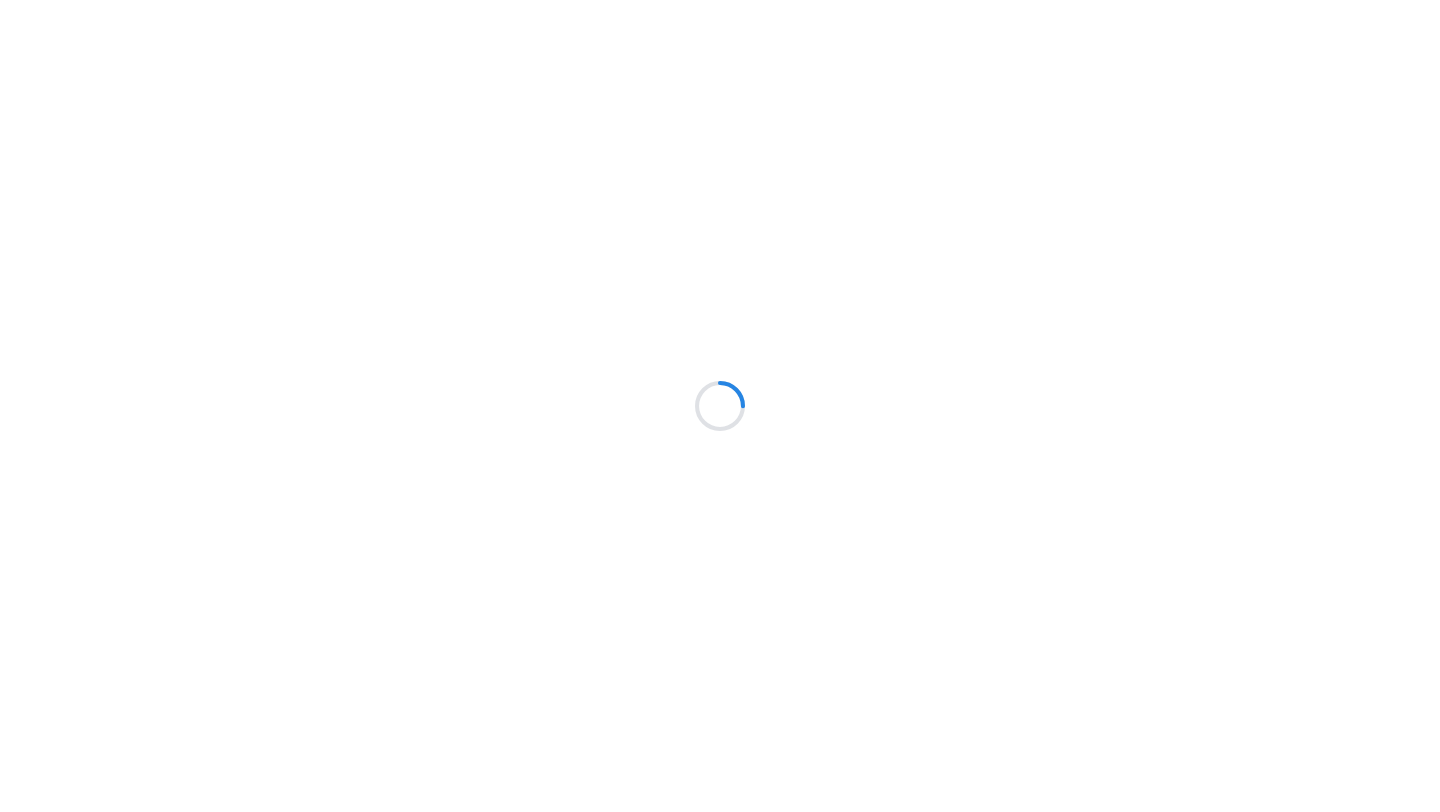 scroll, scrollTop: 0, scrollLeft: 0, axis: both 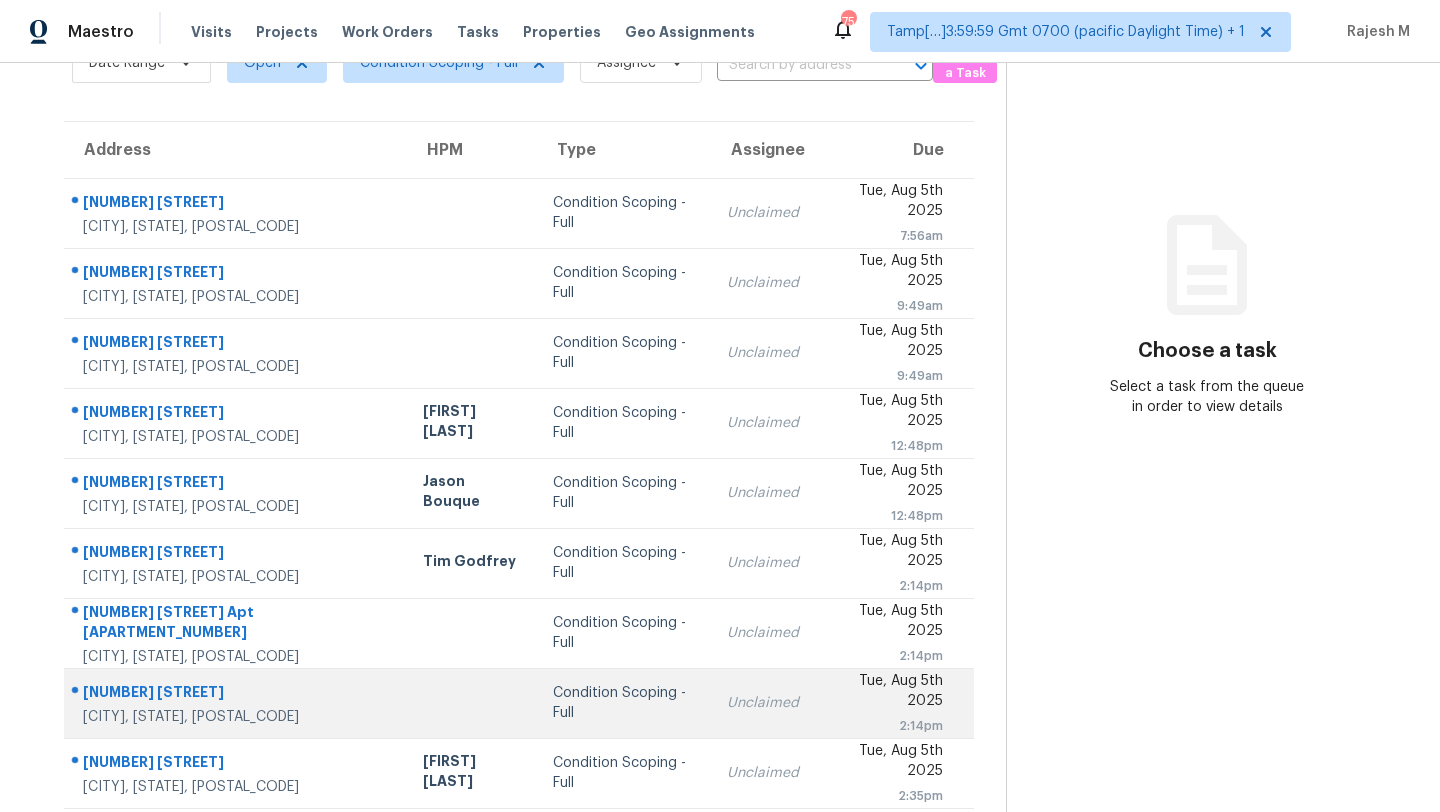 drag, startPoint x: 69, startPoint y: 196, endPoint x: 895, endPoint y: 722, distance: 979.2609 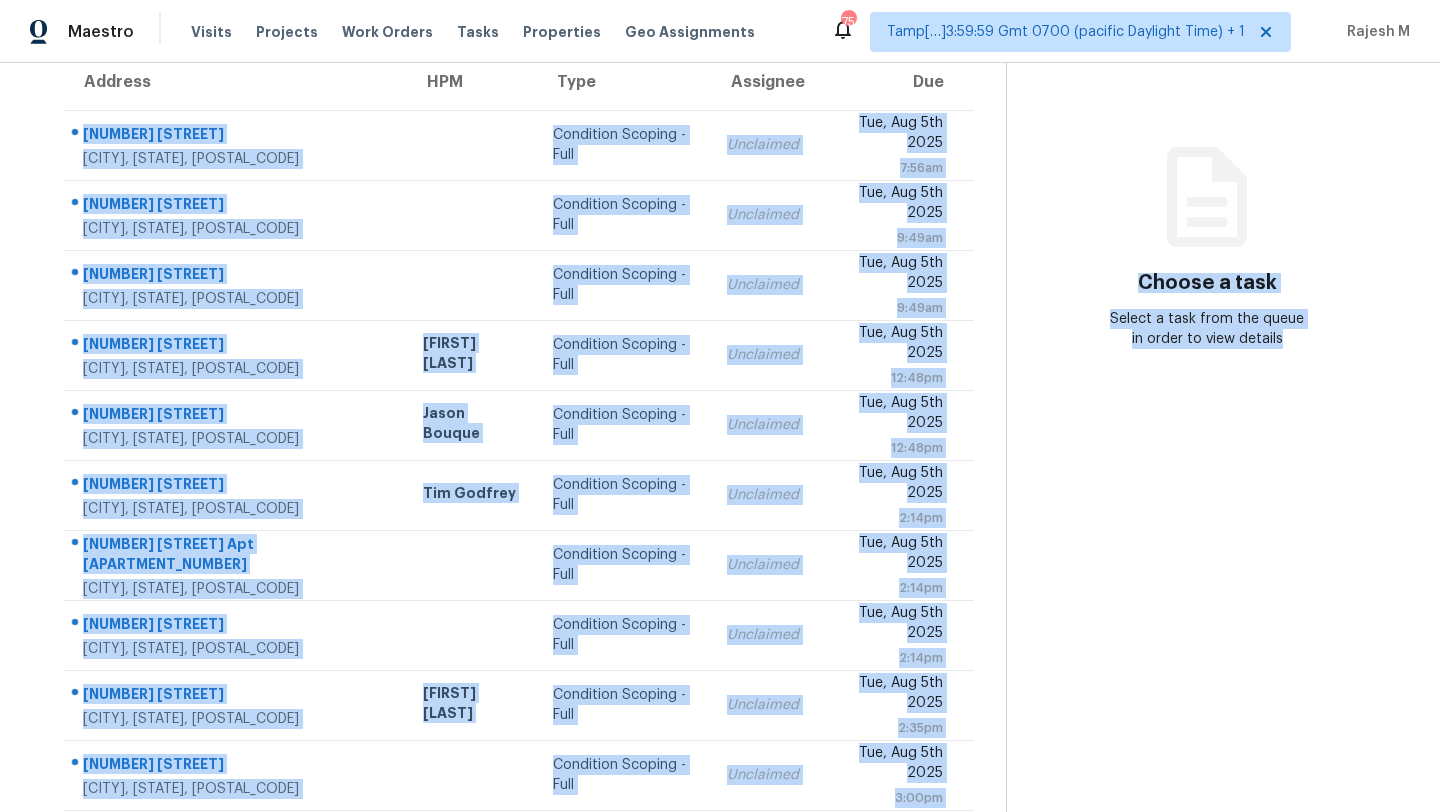 scroll, scrollTop: 229, scrollLeft: 0, axis: vertical 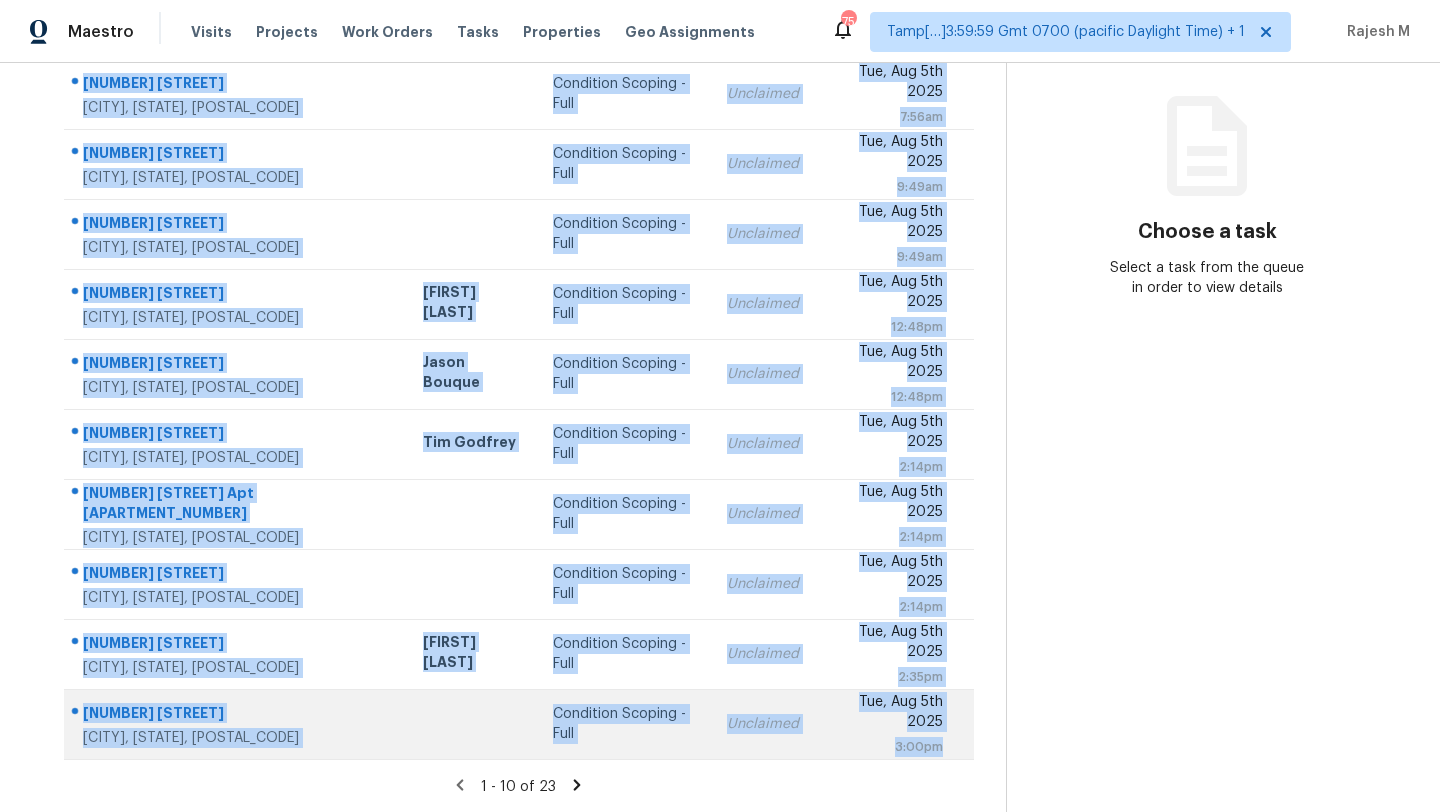 drag, startPoint x: 72, startPoint y: 189, endPoint x: 950, endPoint y: 741, distance: 1037.1056 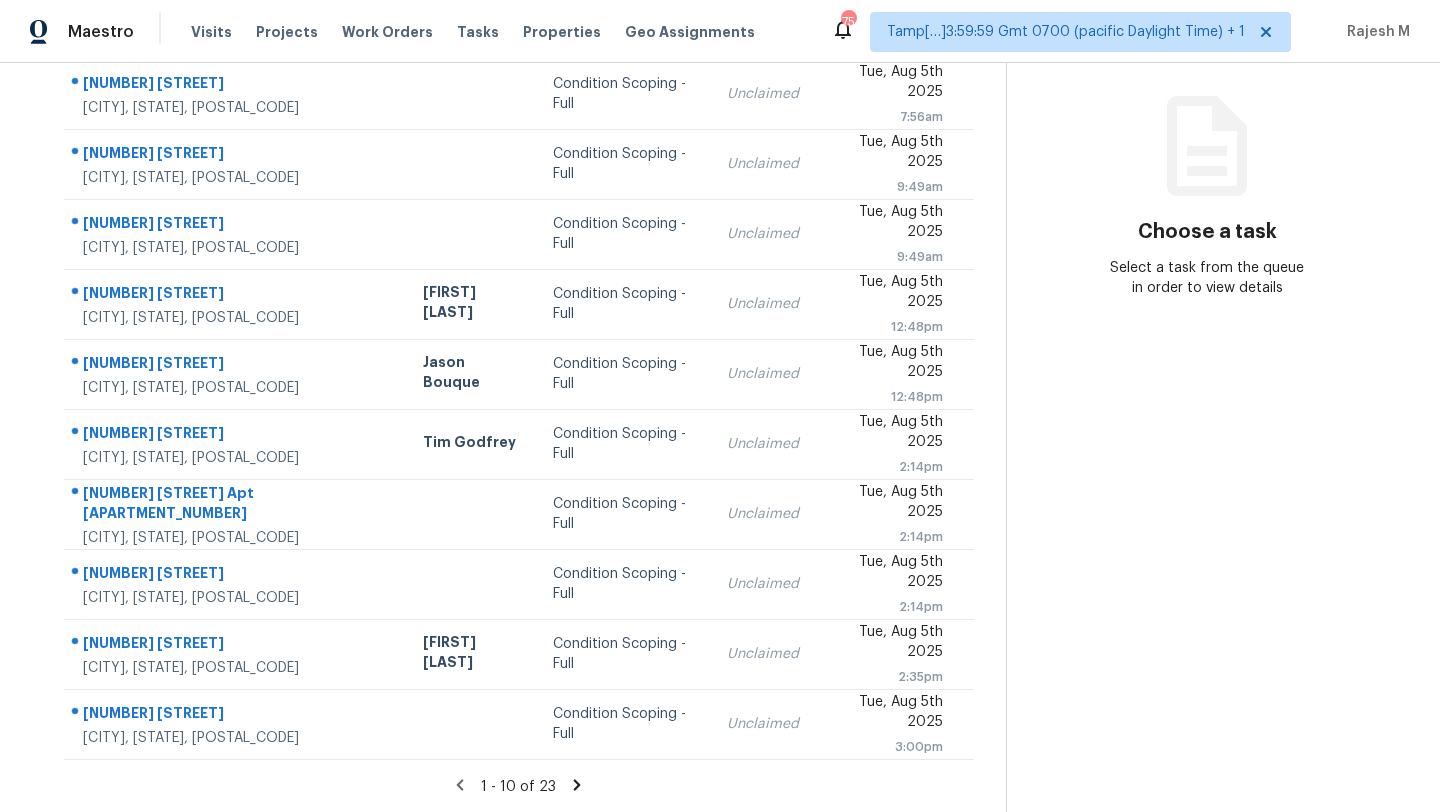 click 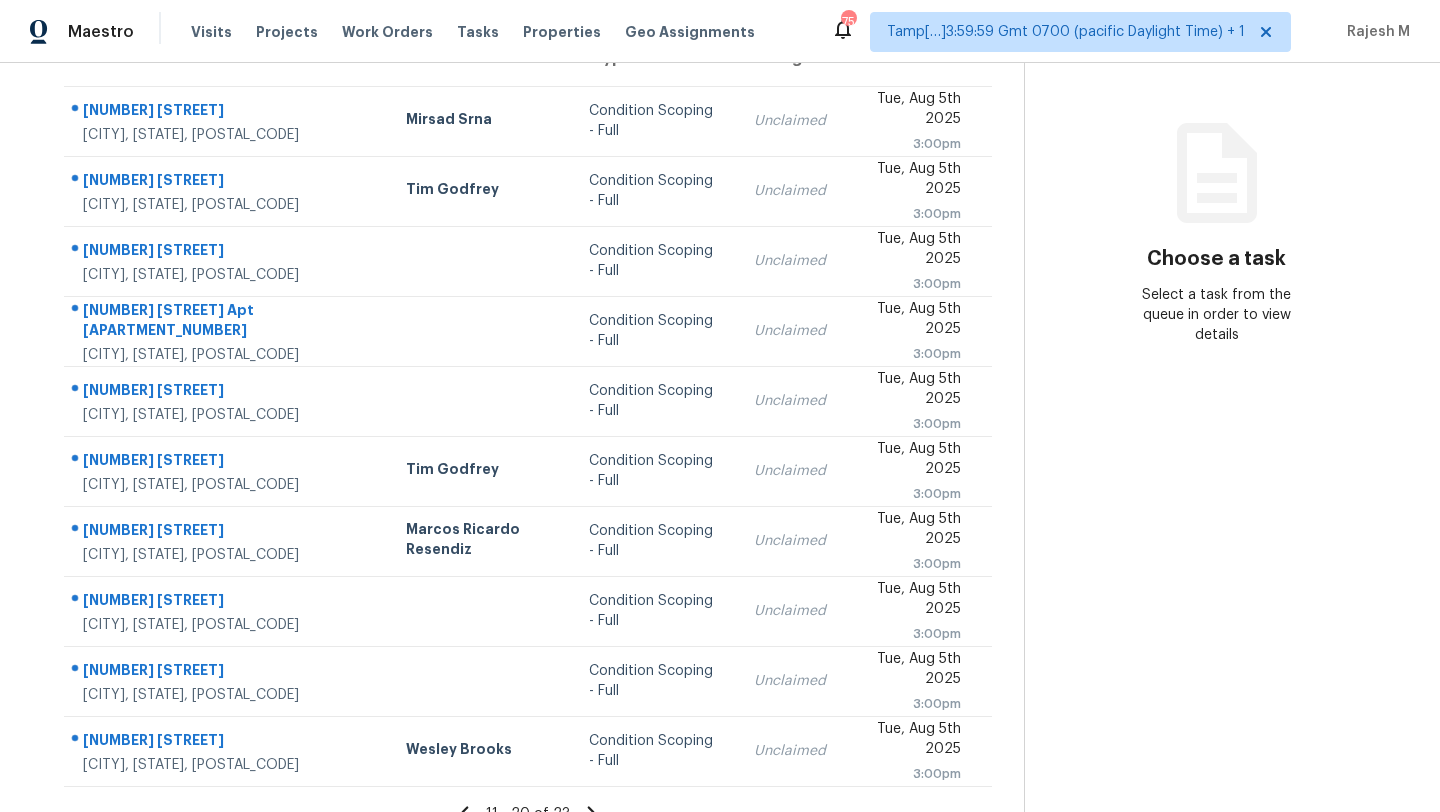 scroll, scrollTop: 173, scrollLeft: 0, axis: vertical 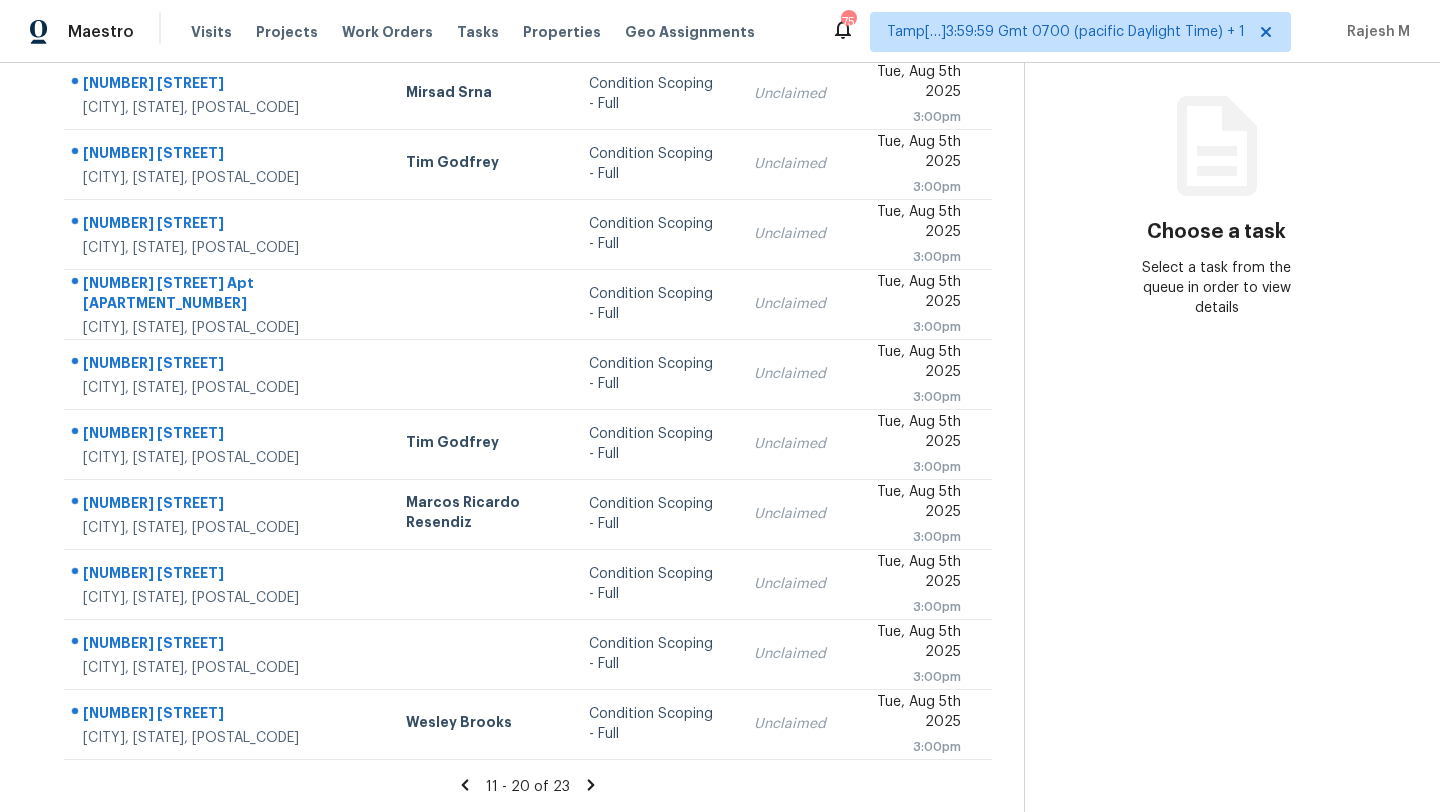 drag, startPoint x: 67, startPoint y: 122, endPoint x: 978, endPoint y: 752, distance: 1107.6195 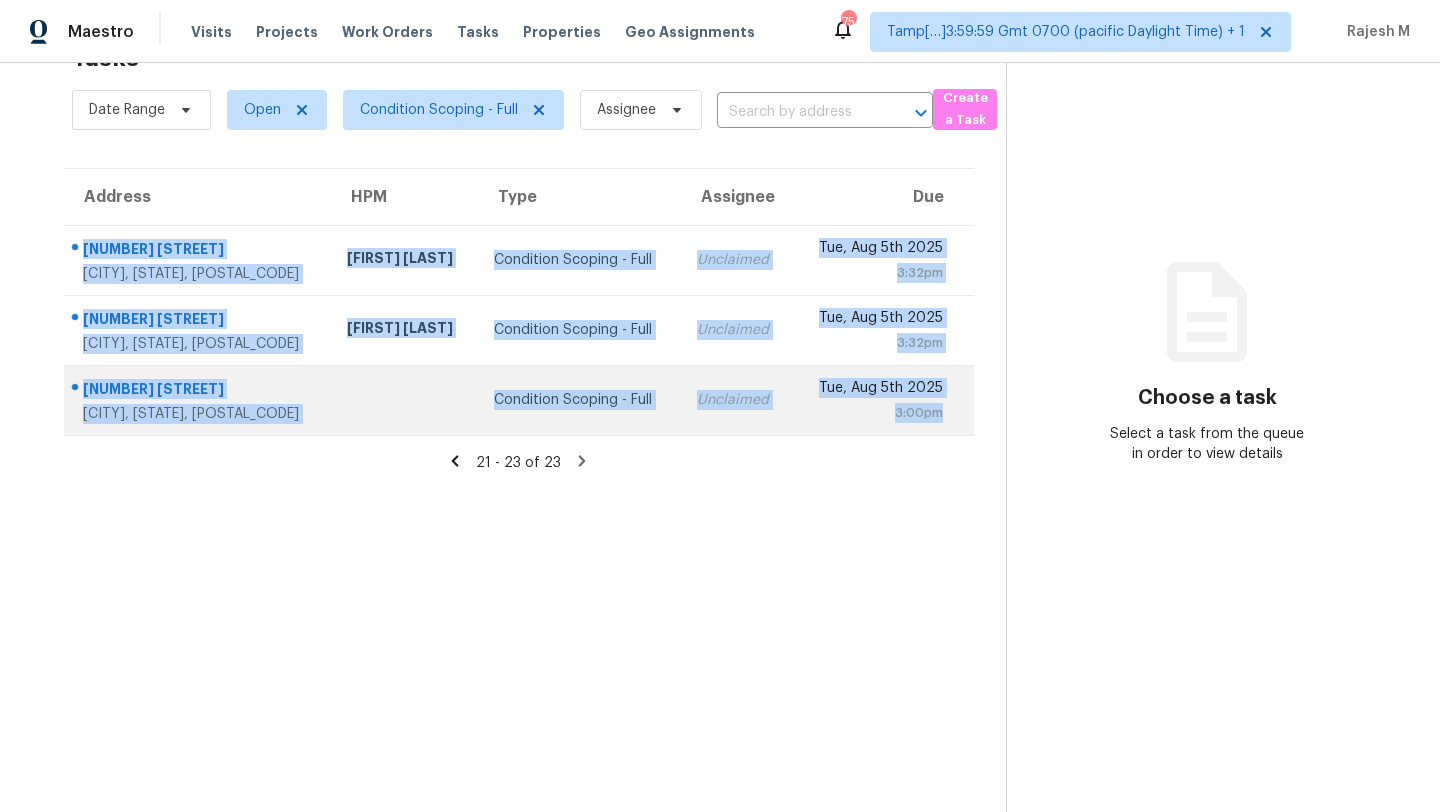 drag, startPoint x: 69, startPoint y: 238, endPoint x: 955, endPoint y: 428, distance: 906.1435 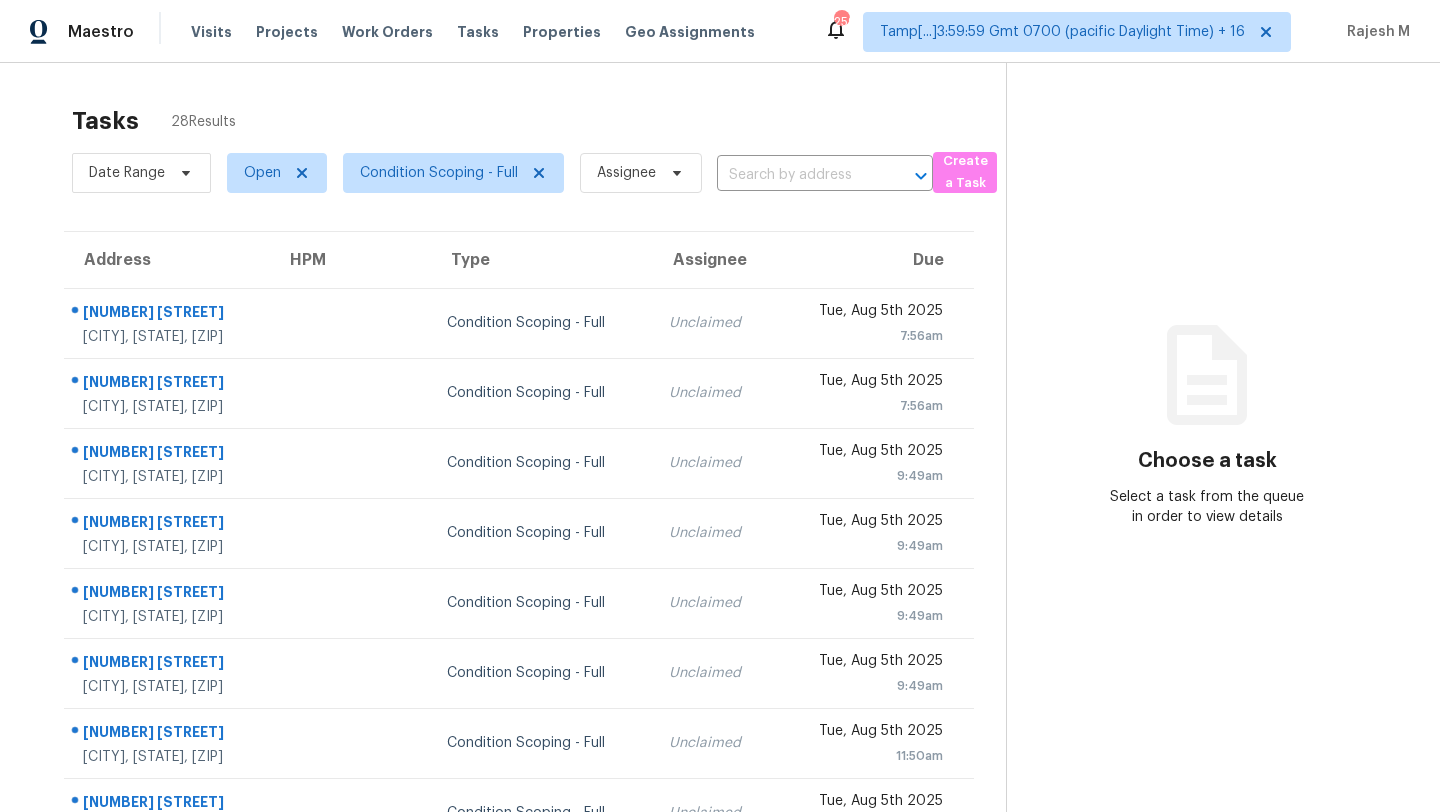 scroll, scrollTop: 0, scrollLeft: 0, axis: both 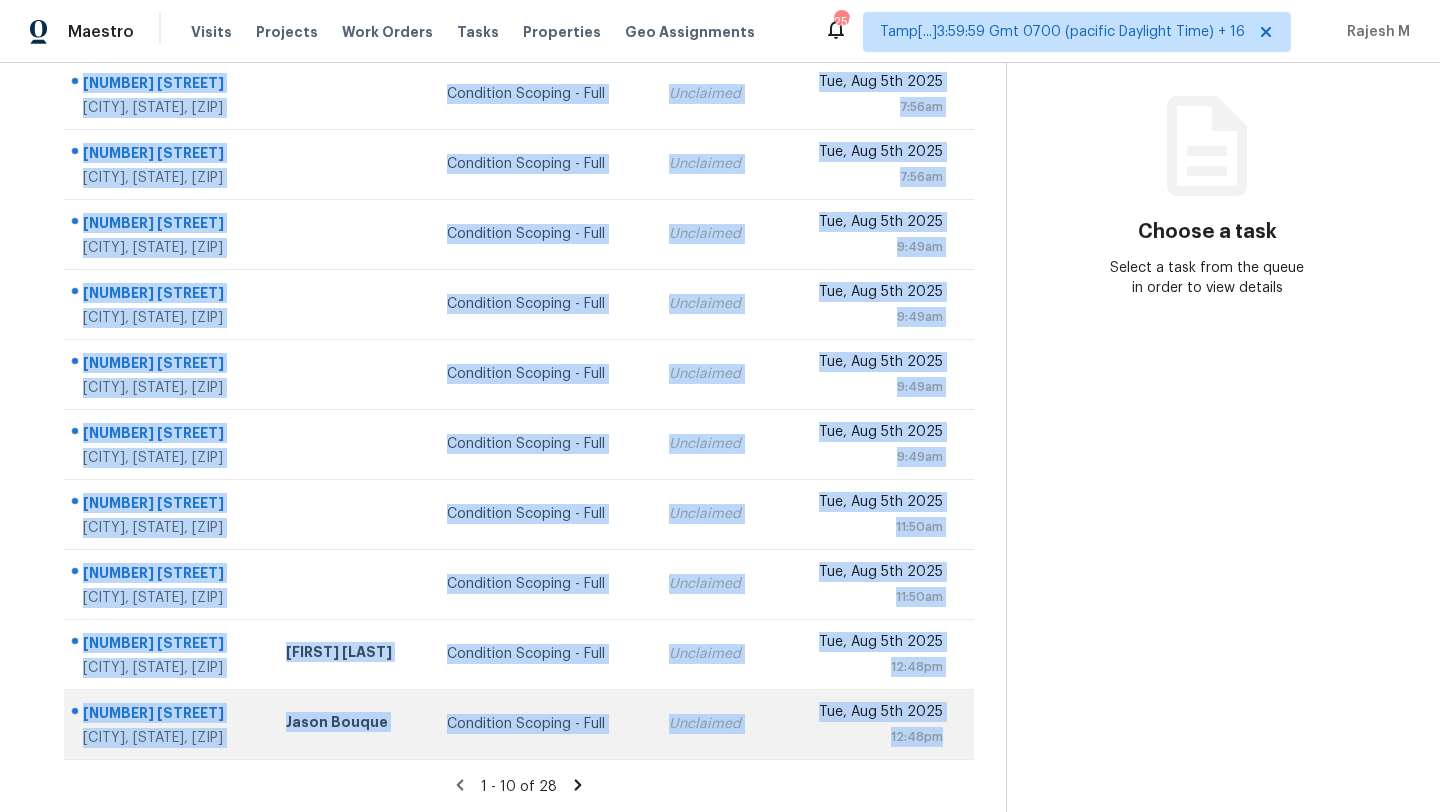 drag, startPoint x: 71, startPoint y: 128, endPoint x: 959, endPoint y: 747, distance: 1082.4532 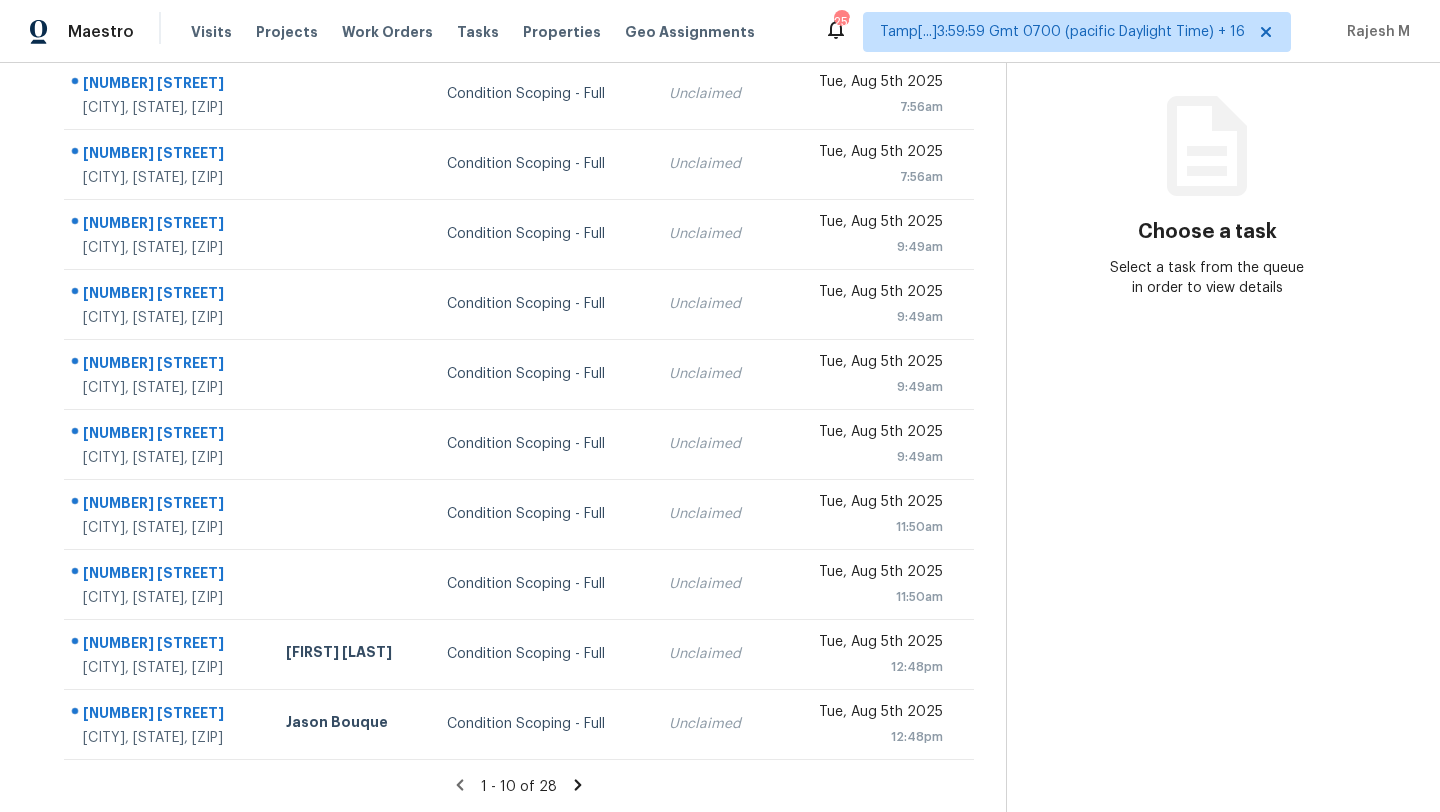click 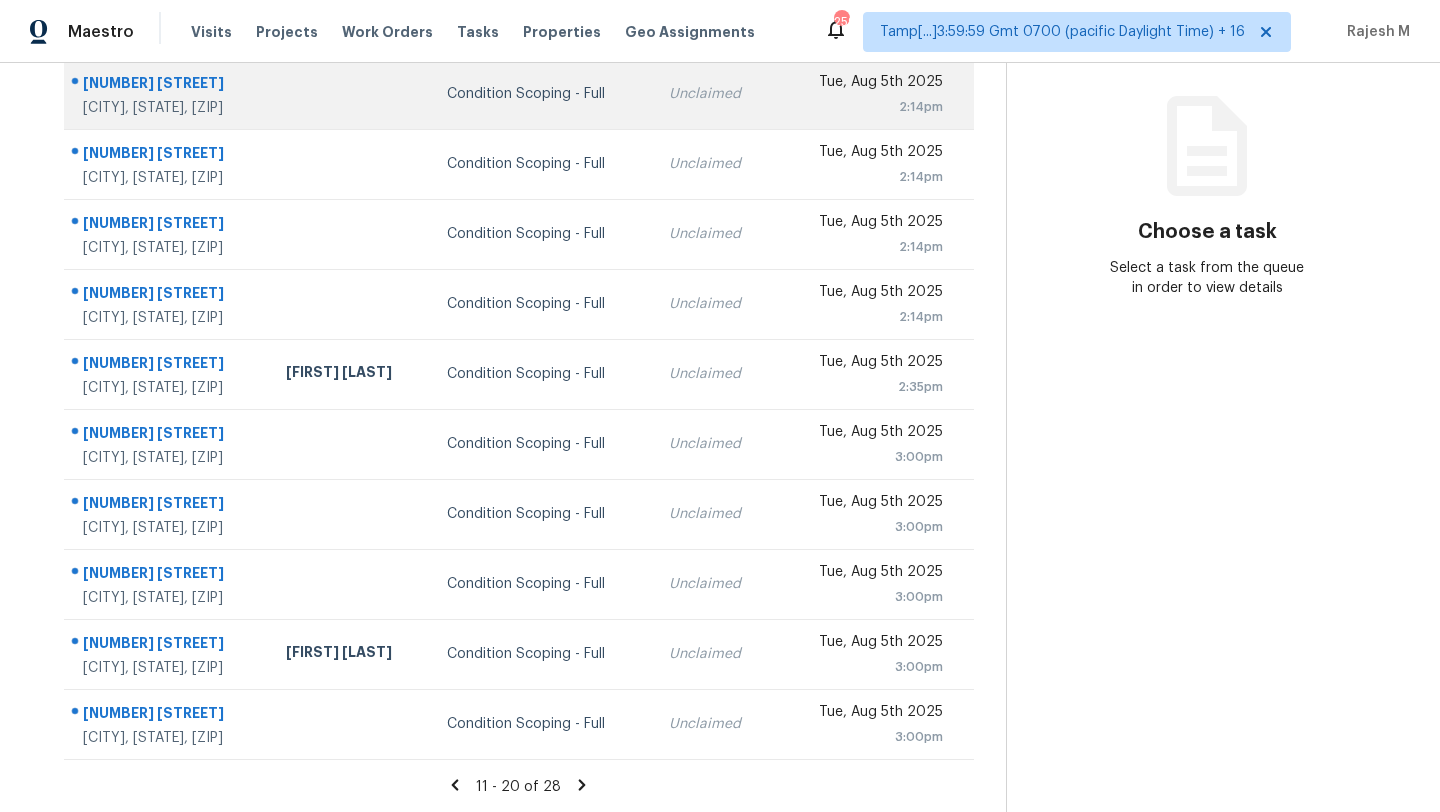 scroll, scrollTop: 182, scrollLeft: 0, axis: vertical 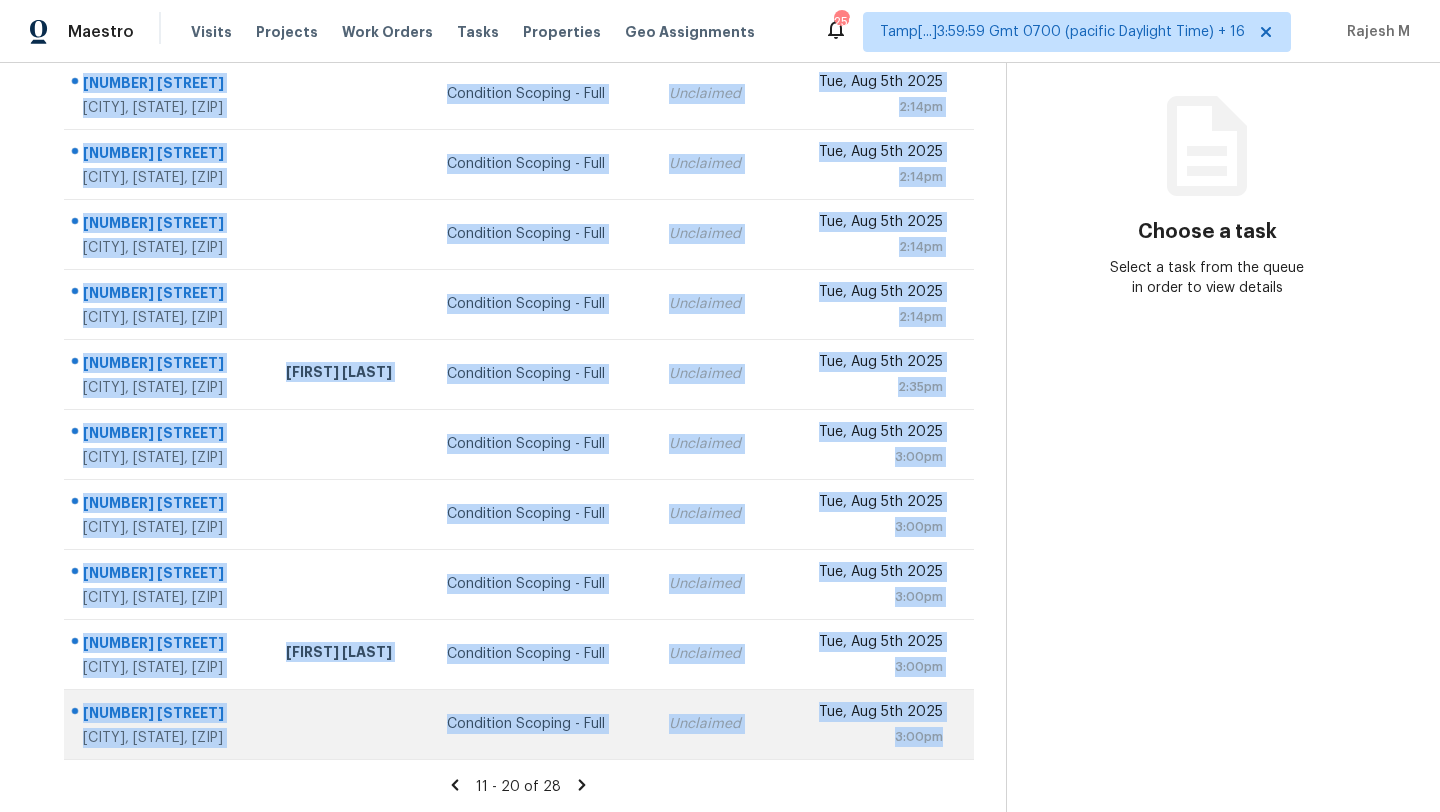 drag, startPoint x: 68, startPoint y: 111, endPoint x: 954, endPoint y: 737, distance: 1084.8373 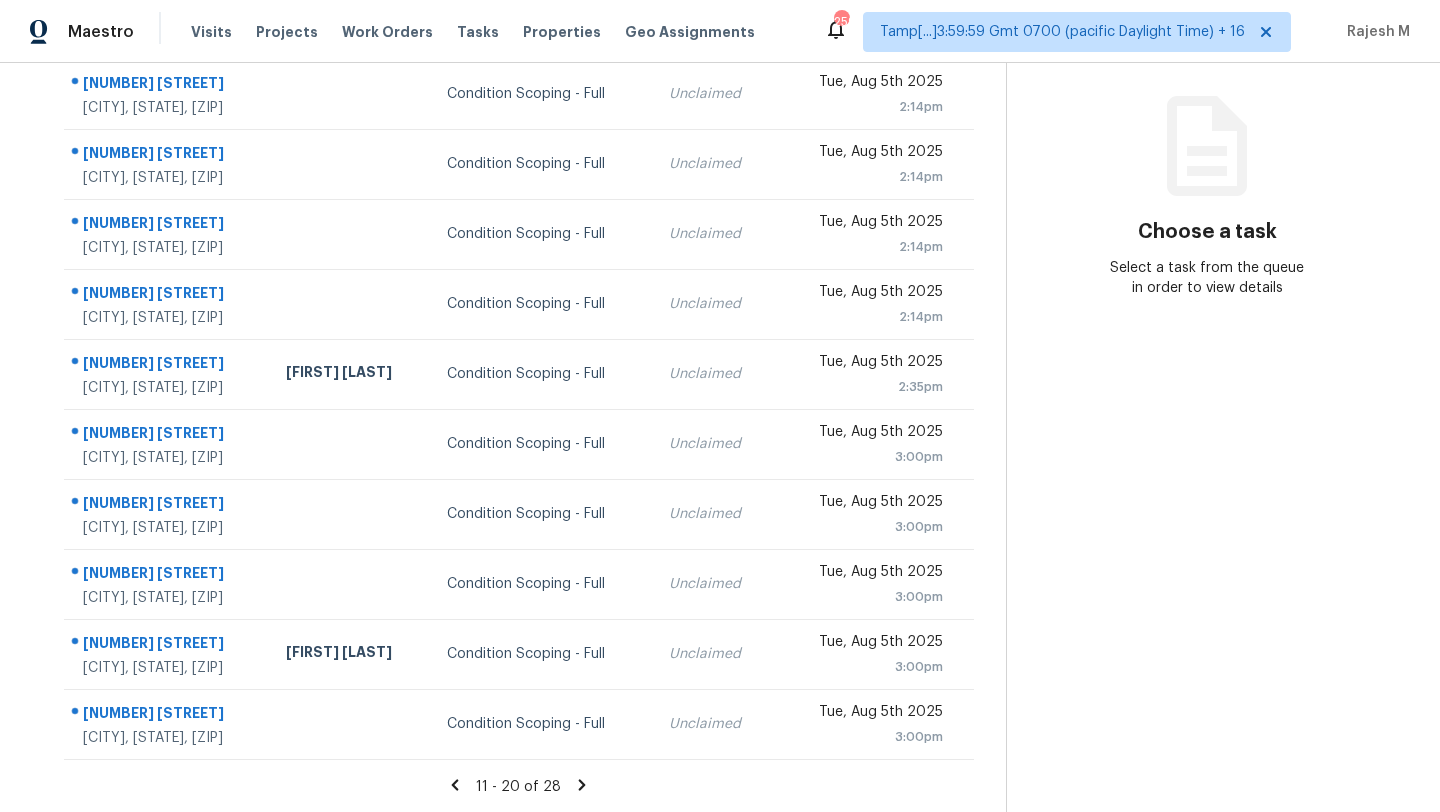 click 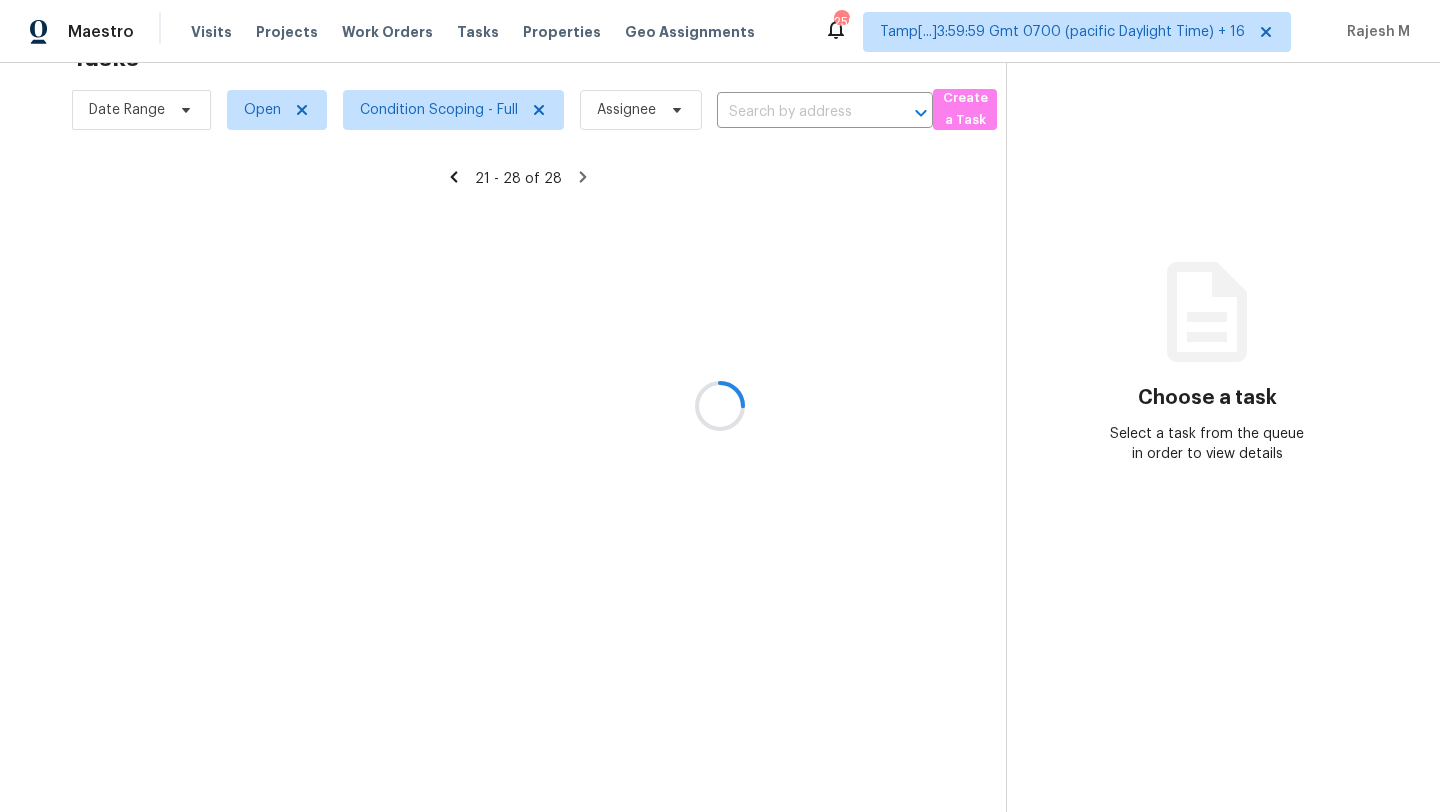 scroll, scrollTop: 89, scrollLeft: 0, axis: vertical 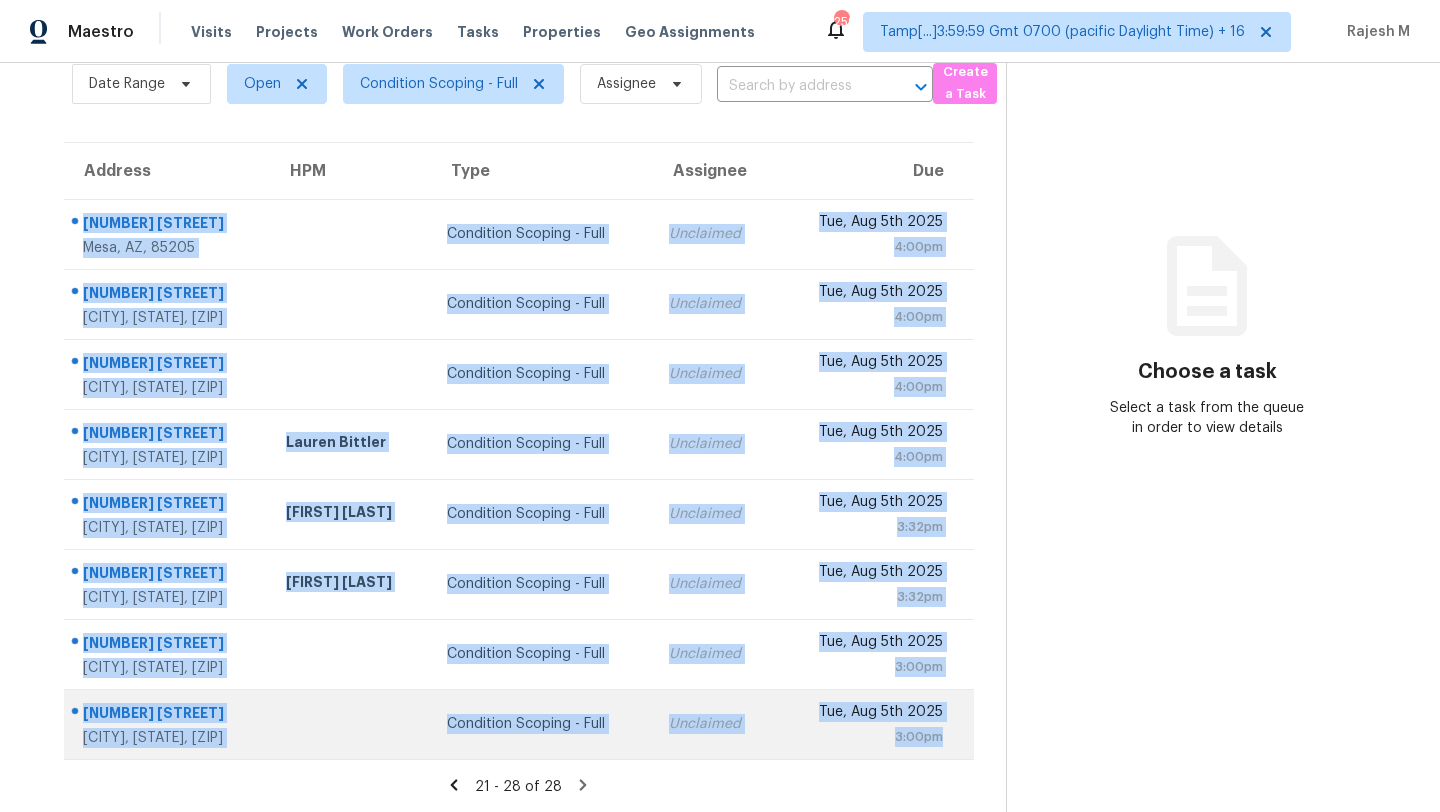 drag, startPoint x: 68, startPoint y: 208, endPoint x: 972, endPoint y: 728, distance: 1042.8883 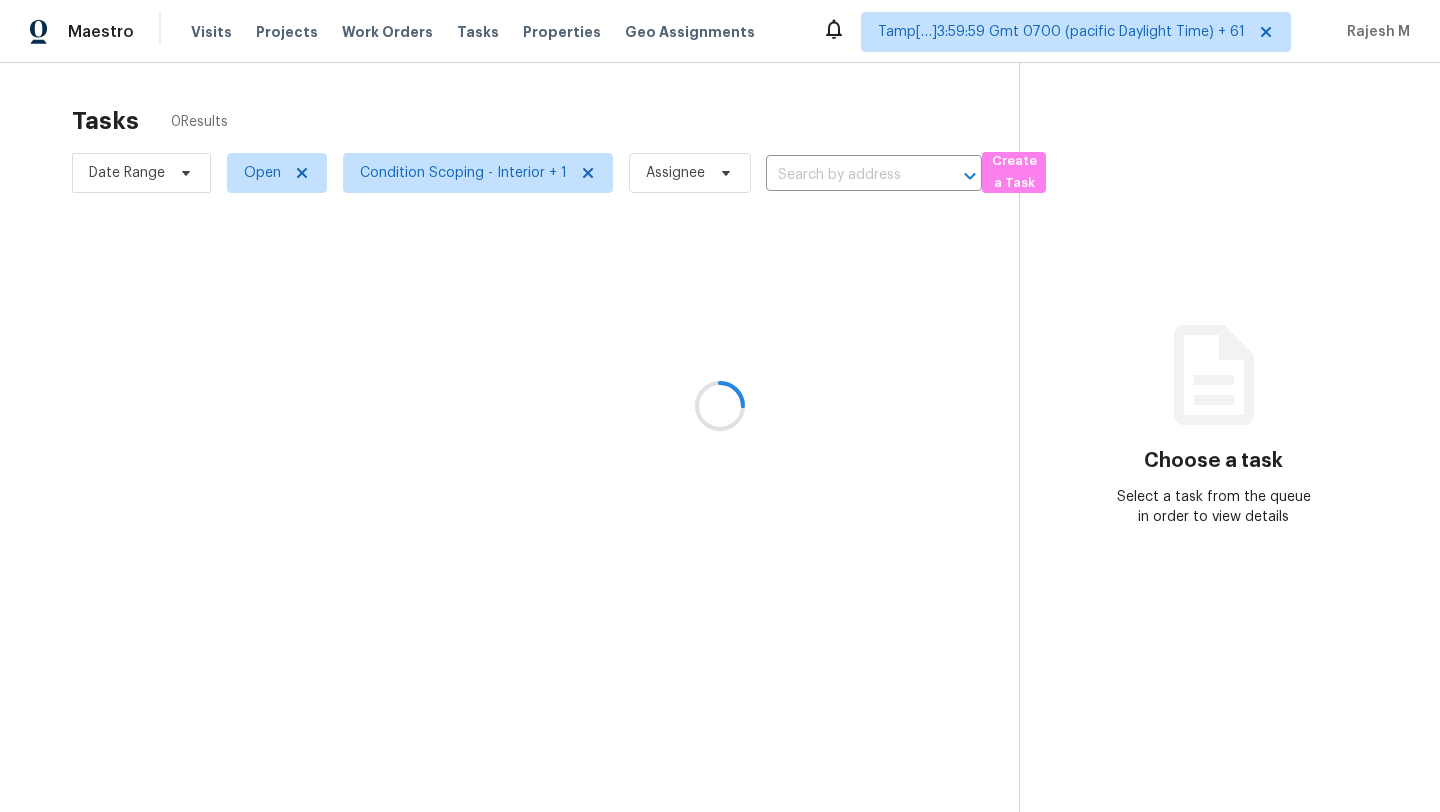 scroll, scrollTop: 0, scrollLeft: 0, axis: both 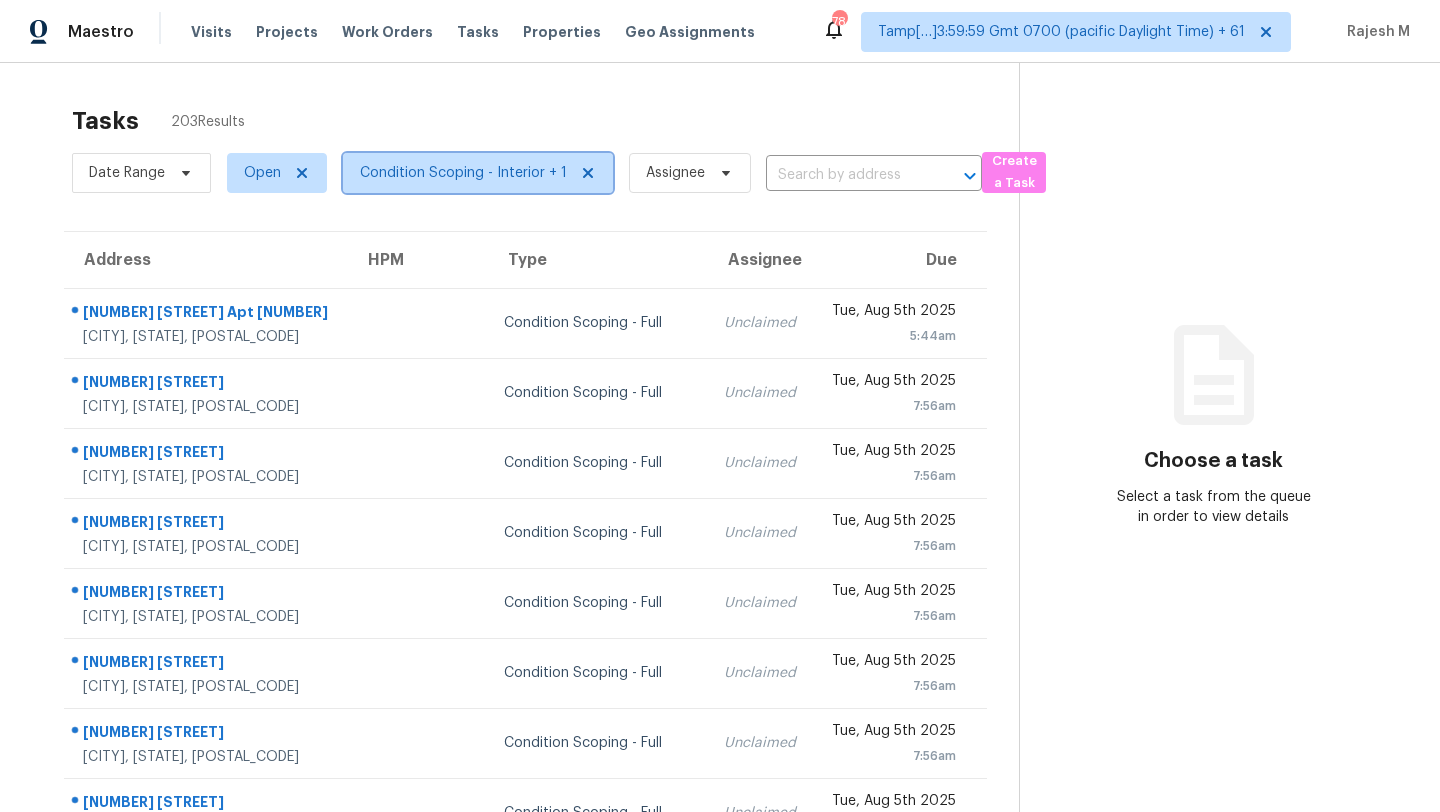 click on "Condition Scoping - Interior + 1" at bounding box center (478, 173) 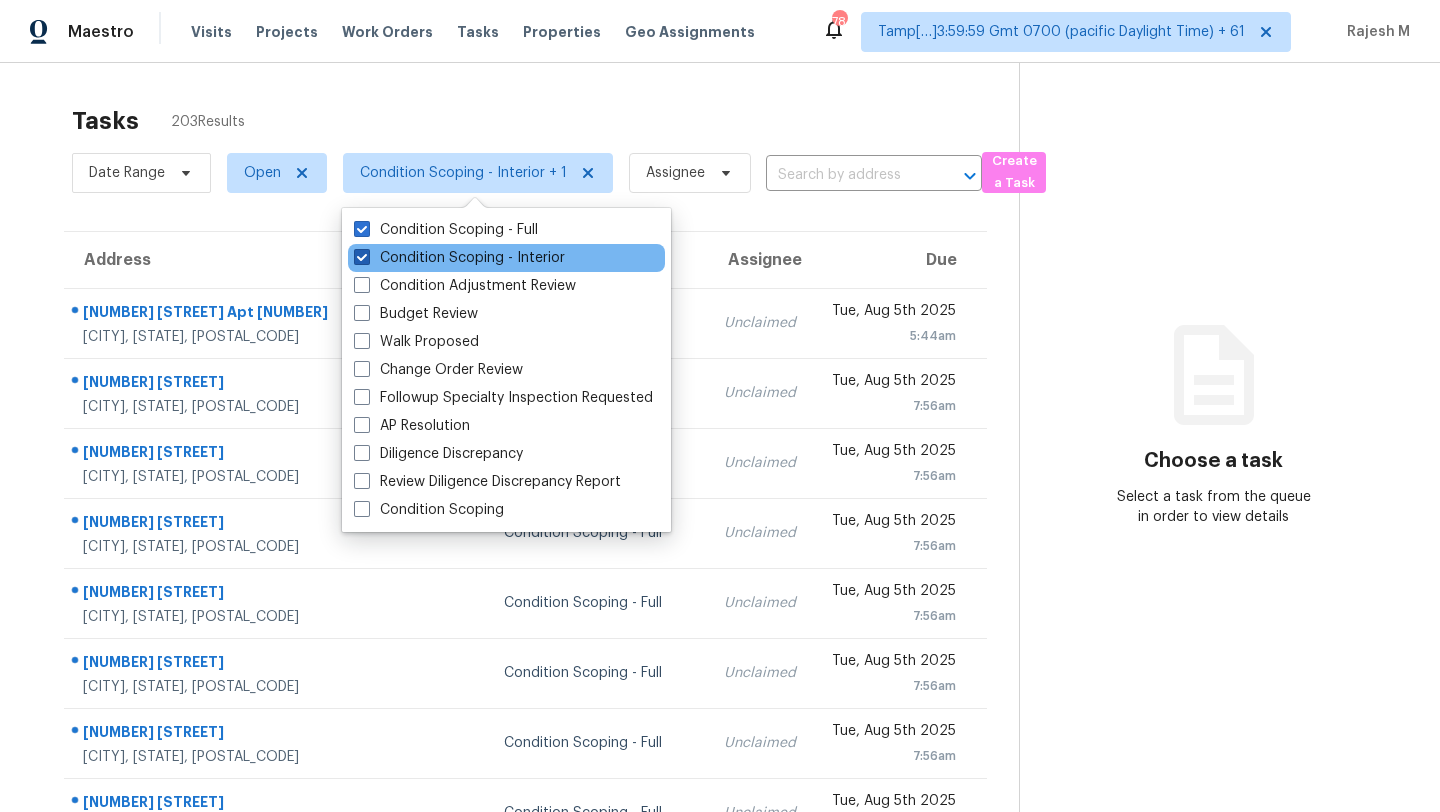 click on "Condition Scoping - Interior" at bounding box center (459, 258) 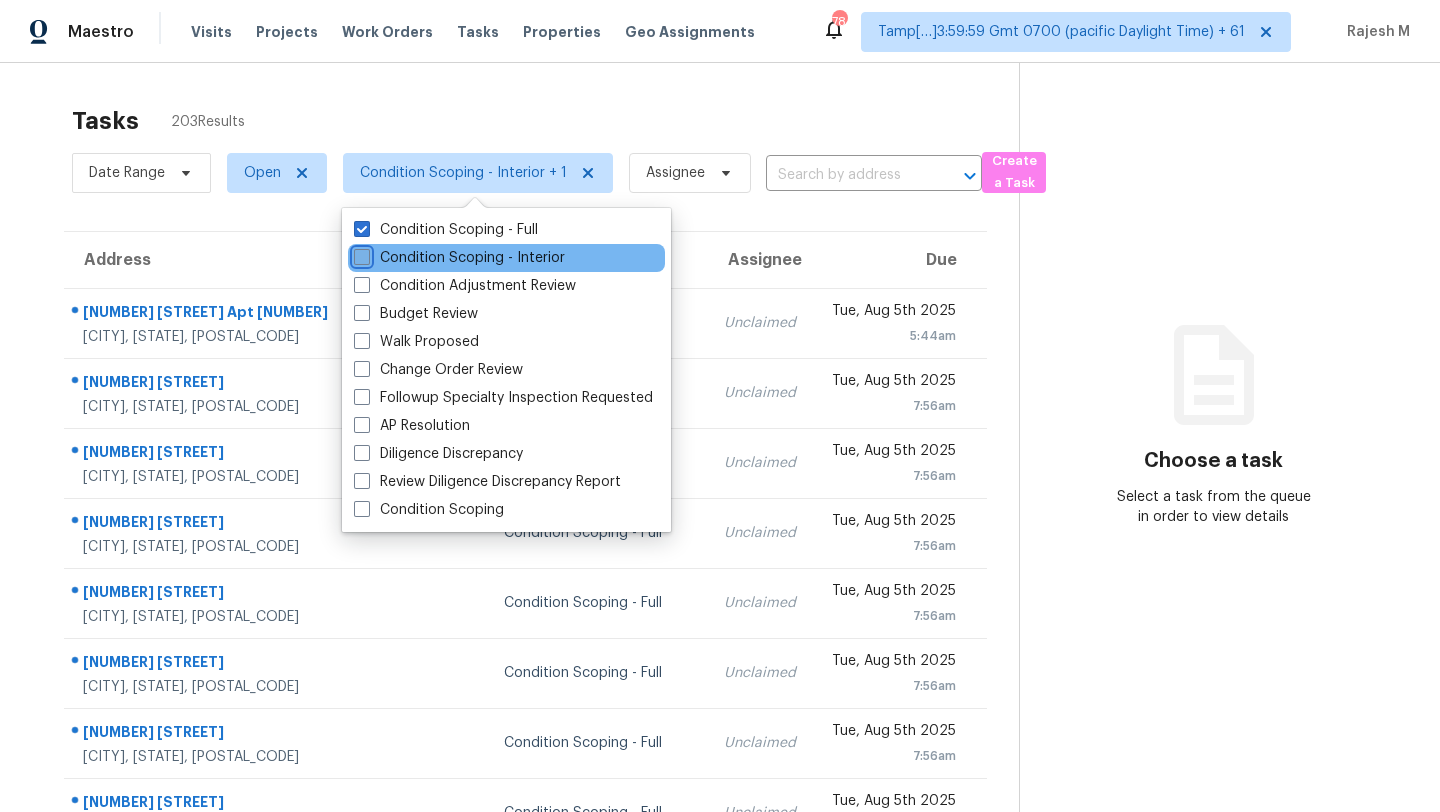 checkbox on "false" 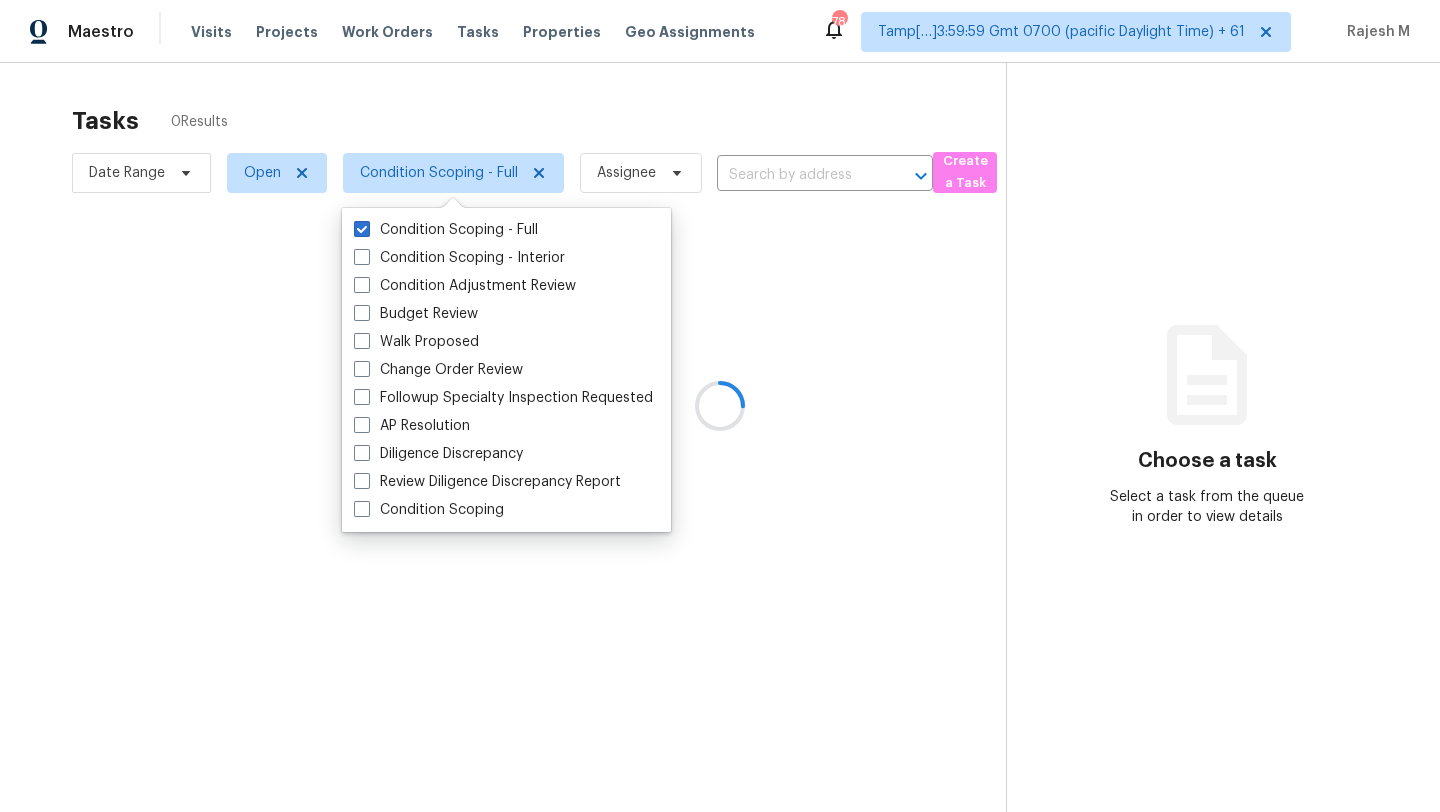 click at bounding box center [720, 406] 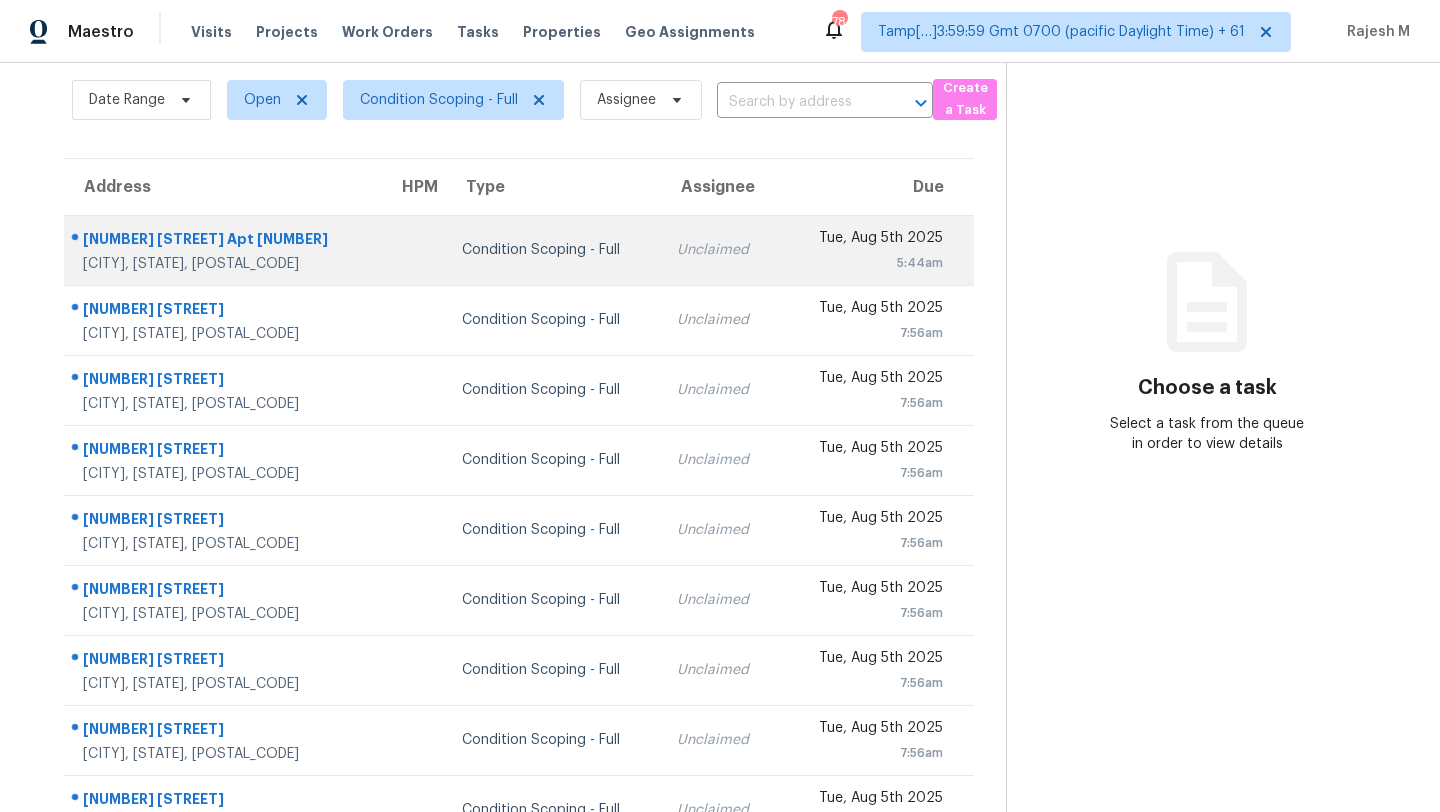 scroll, scrollTop: 68, scrollLeft: 0, axis: vertical 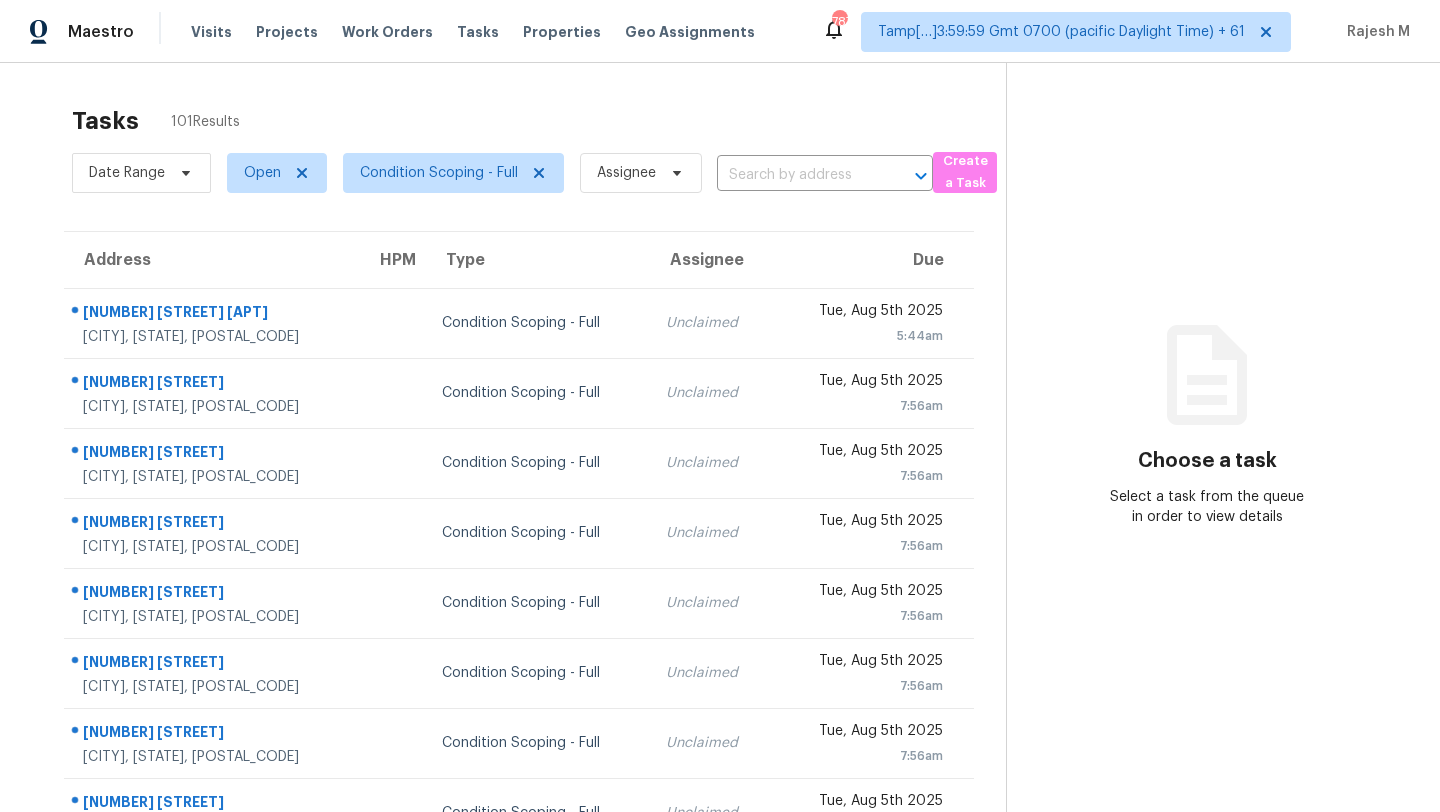 click on "Condition Scoping - Full" at bounding box center [445, 173] 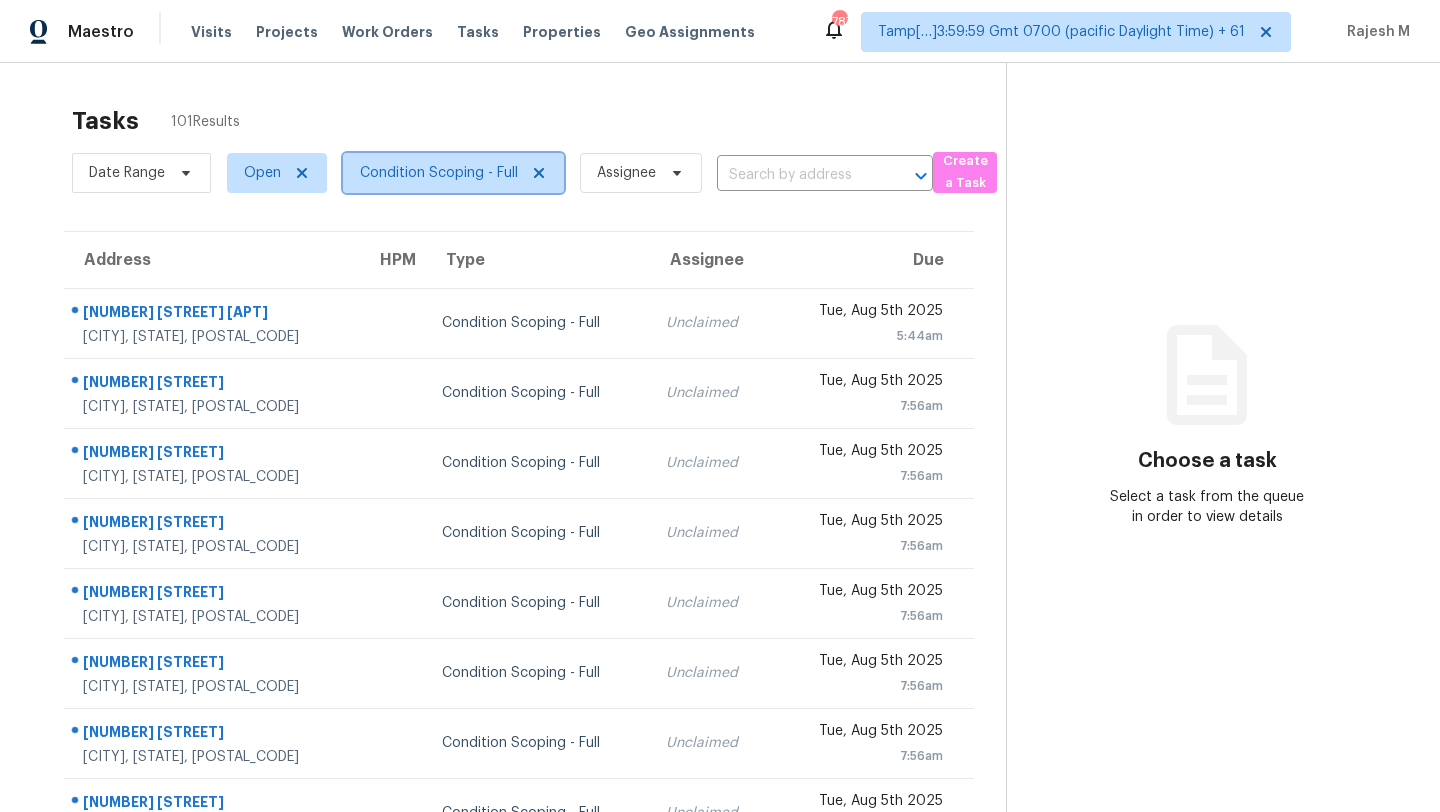 click on "Condition Scoping - Full" at bounding box center [453, 173] 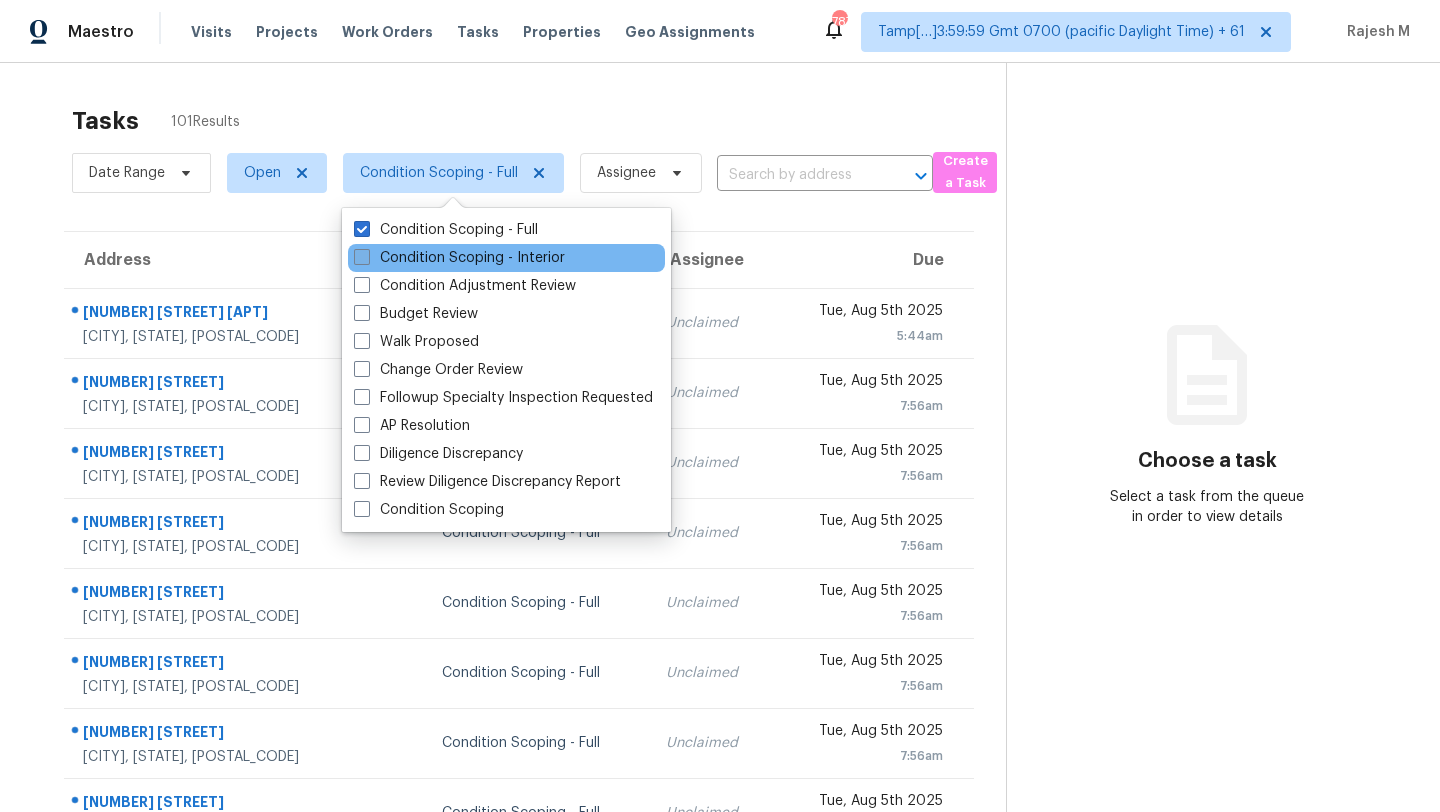 click on "Condition Scoping - Interior" at bounding box center [459, 258] 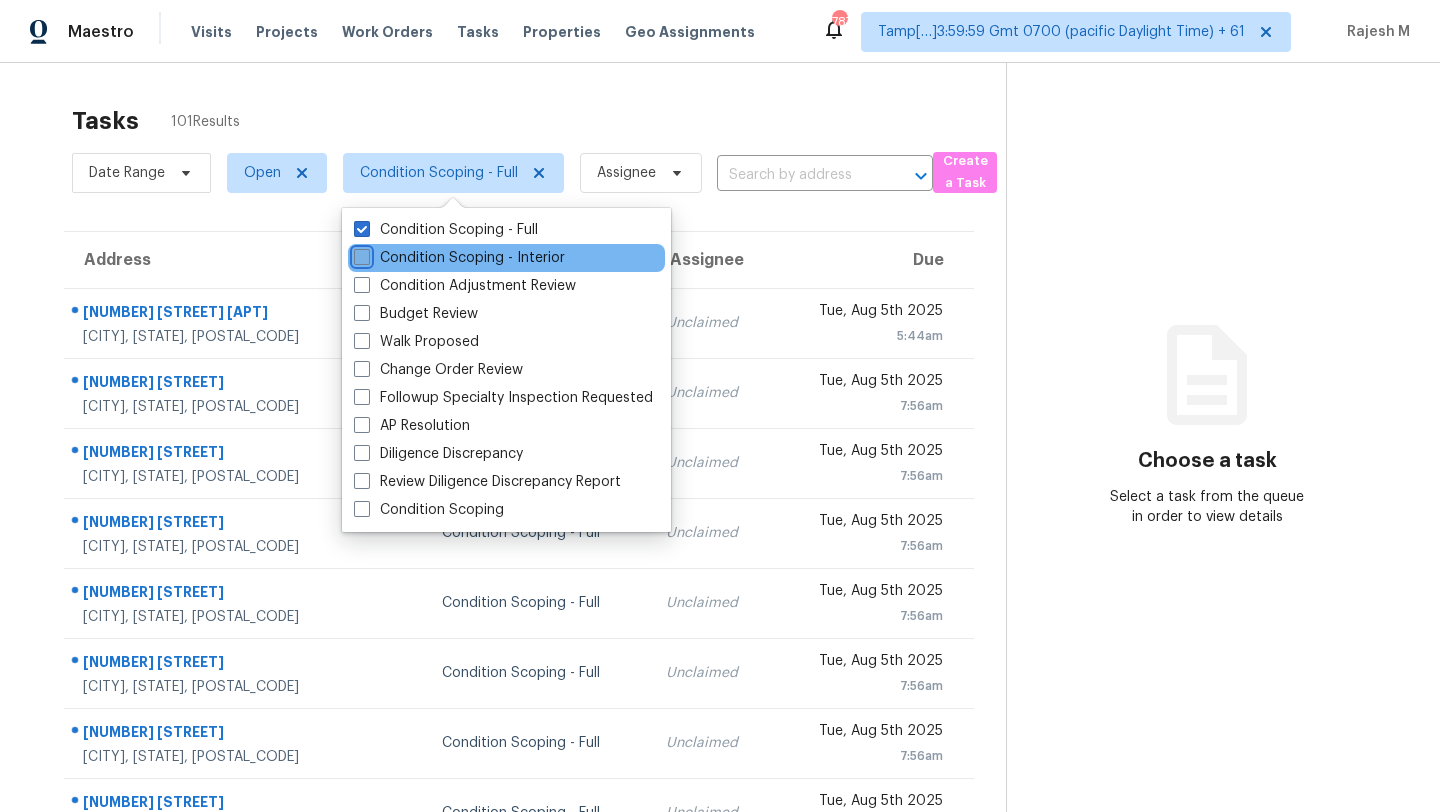 click on "Condition Scoping - Interior" at bounding box center (360, 254) 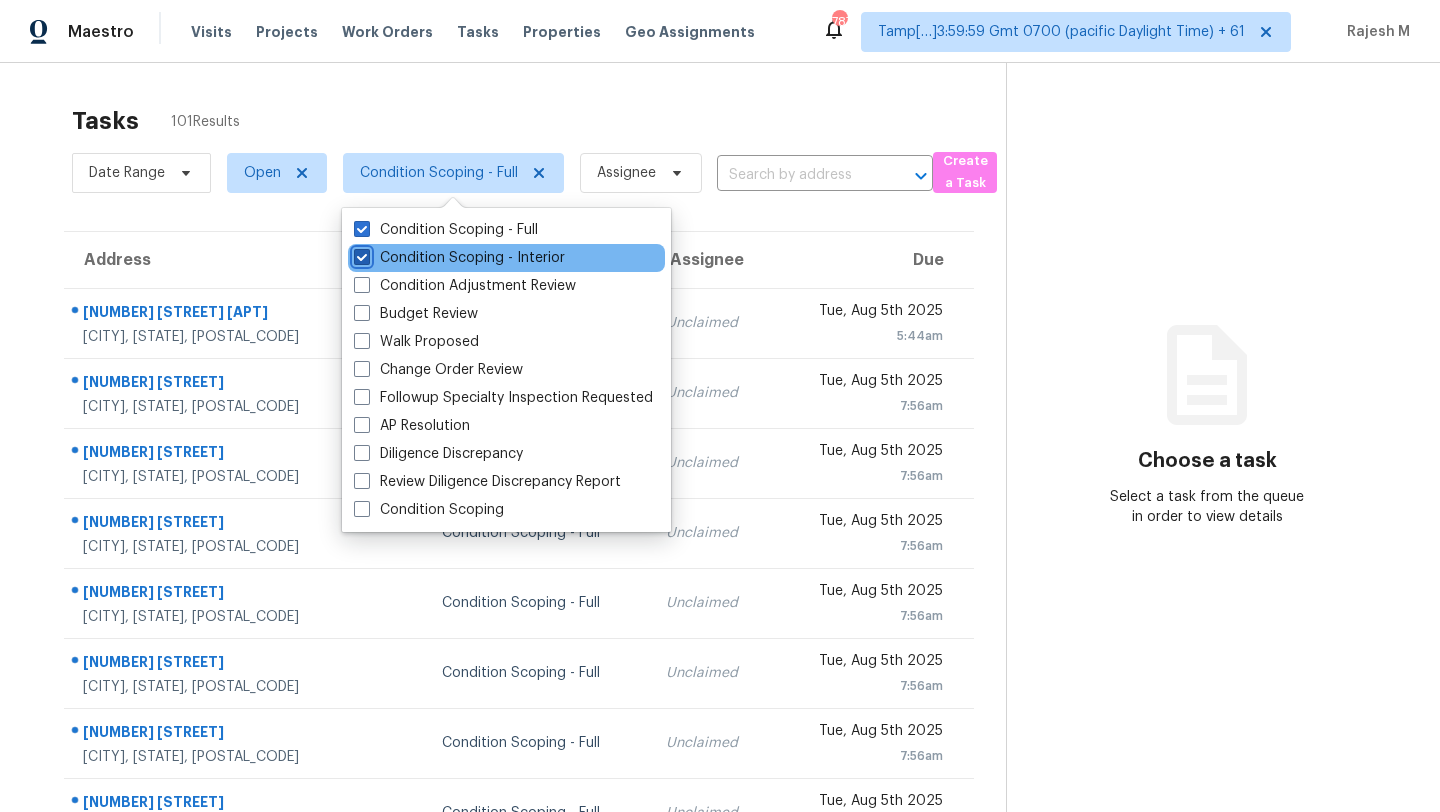 checkbox on "true" 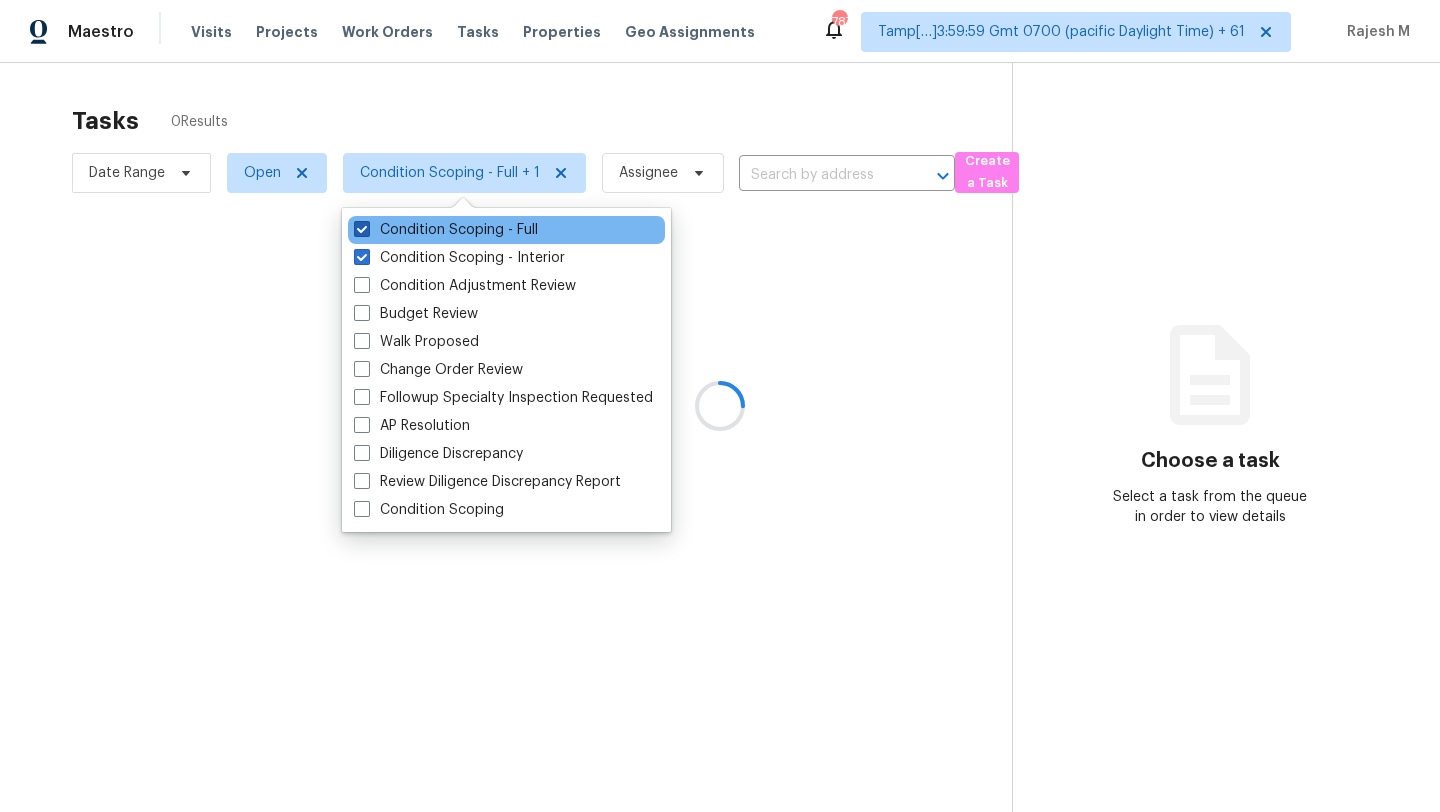 click on "Condition Scoping - Full" at bounding box center (446, 230) 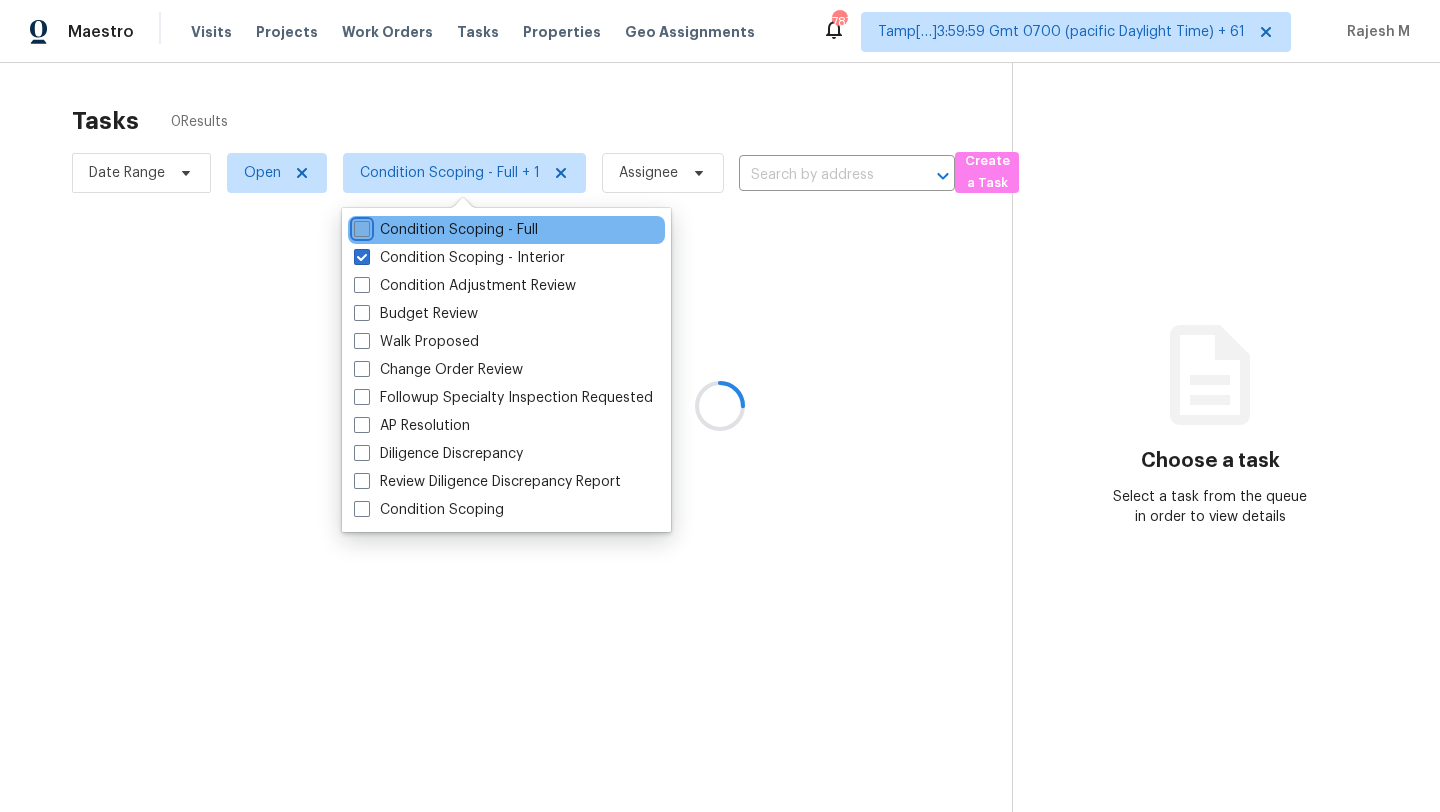 checkbox on "false" 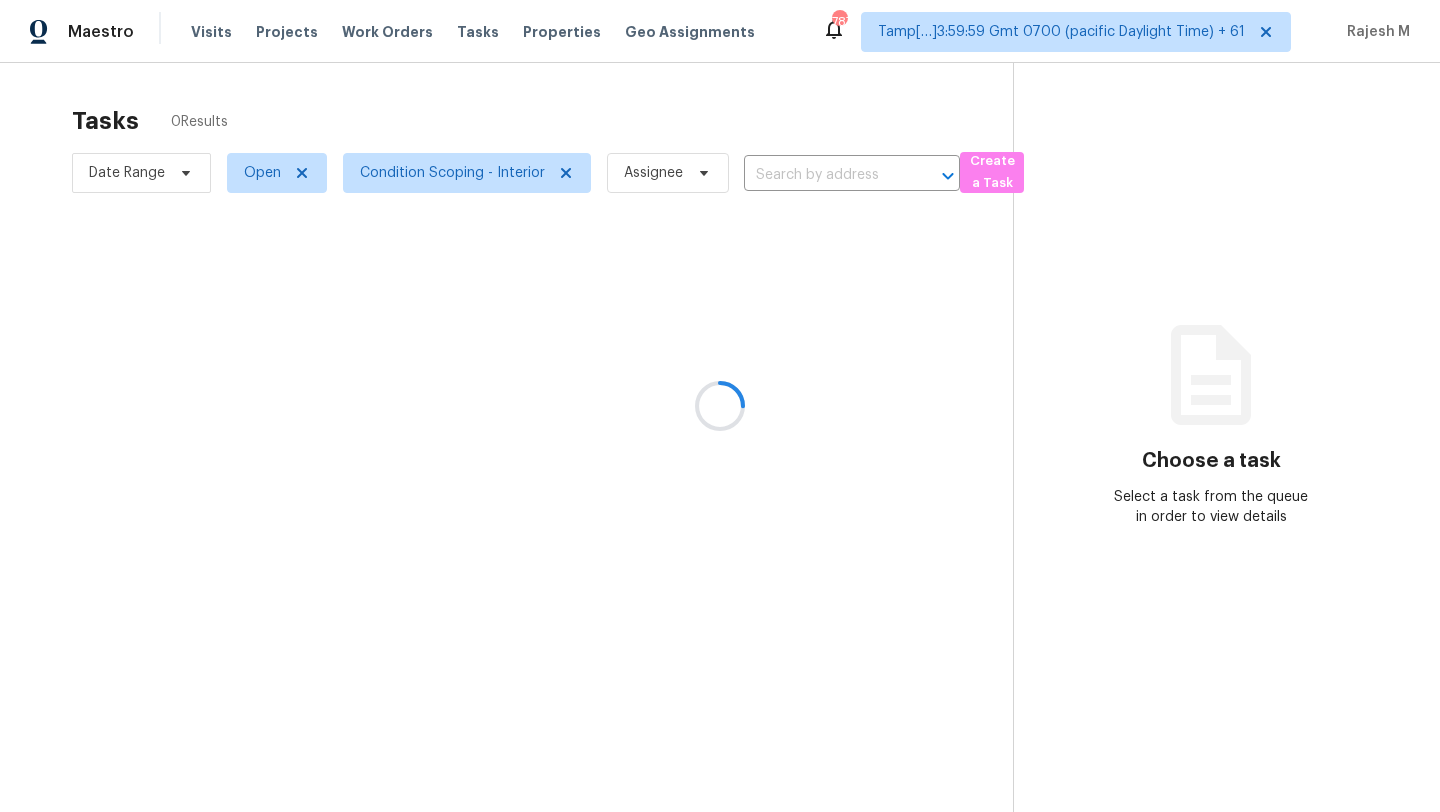 click at bounding box center (720, 406) 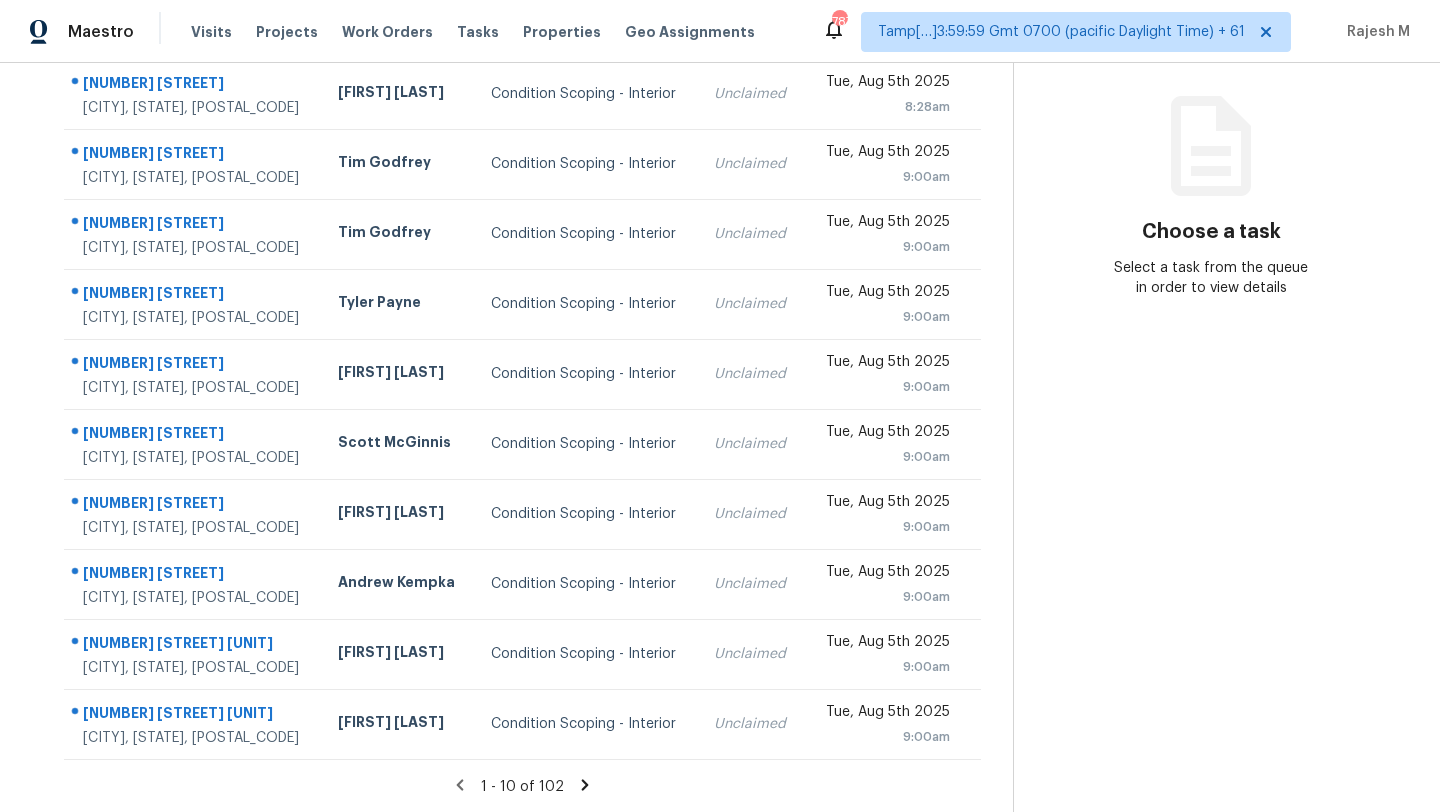 scroll, scrollTop: 0, scrollLeft: 0, axis: both 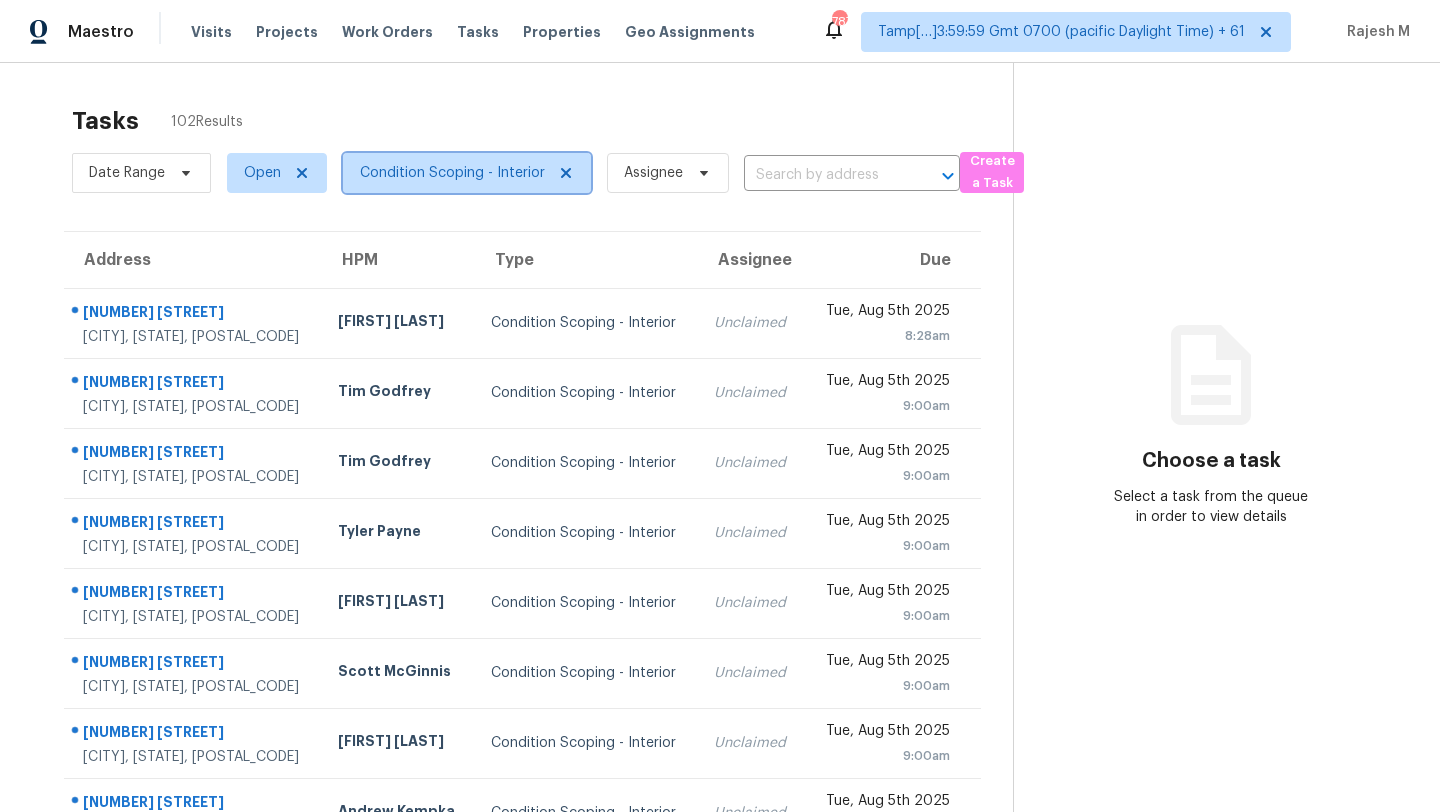 click on "Condition Scoping - Interior" at bounding box center [452, 173] 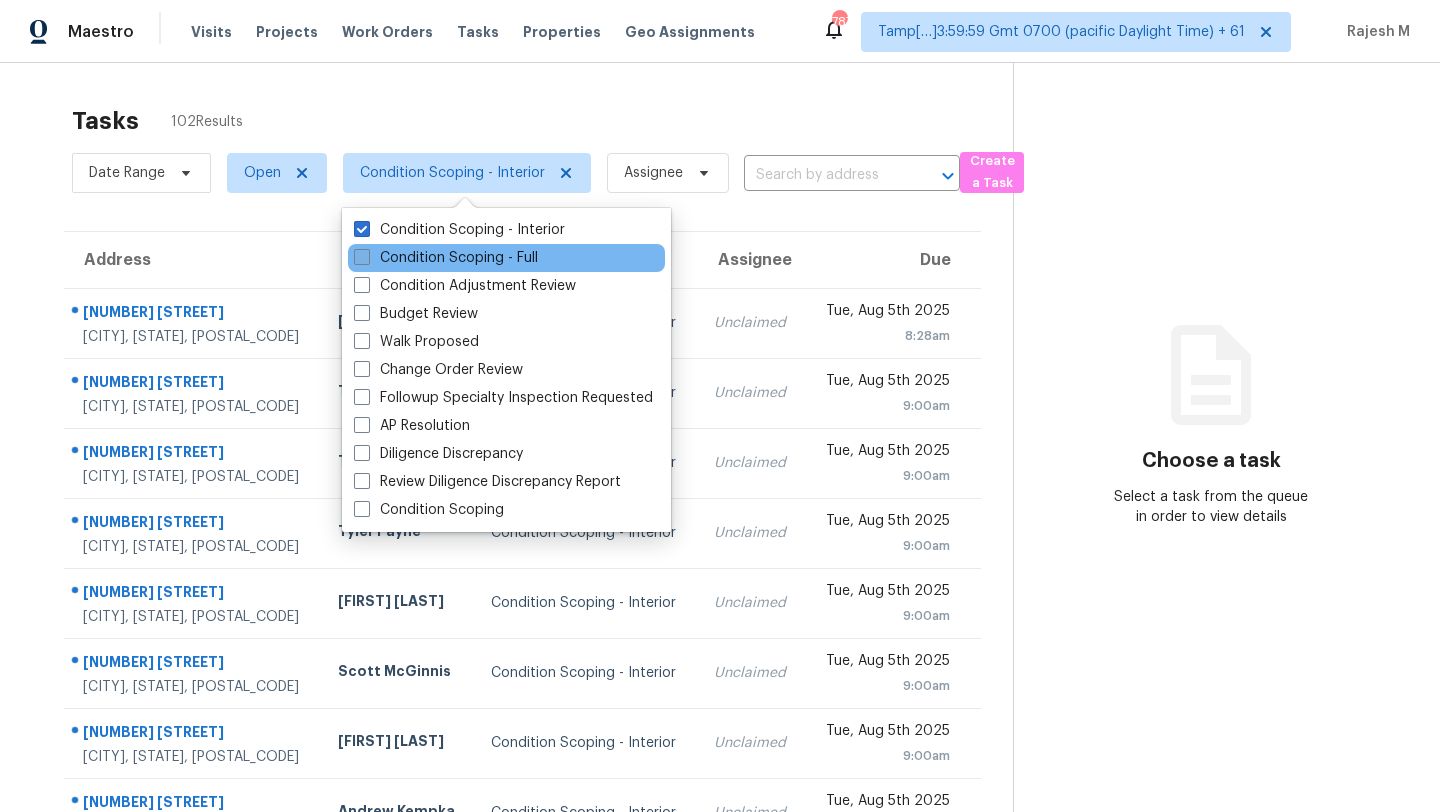 click on "Condition Scoping - Full" at bounding box center [446, 258] 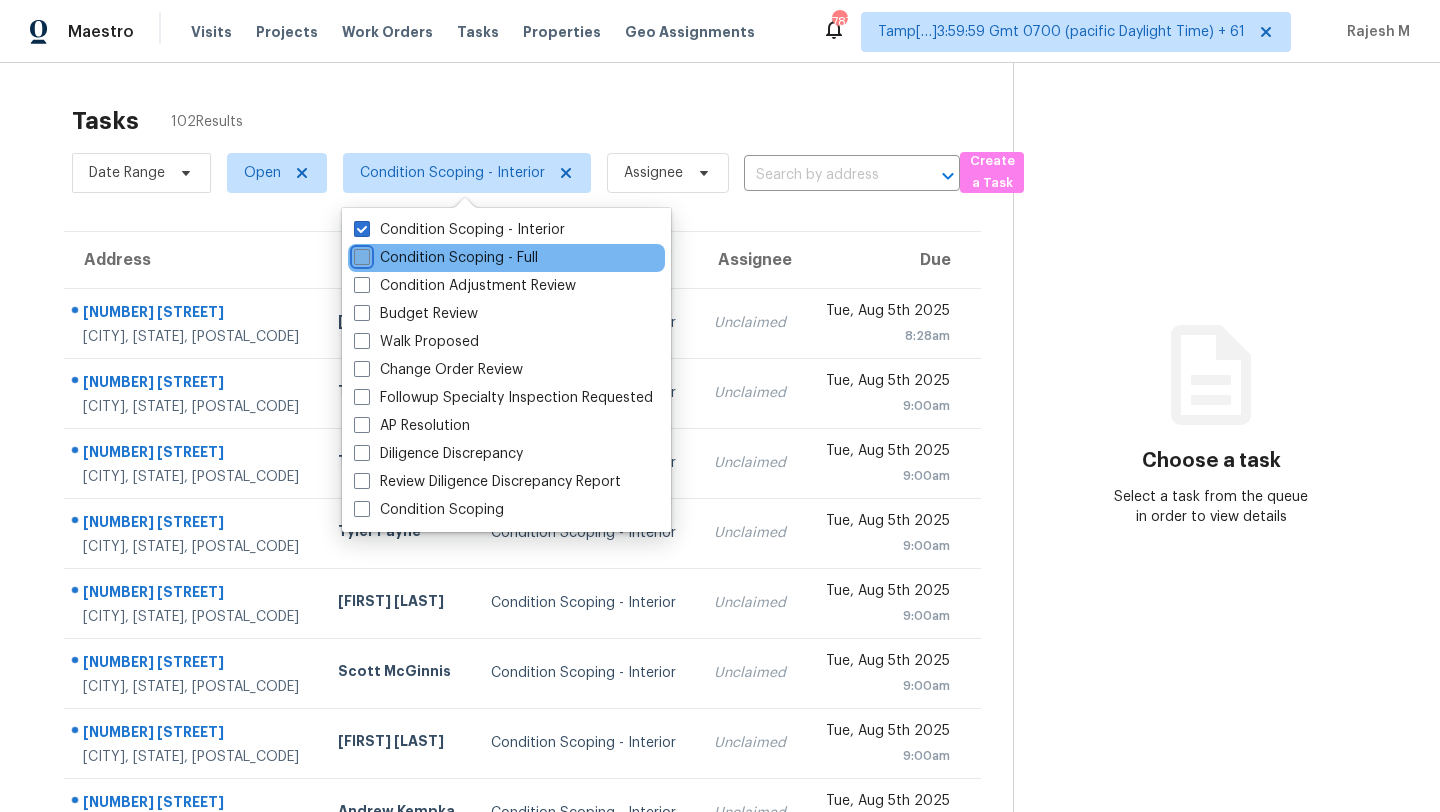 click on "Condition Scoping - Full" at bounding box center (360, 254) 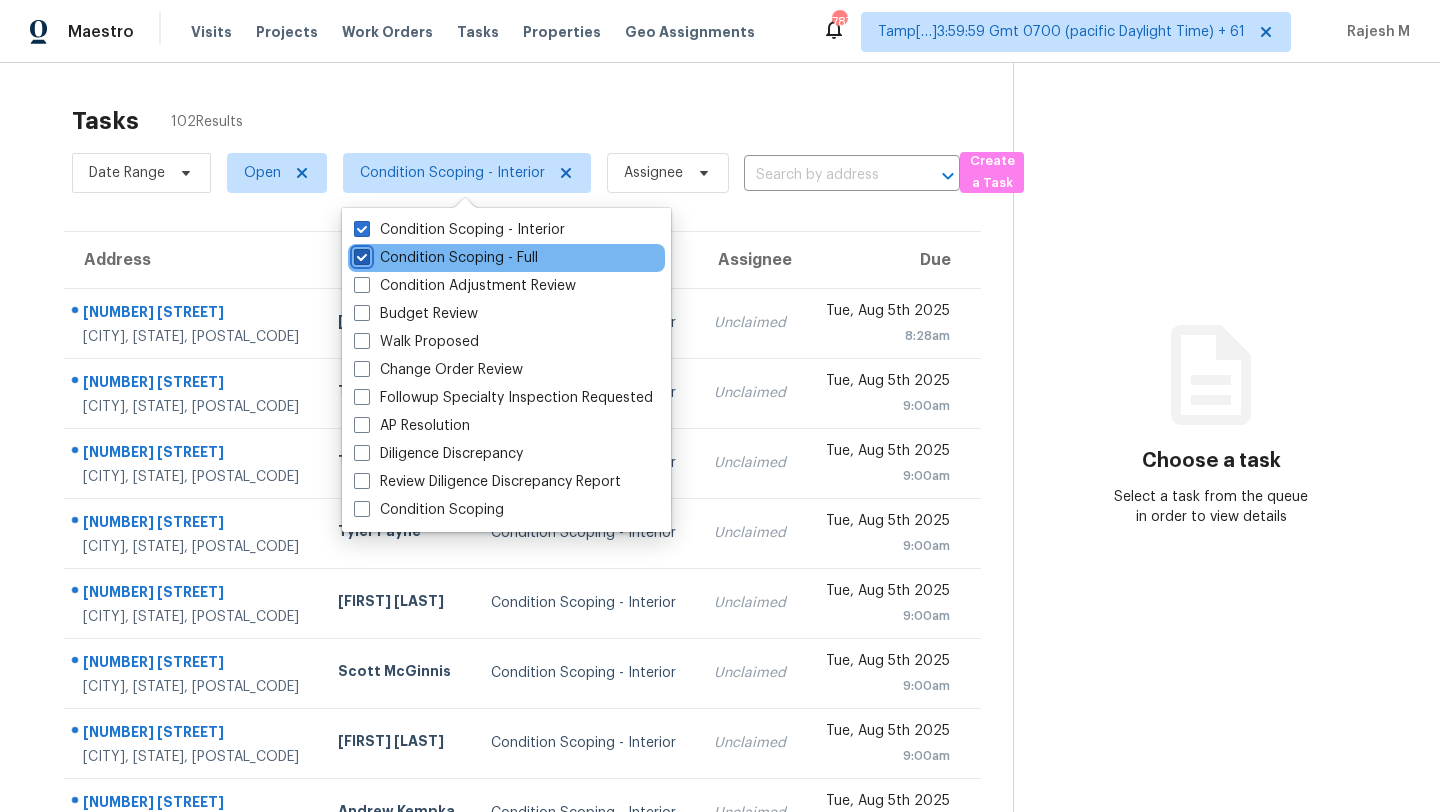 checkbox on "true" 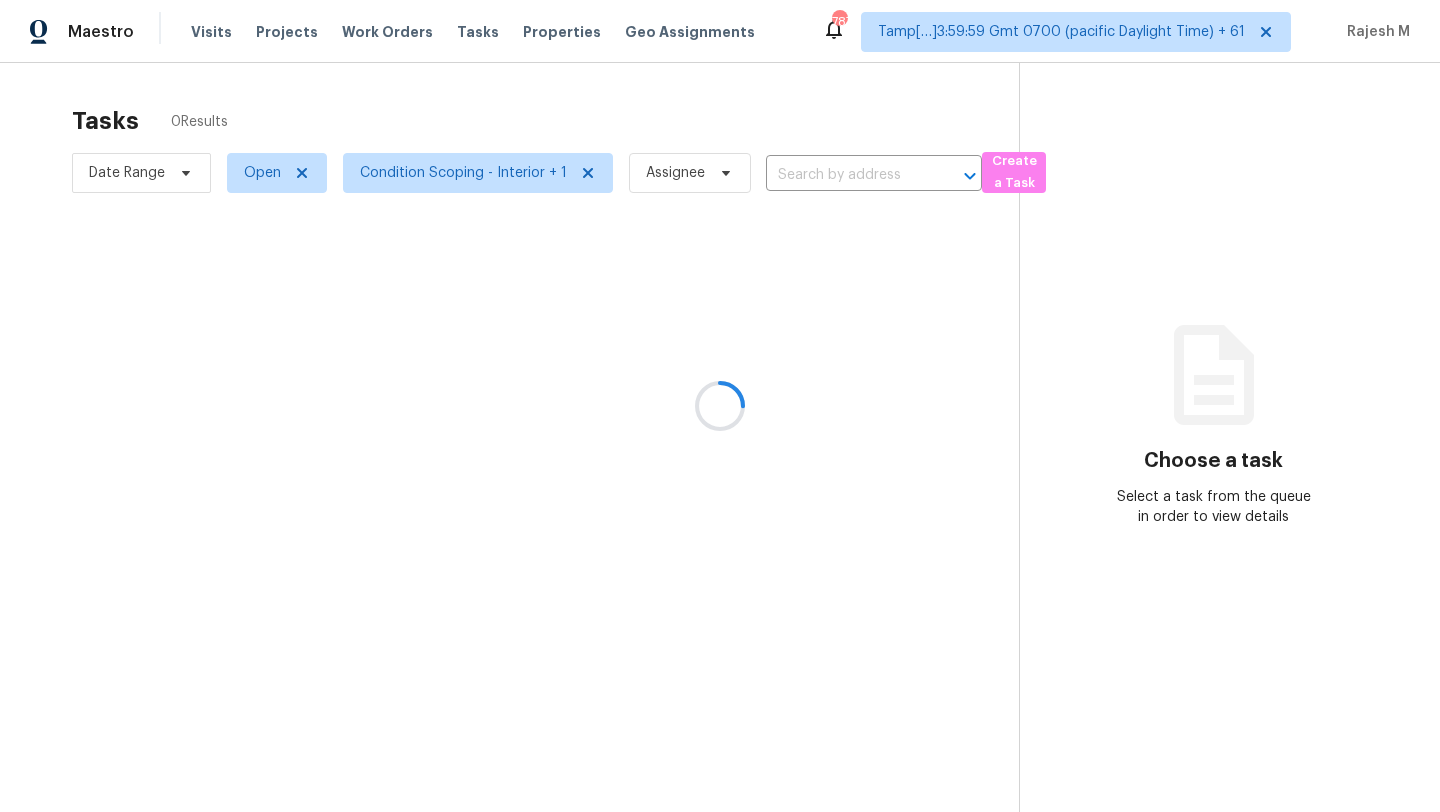 click at bounding box center (720, 406) 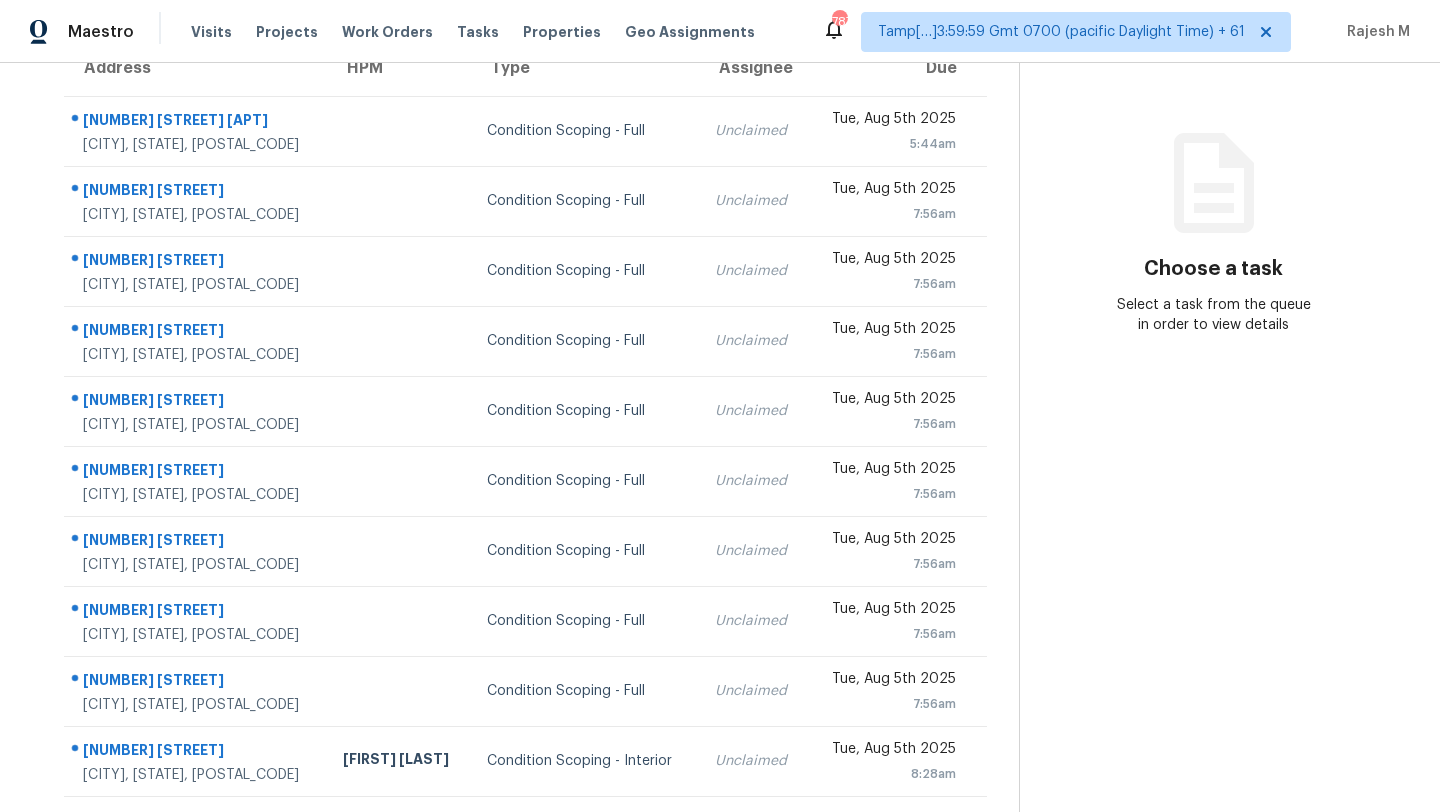 scroll, scrollTop: 0, scrollLeft: 0, axis: both 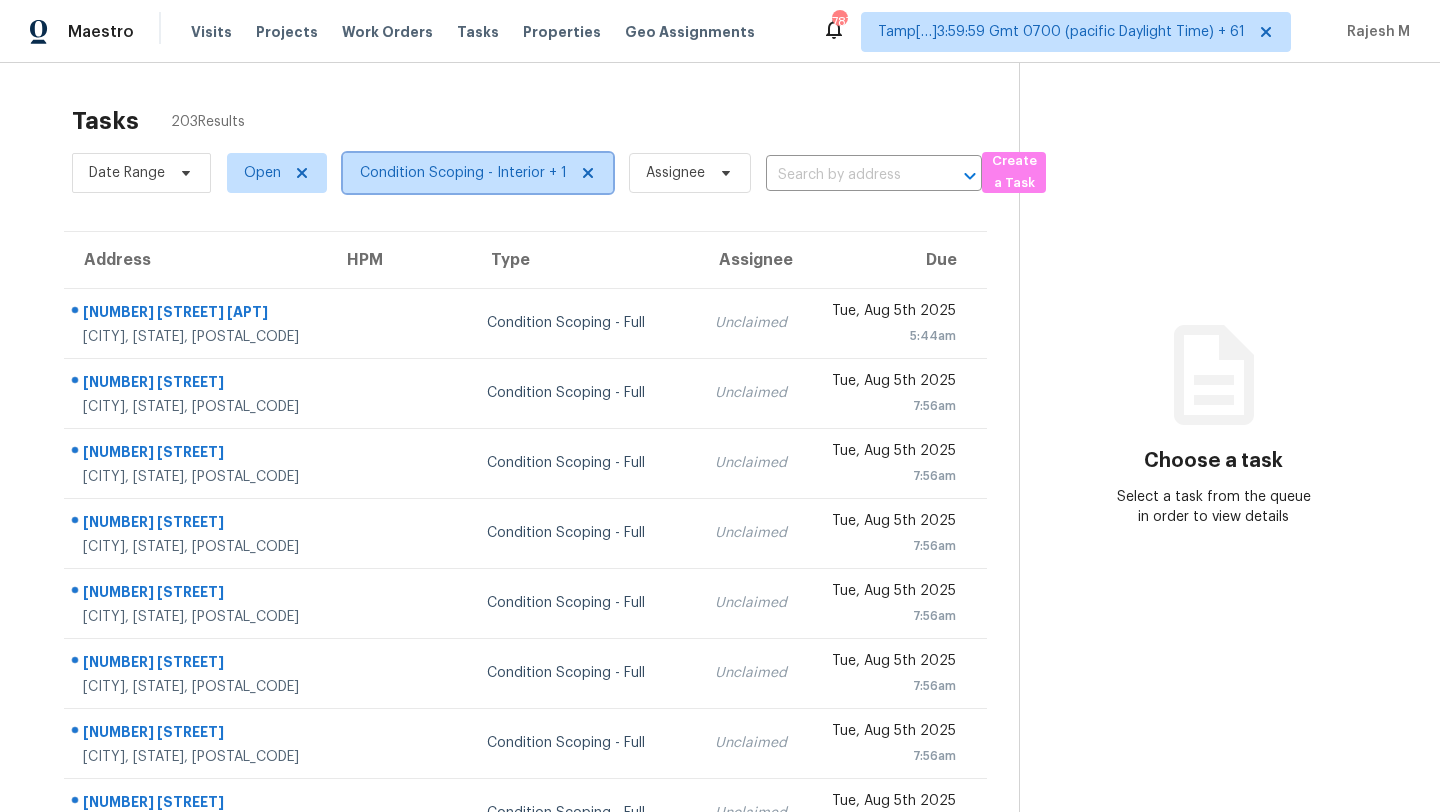 click on "Condition Scoping - Interior + 1" at bounding box center [463, 173] 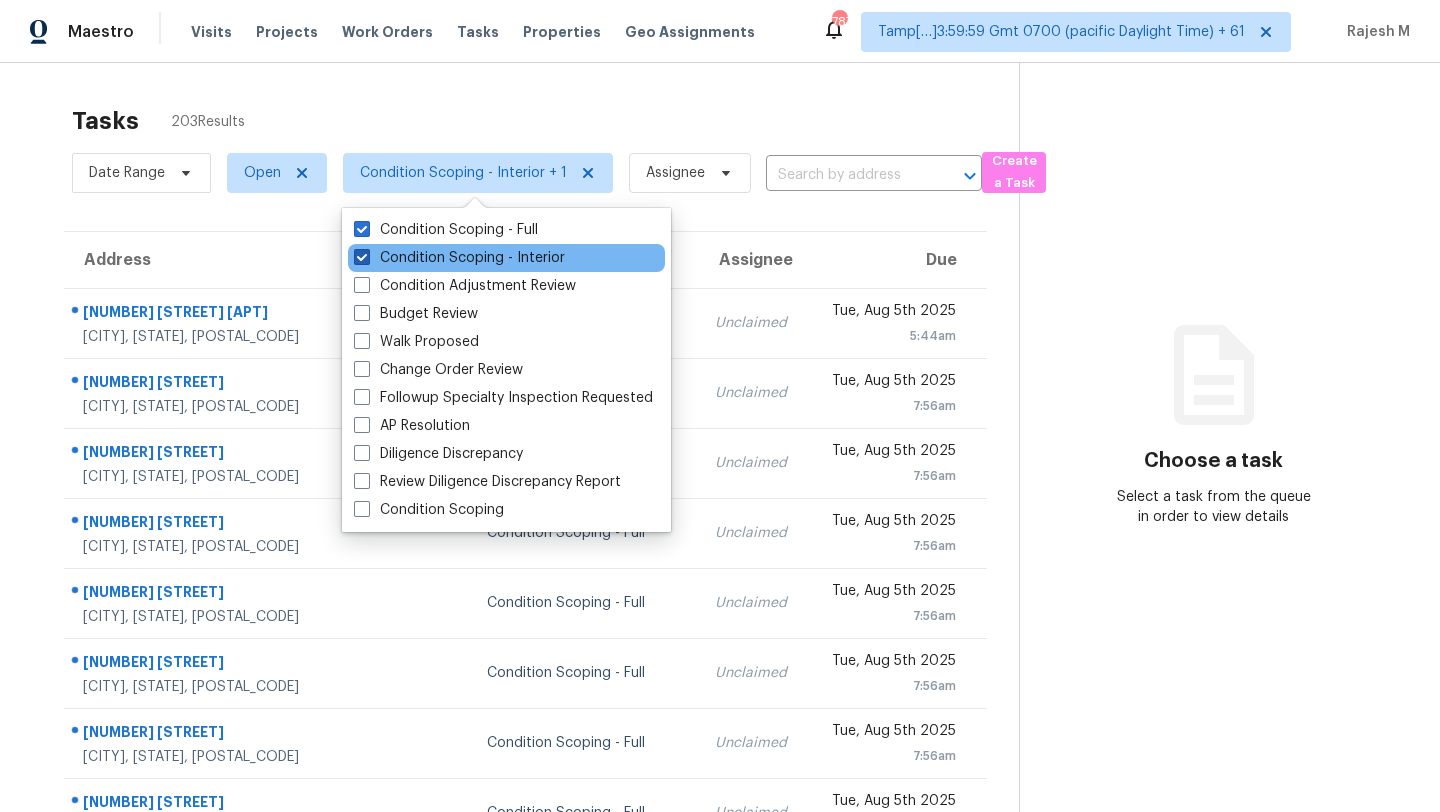 click on "Condition Scoping - Interior" at bounding box center [459, 258] 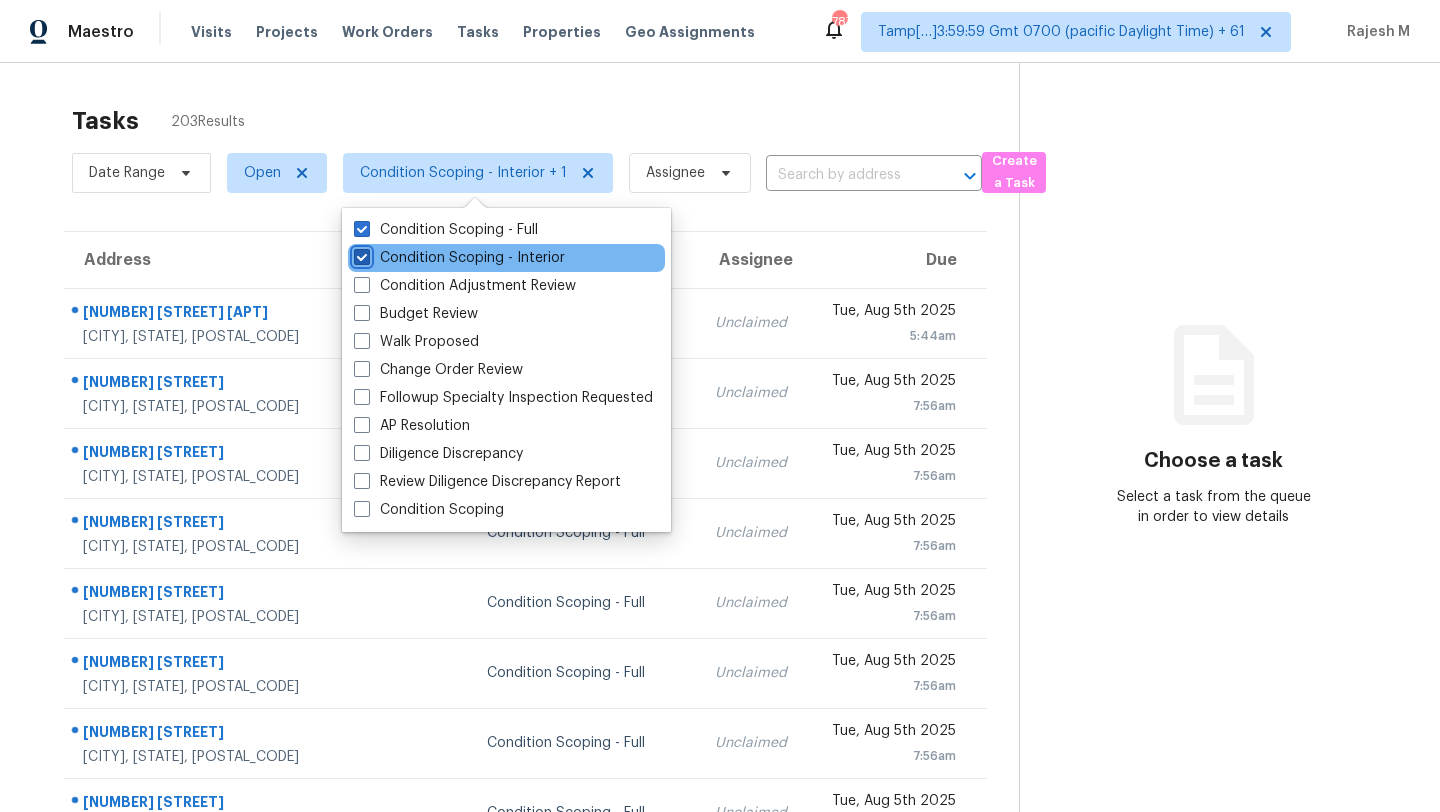 click on "Condition Scoping - Interior" at bounding box center [360, 254] 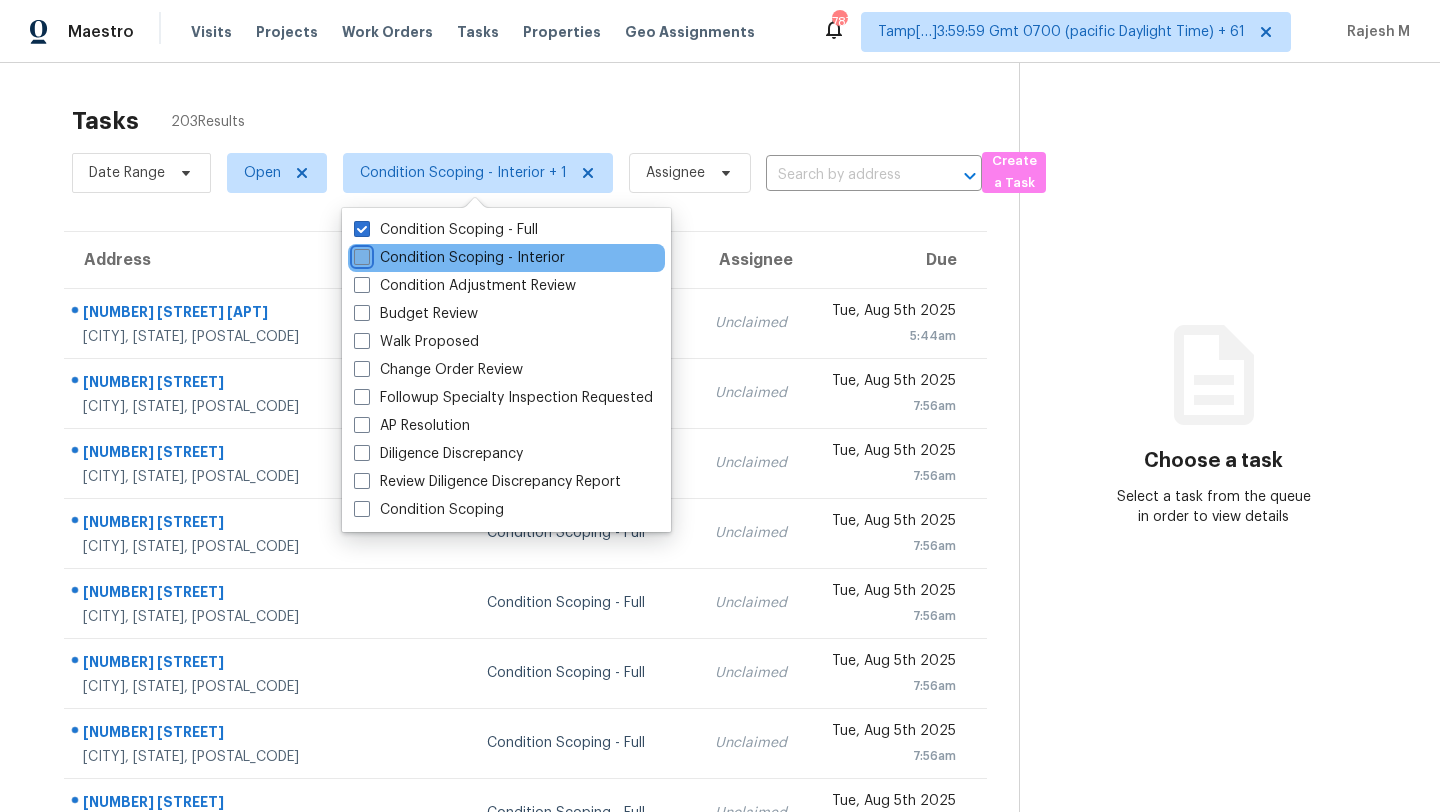 checkbox on "false" 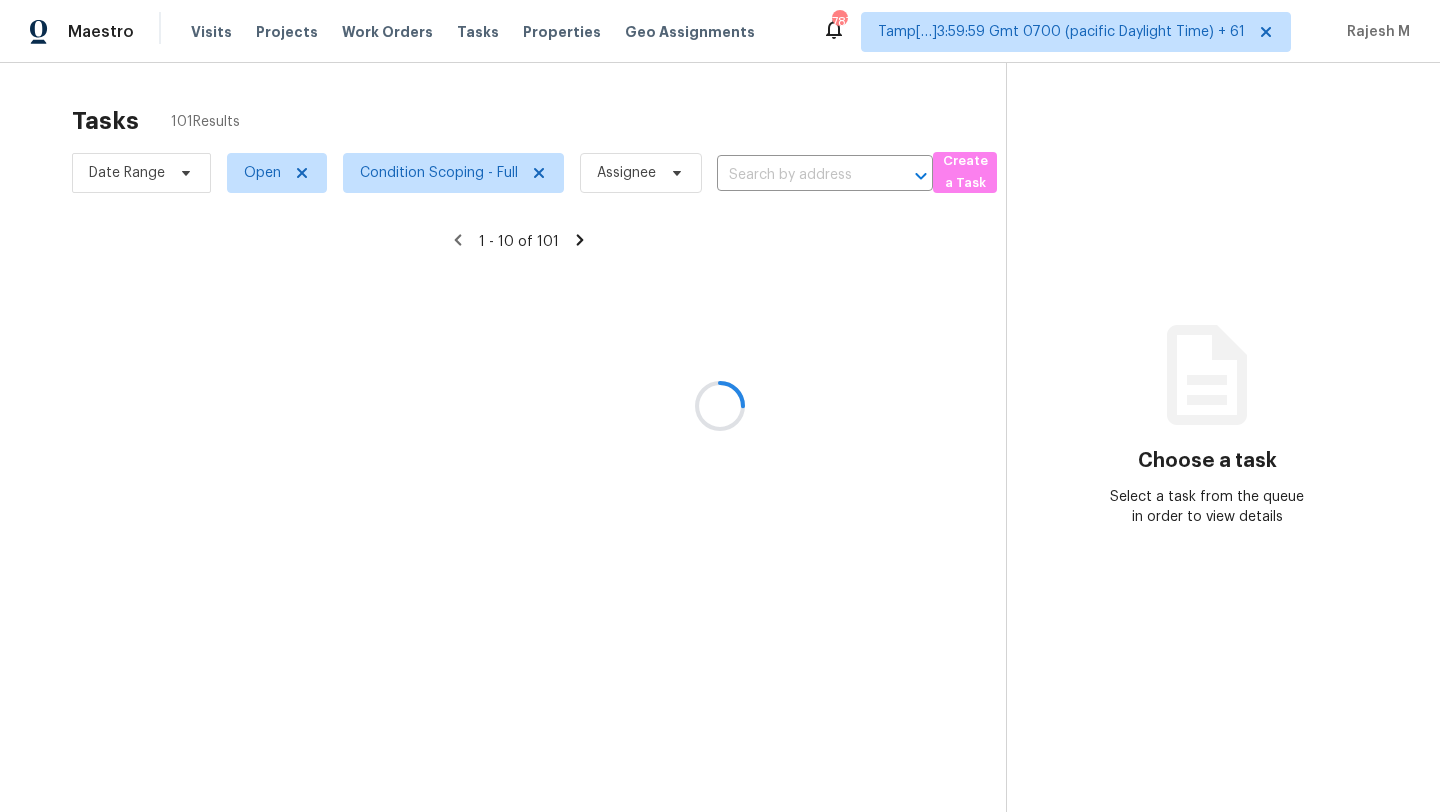 click at bounding box center (720, 406) 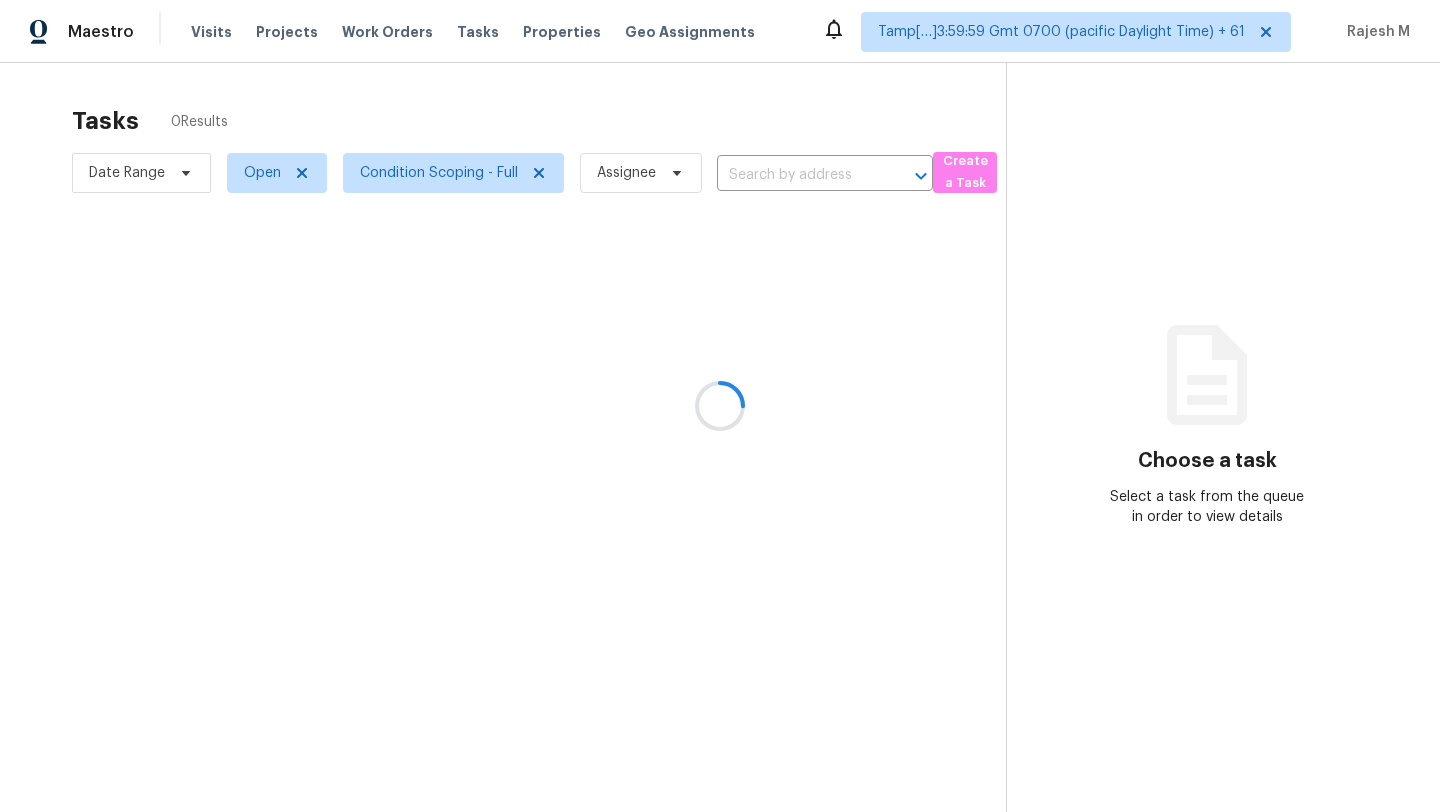 scroll, scrollTop: 0, scrollLeft: 0, axis: both 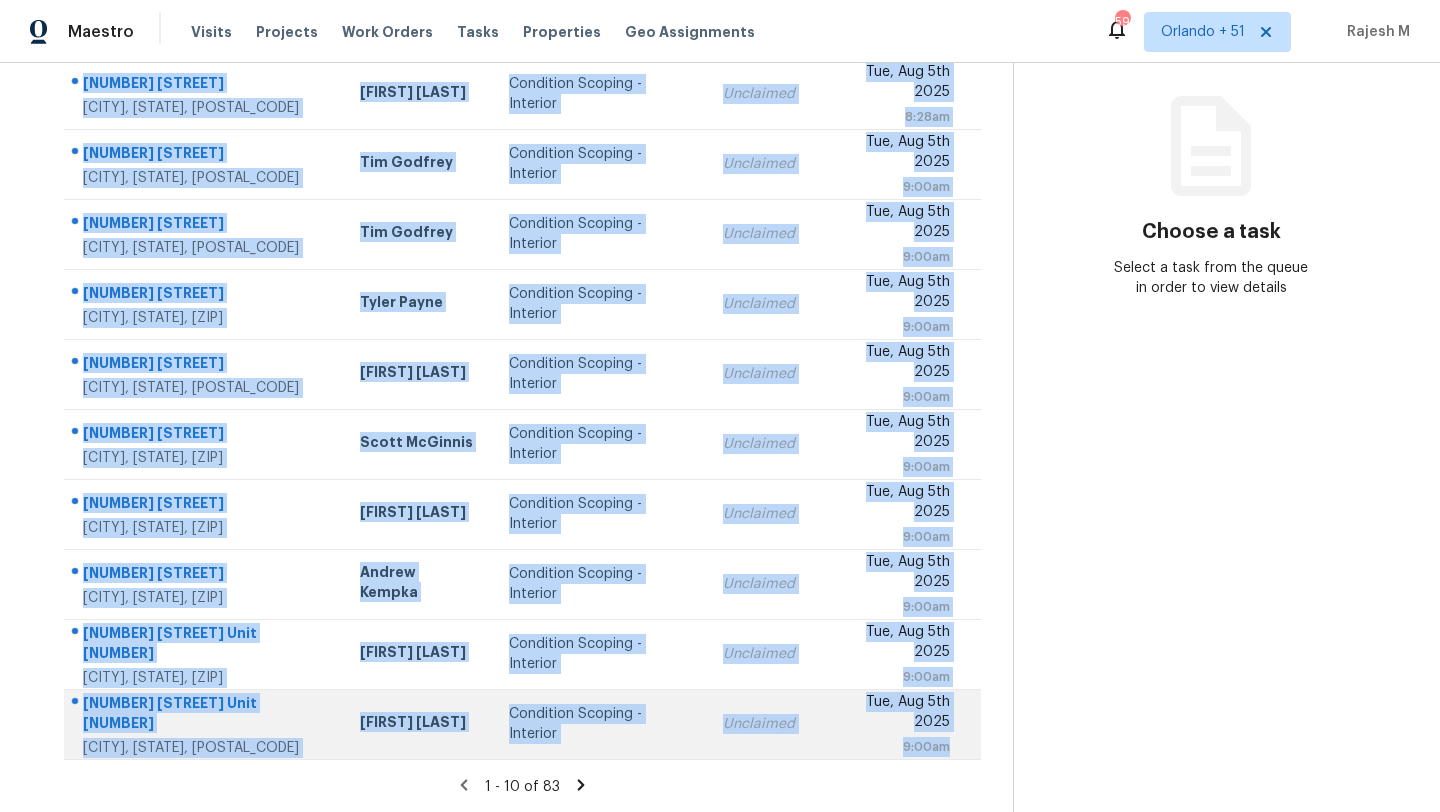 drag, startPoint x: 67, startPoint y: 174, endPoint x: 961, endPoint y: 733, distance: 1054.3799 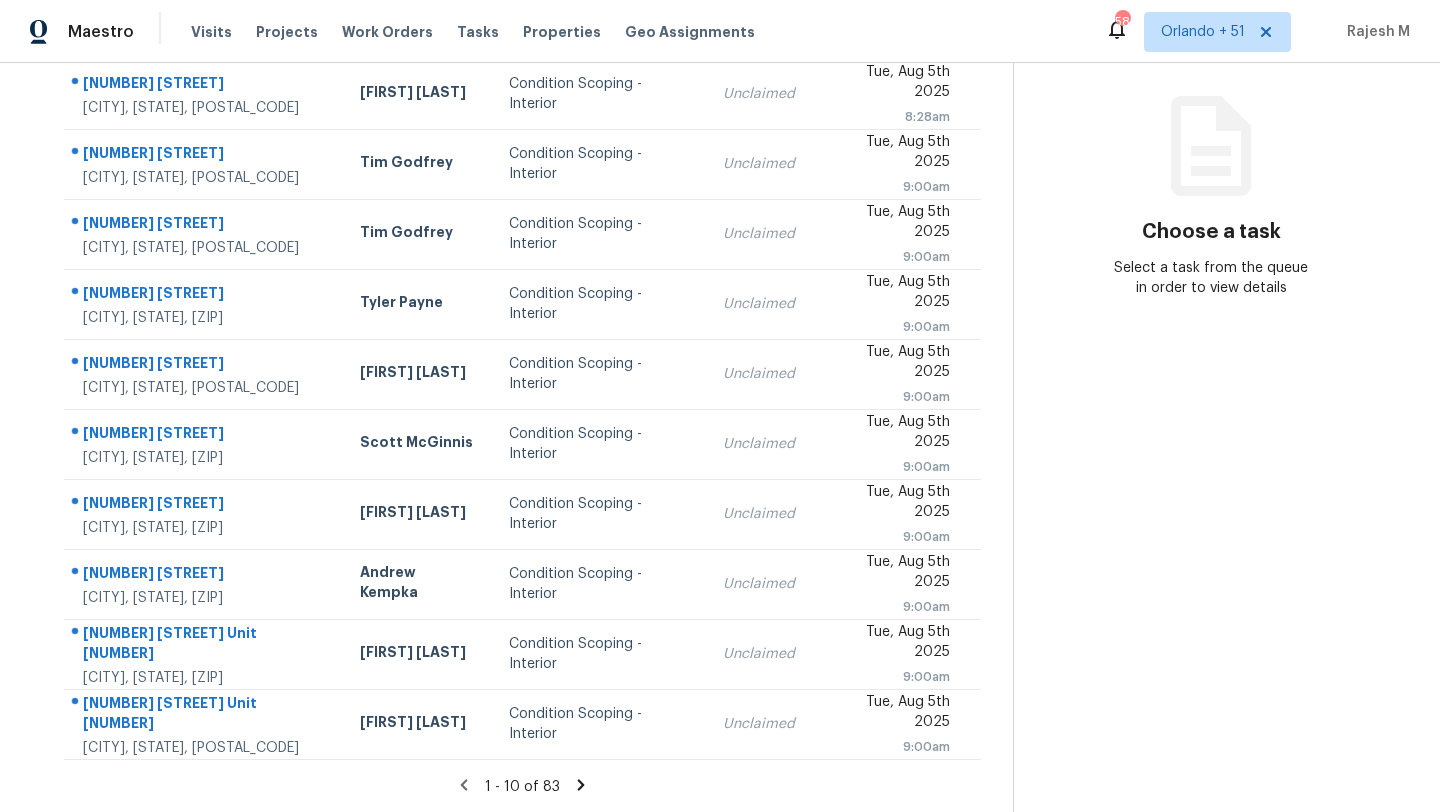 click 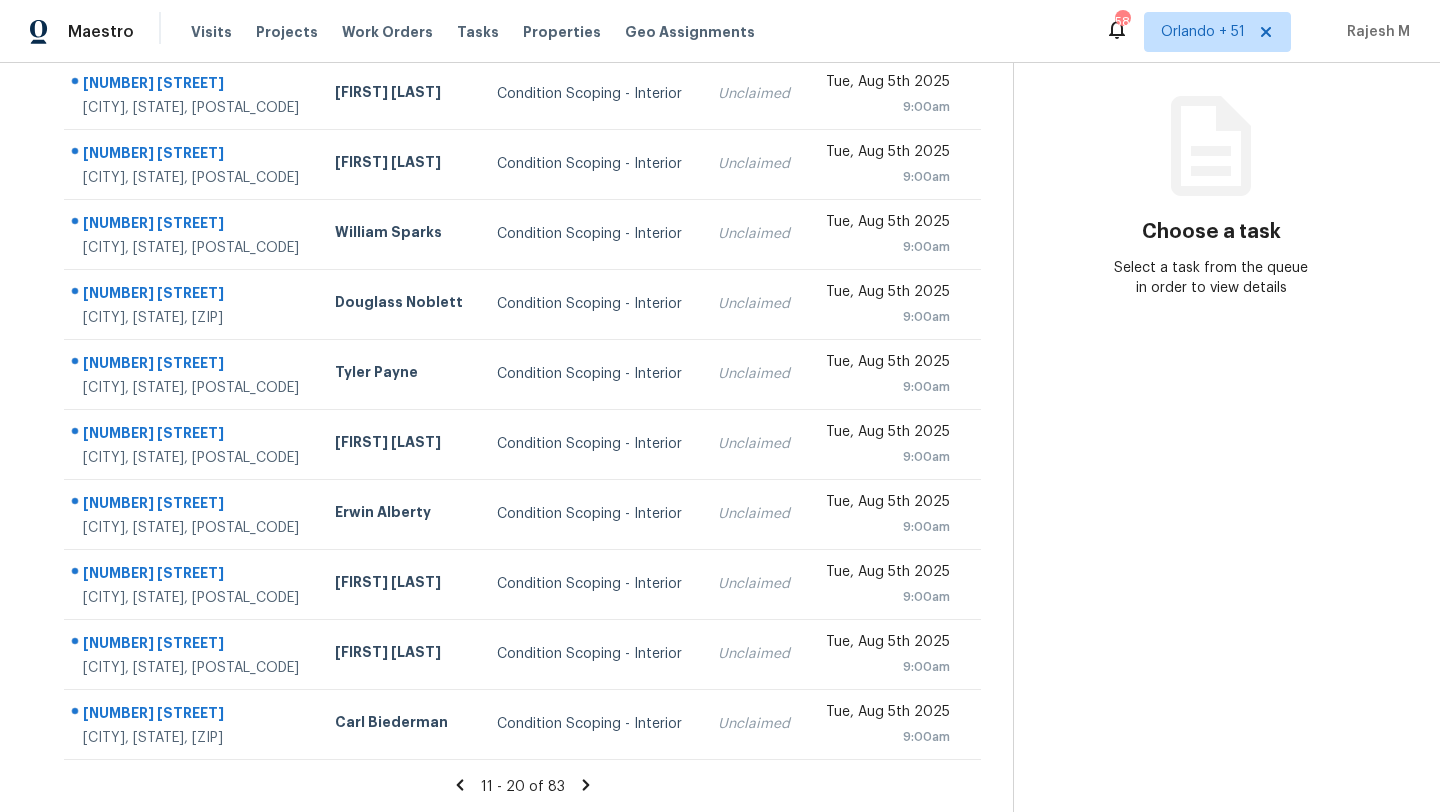 scroll, scrollTop: 0, scrollLeft: 0, axis: both 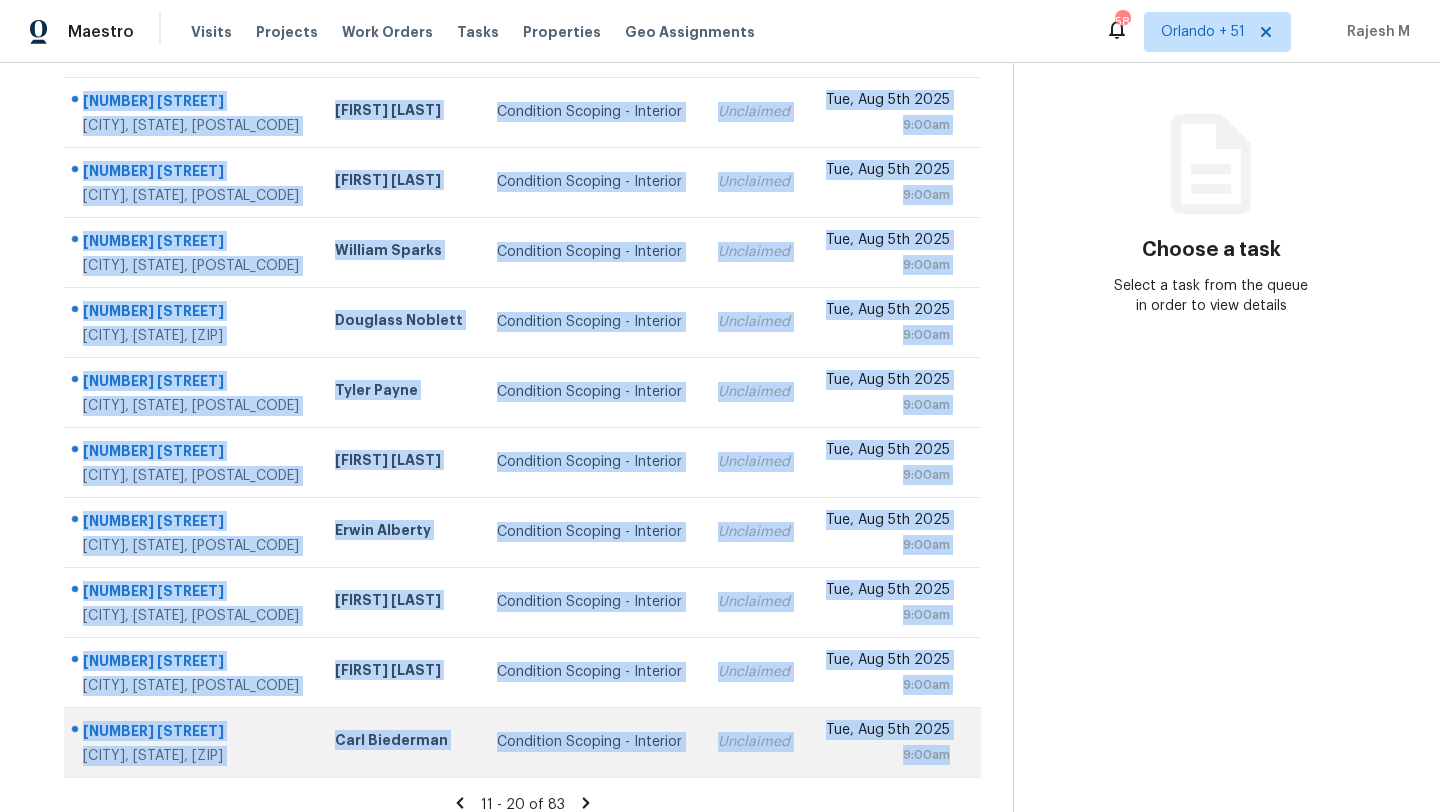 drag, startPoint x: 67, startPoint y: 296, endPoint x: 961, endPoint y: 749, distance: 1002.22003 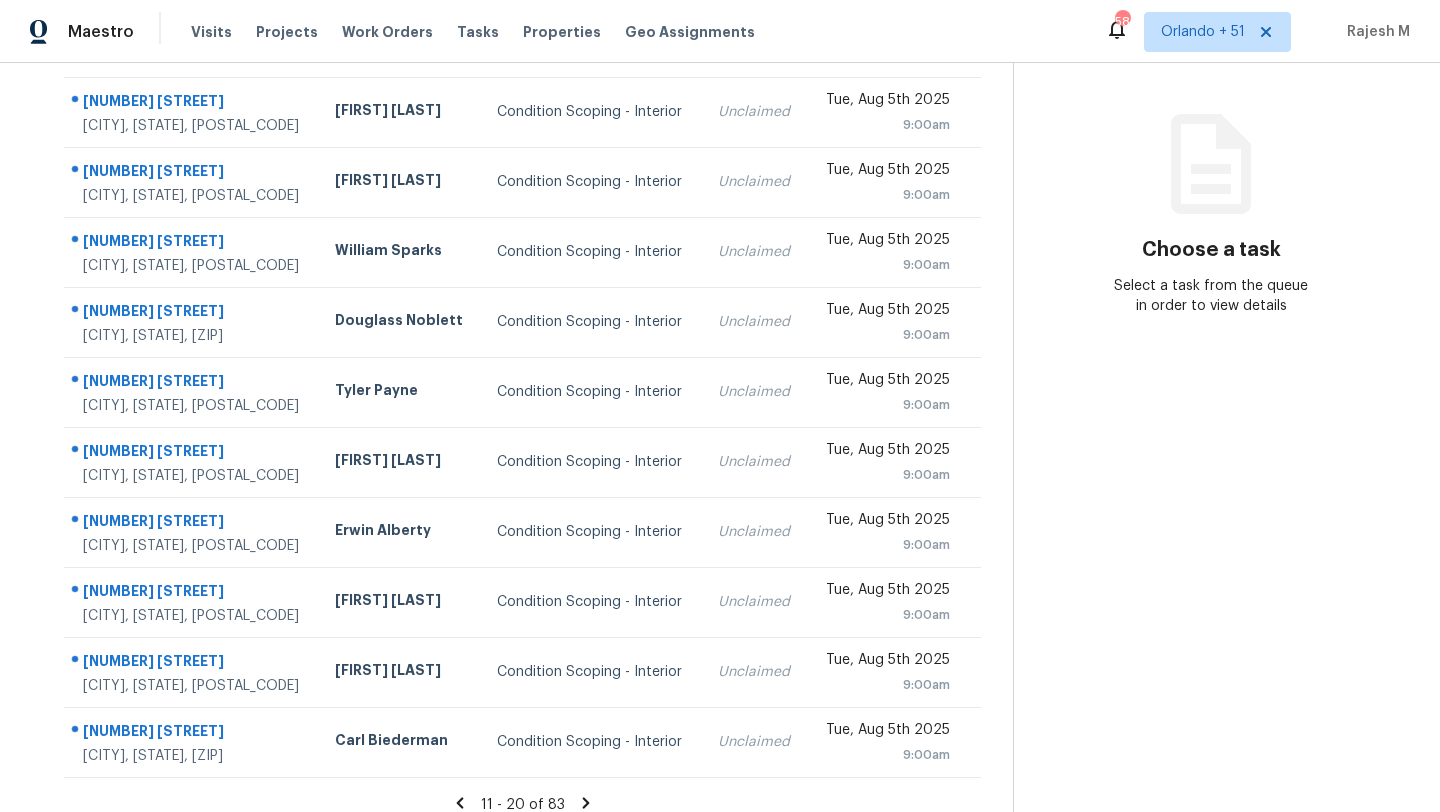 click 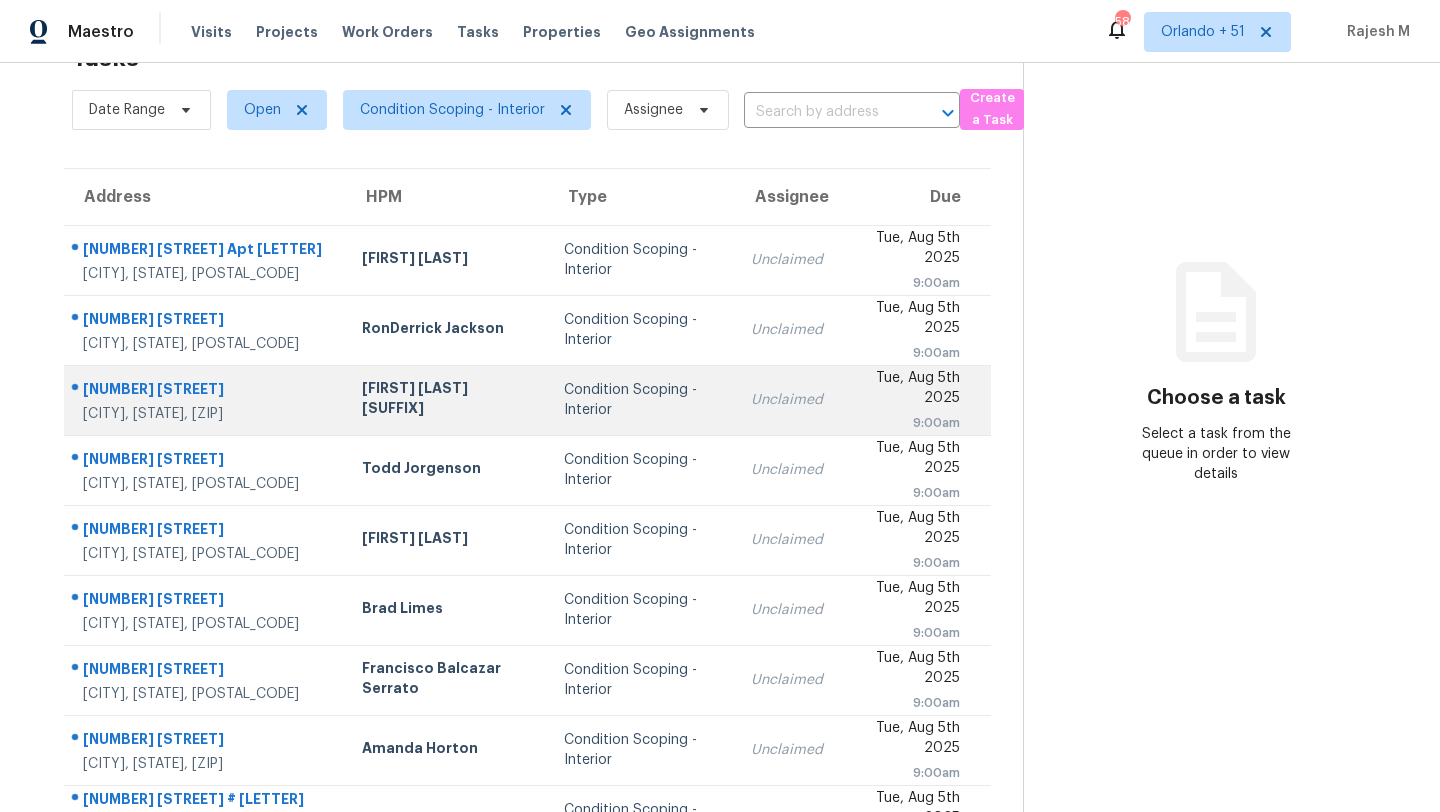 scroll, scrollTop: 211, scrollLeft: 0, axis: vertical 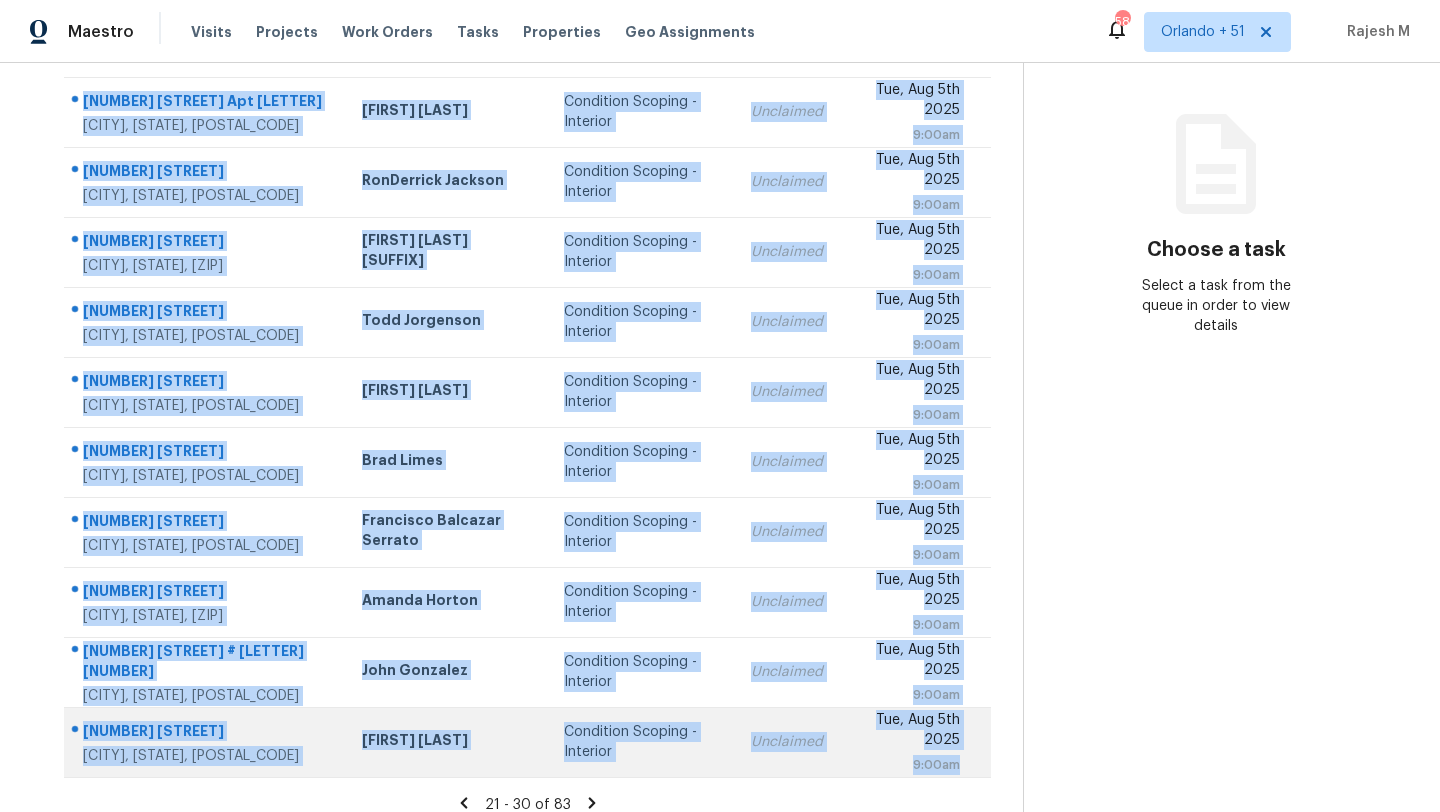drag, startPoint x: 70, startPoint y: 92, endPoint x: 965, endPoint y: 773, distance: 1124.6271 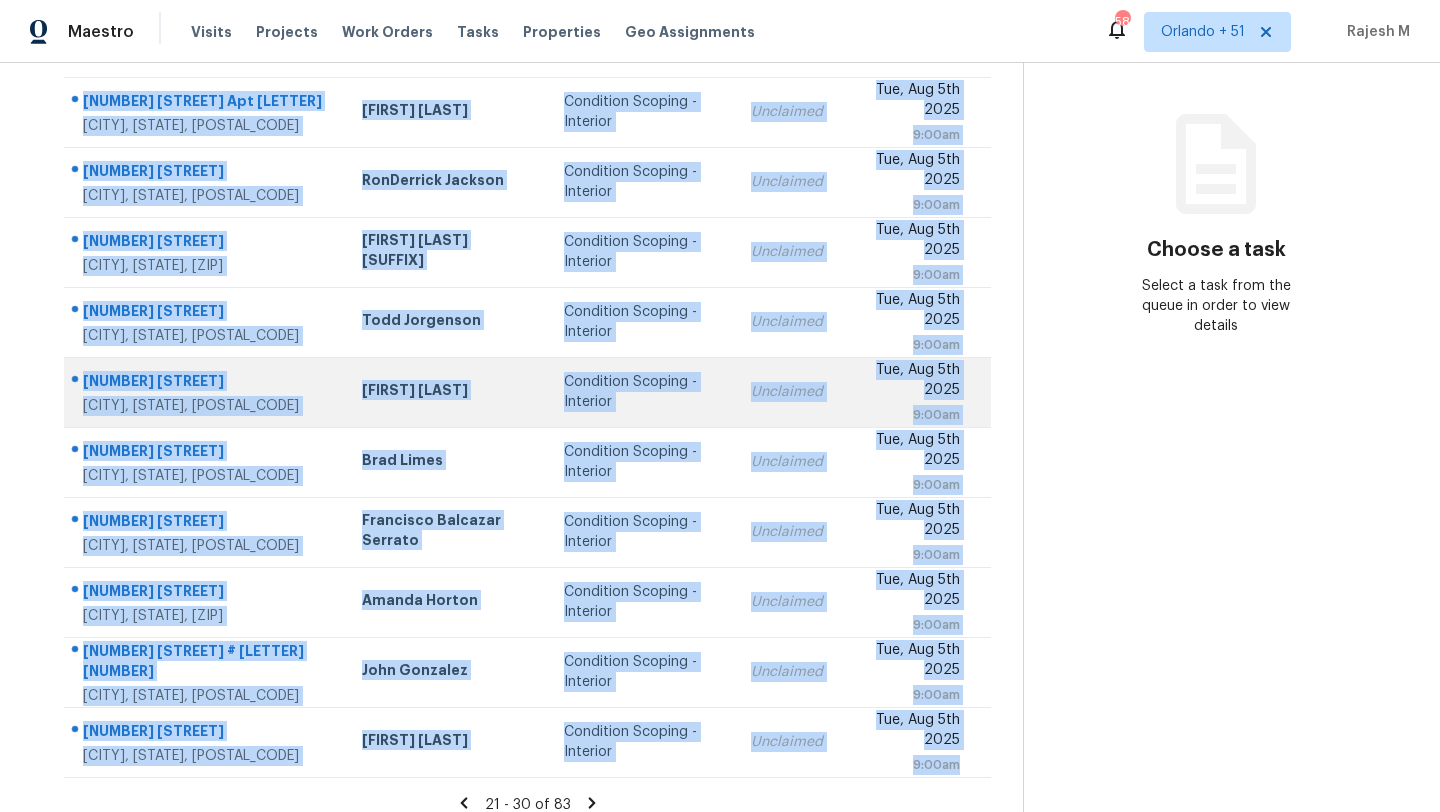 scroll, scrollTop: 229, scrollLeft: 0, axis: vertical 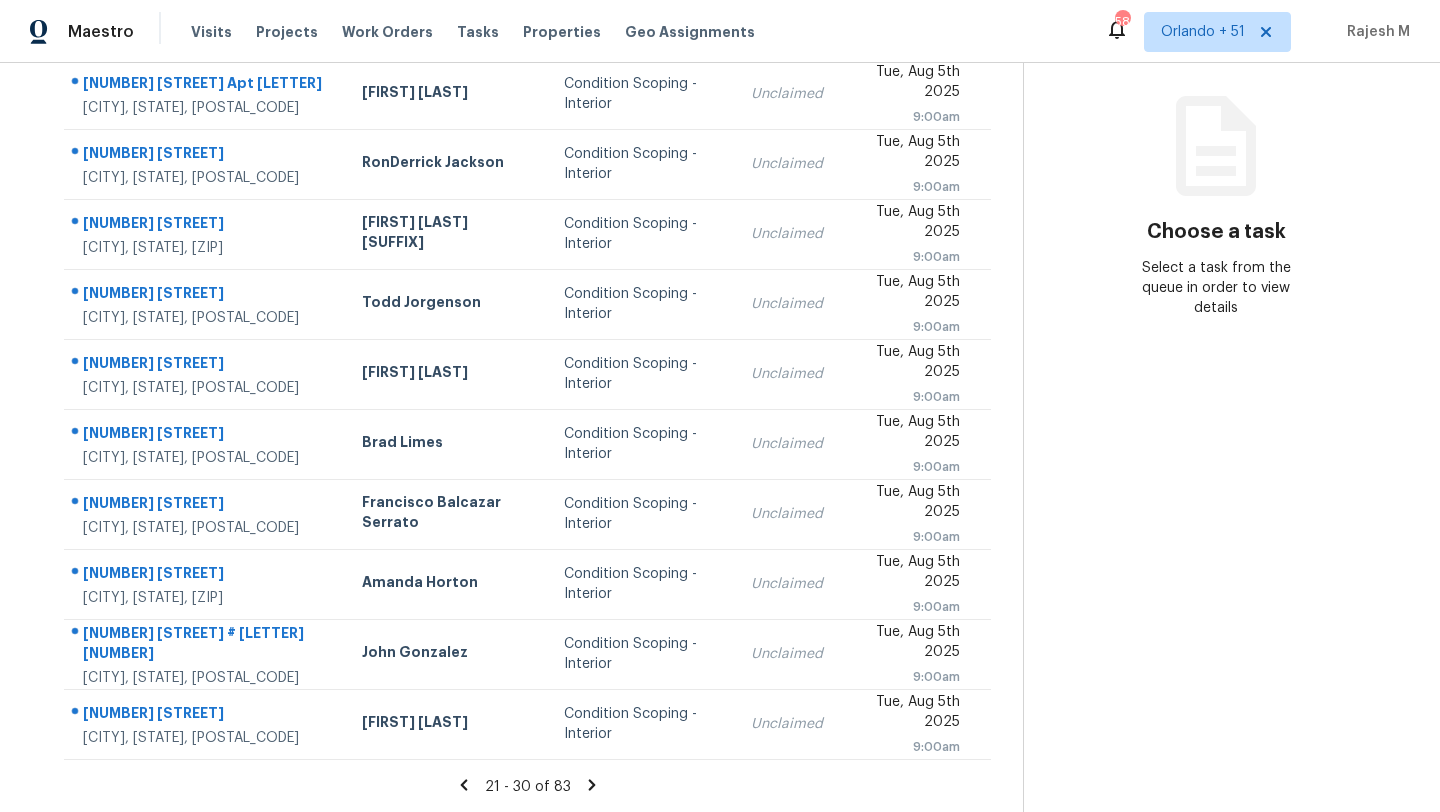 click on "21 - 30 of 83" at bounding box center (527, 786) 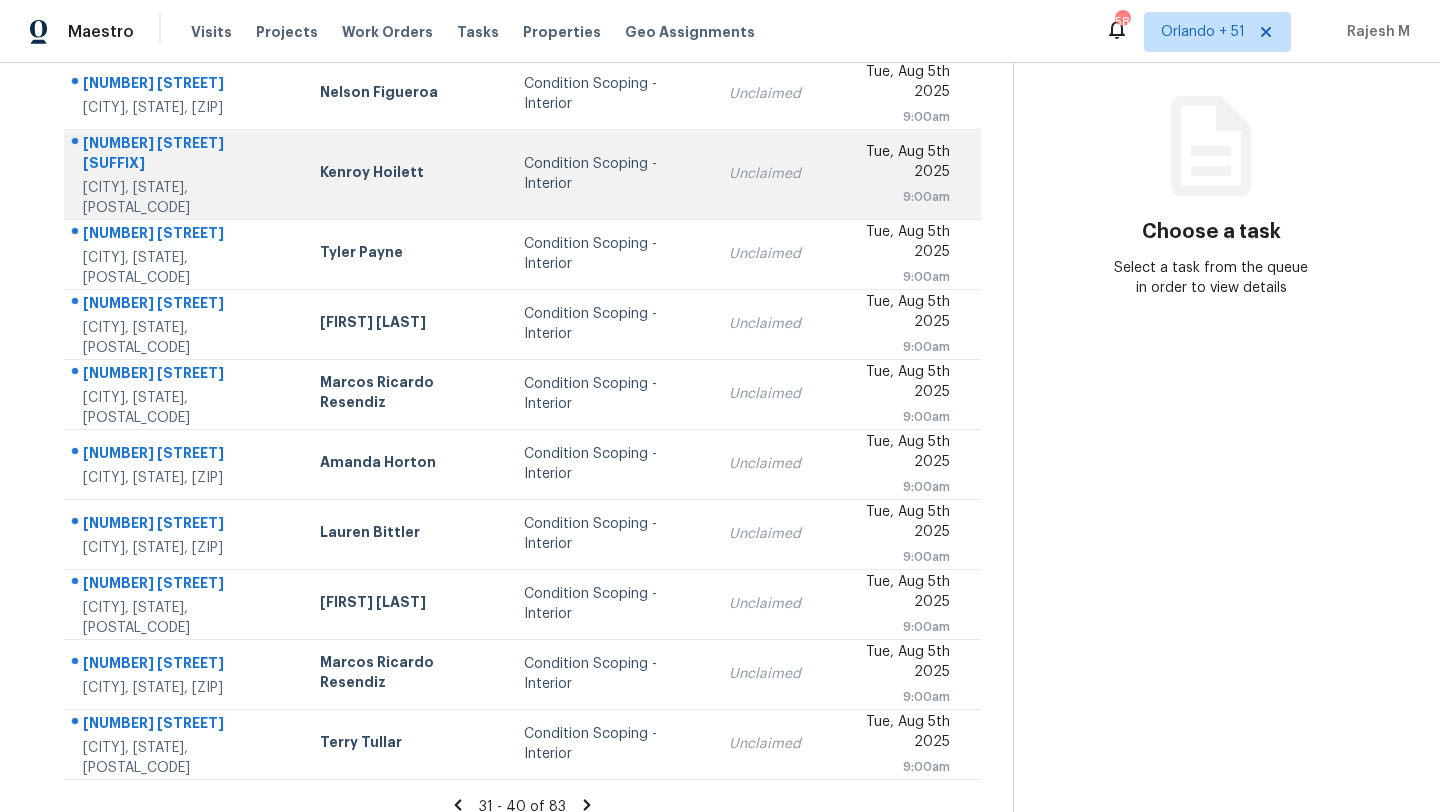 scroll, scrollTop: 148, scrollLeft: 0, axis: vertical 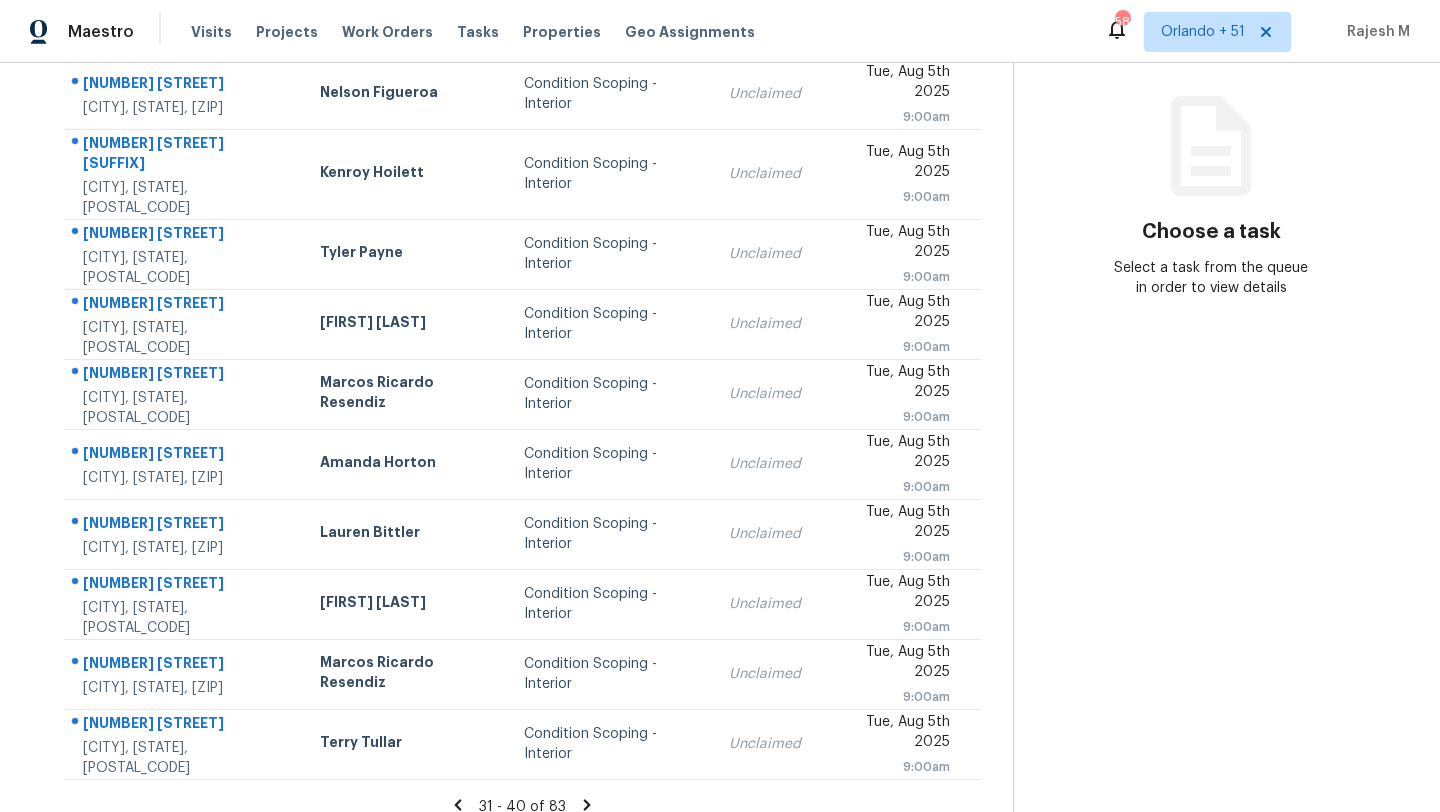 drag, startPoint x: 69, startPoint y: 147, endPoint x: 991, endPoint y: 748, distance: 1100.584 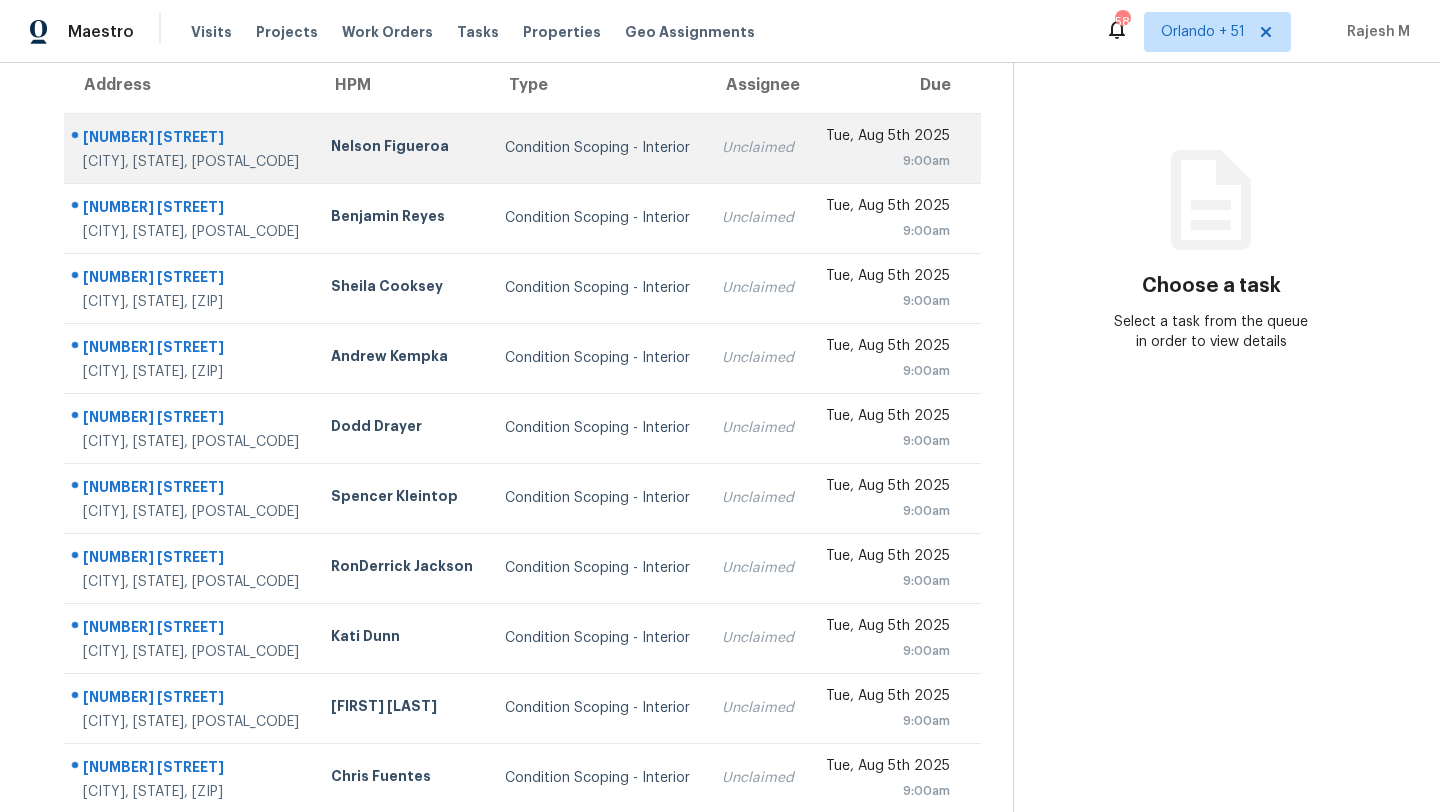 scroll, scrollTop: 132, scrollLeft: 0, axis: vertical 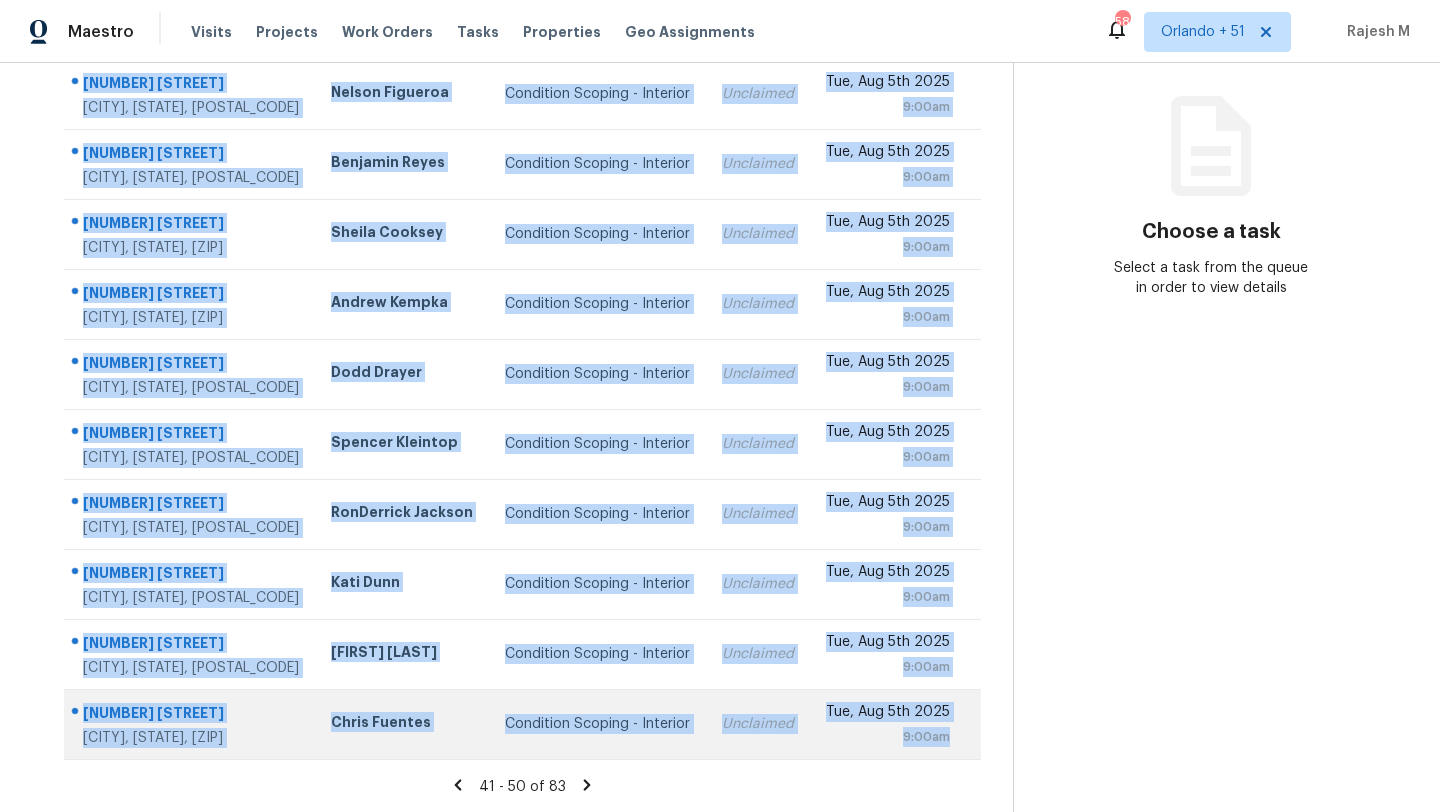 drag, startPoint x: 68, startPoint y: 167, endPoint x: 960, endPoint y: 748, distance: 1064.5304 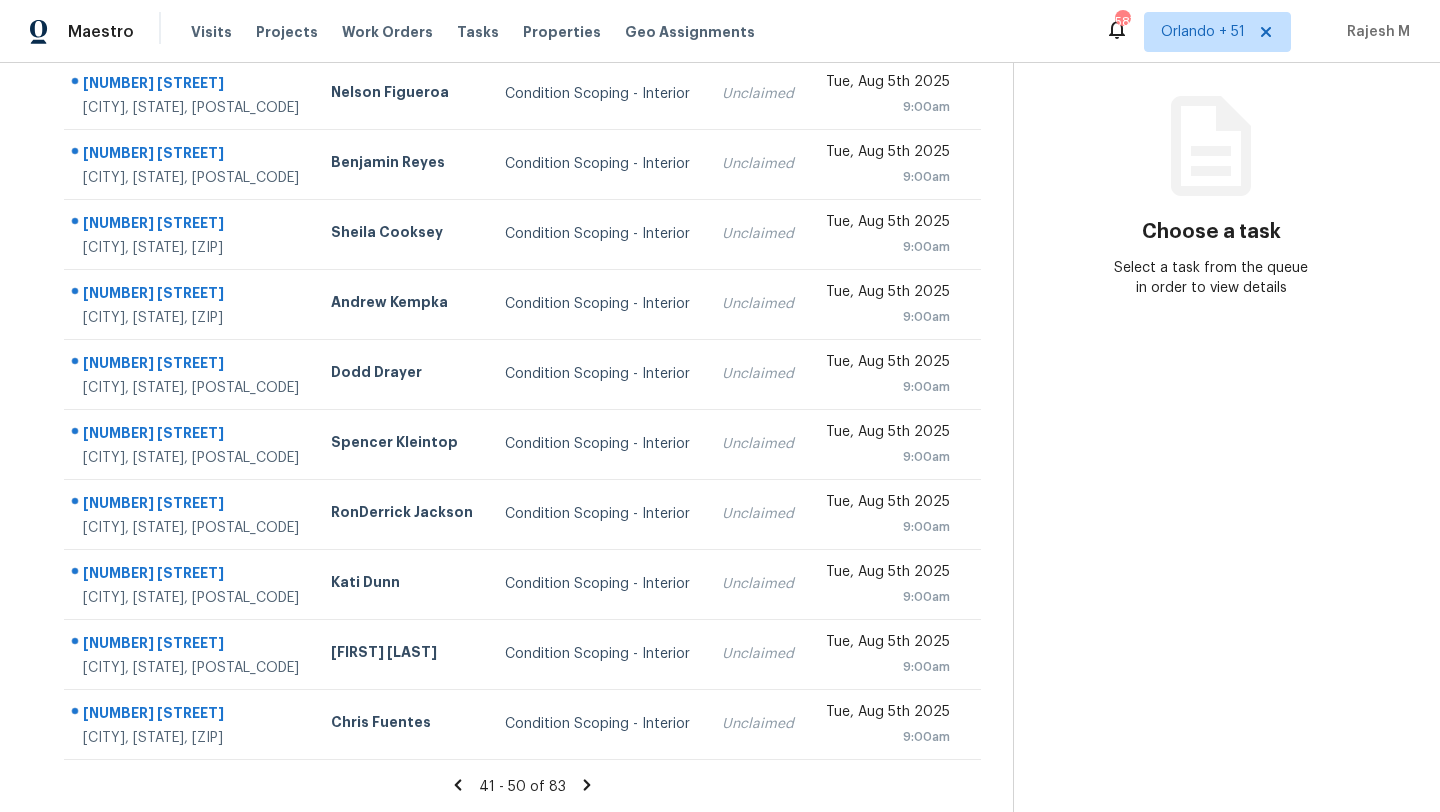 click 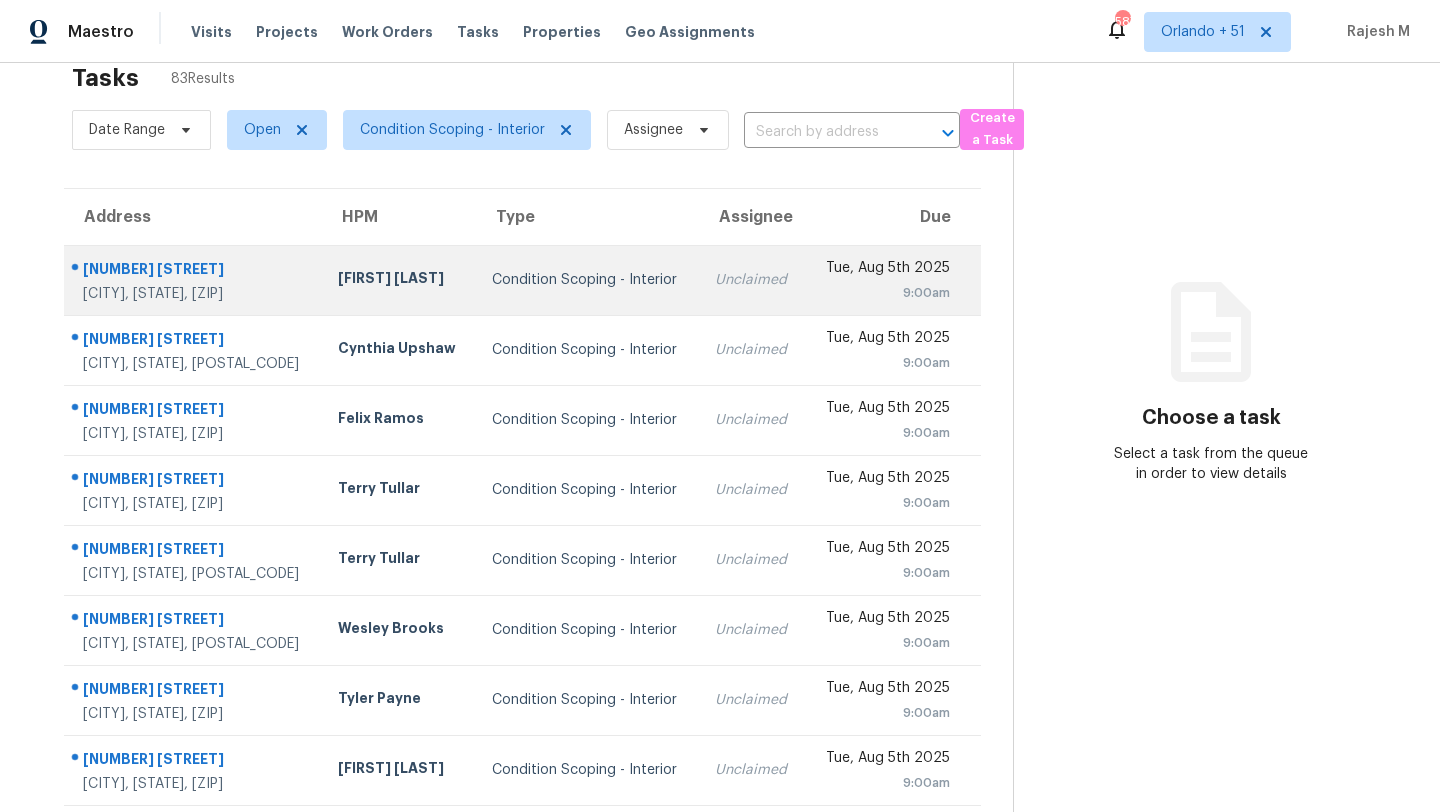 scroll, scrollTop: 27, scrollLeft: 0, axis: vertical 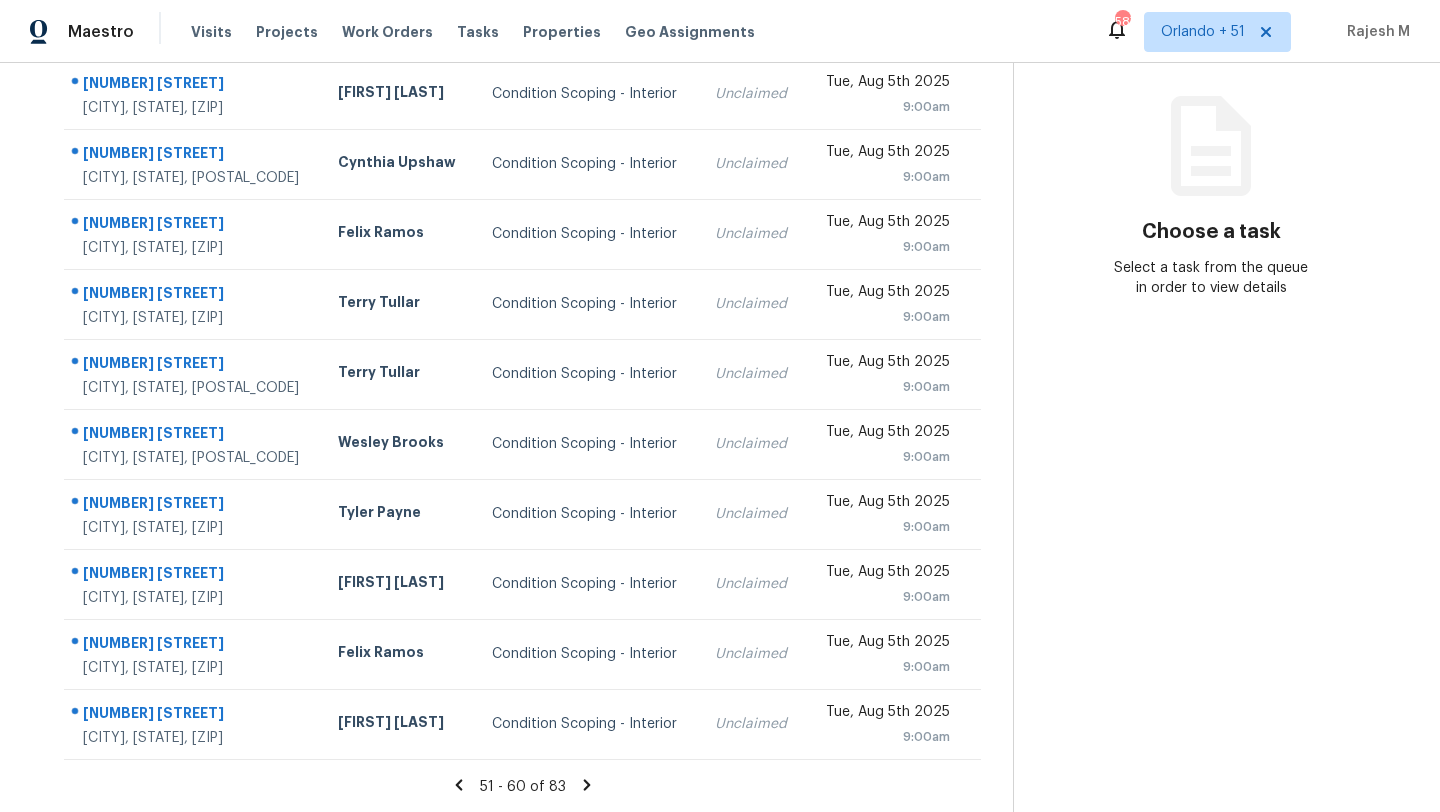 drag, startPoint x: 70, startPoint y: 272, endPoint x: 994, endPoint y: 719, distance: 1026.4429 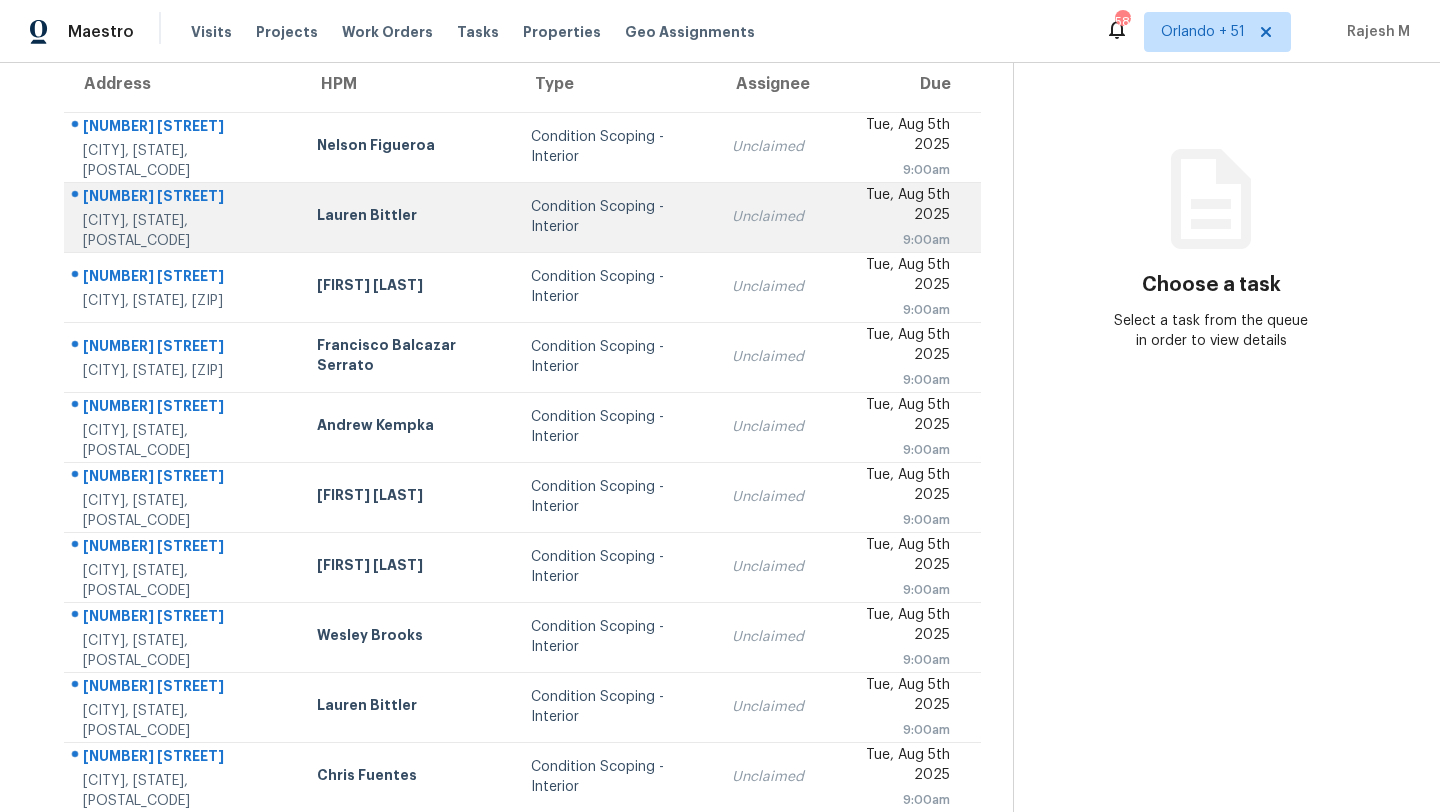 scroll, scrollTop: 129, scrollLeft: 0, axis: vertical 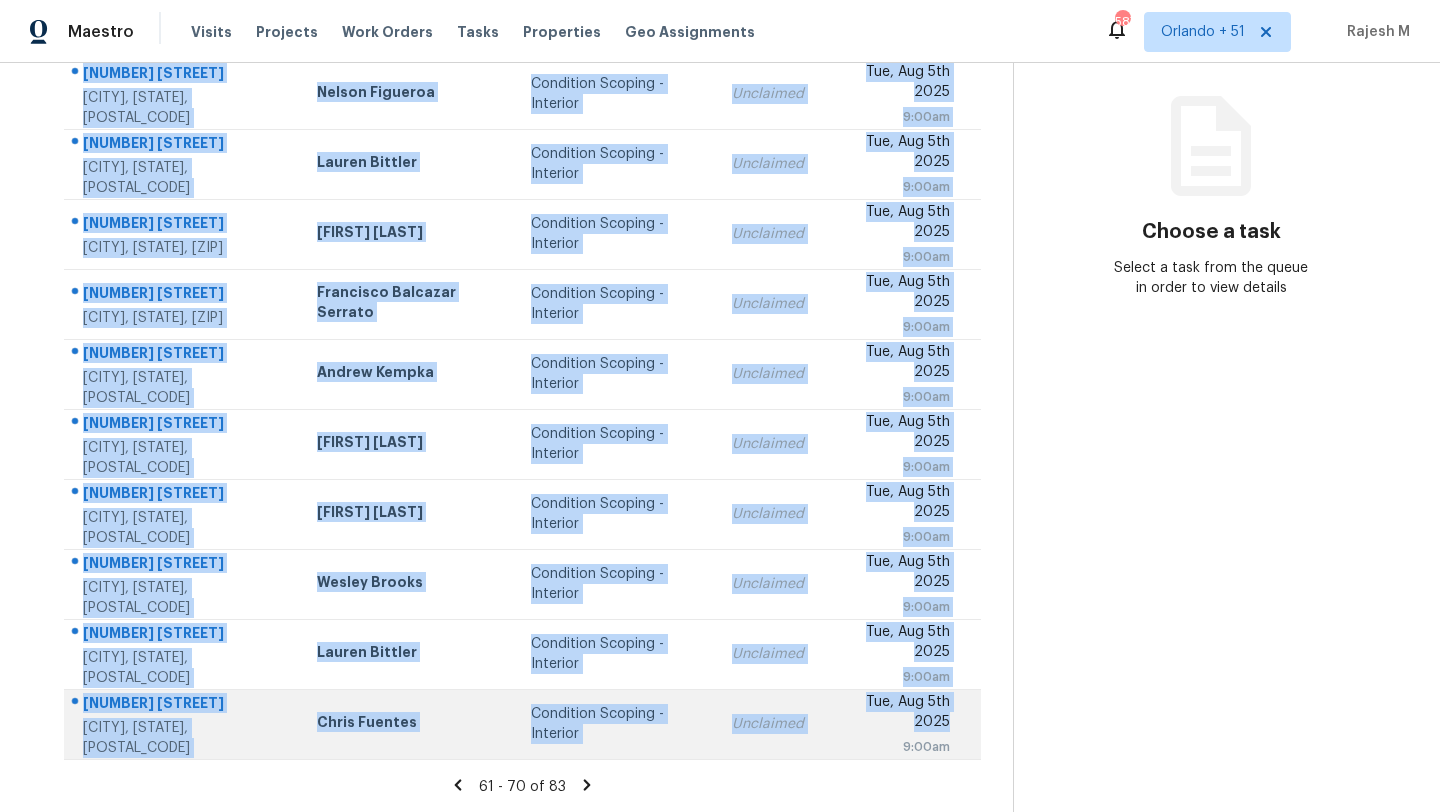 drag, startPoint x: 71, startPoint y: 166, endPoint x: 955, endPoint y: 734, distance: 1050.7521 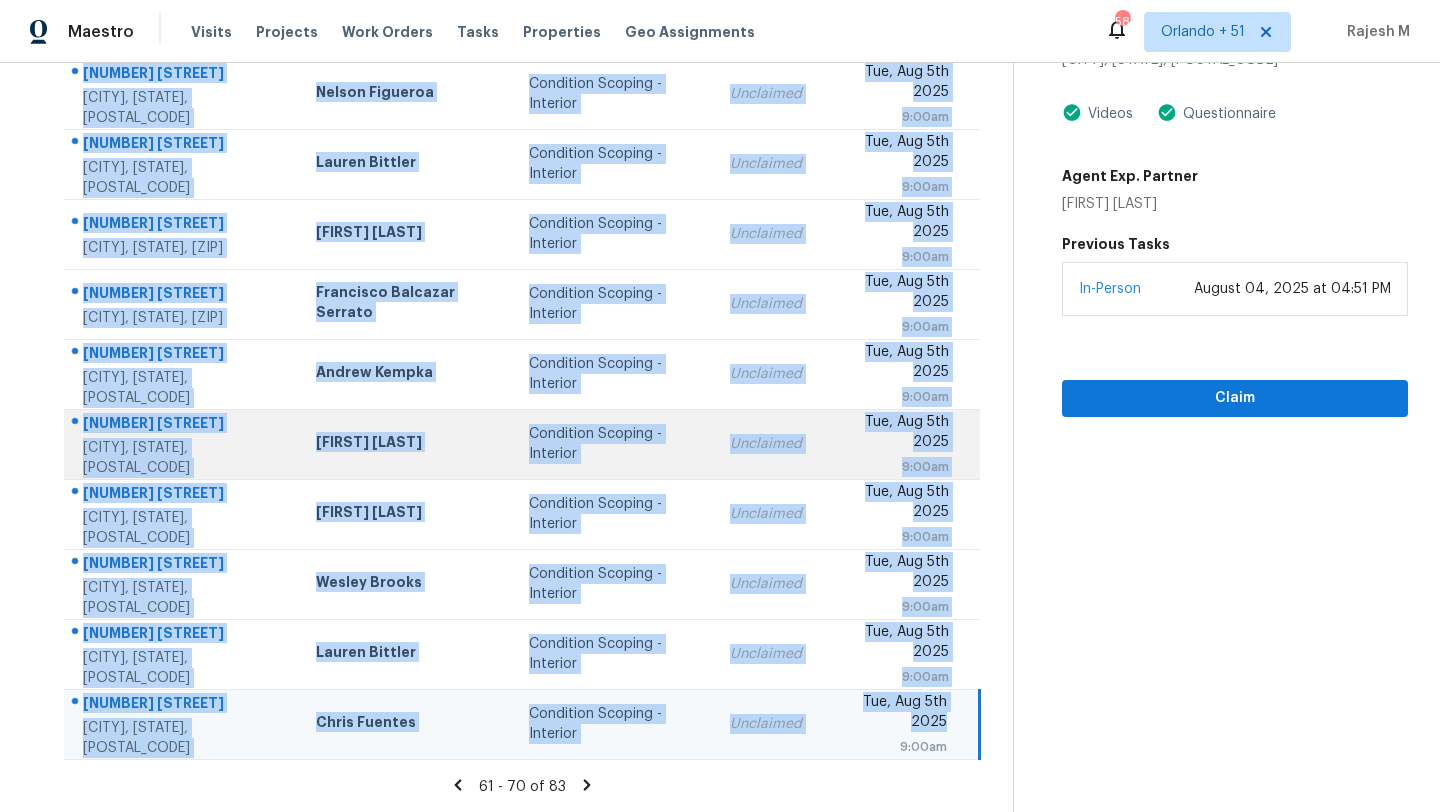 copy on "4610 Green Meadow St   Killeen, TX, 76549 Nelson Figueroa Condition Scoping - Interior Unclaimed Tue, Aug 5th 2025 9:00am 5505 Eulala Dr   Nashville, TN, 37211 Lauren Bittler Condition Scoping - Interior Unclaimed Tue, Aug 5th 2025 9:00am 1062 Moss Grove Dr   Moncks Corner, SC, 29461 Raymond Roberts Condition Scoping - Interior Unclaimed Tue, Aug 5th 2025 9:00am 2714 Silkwood St   Dallas, TX, 75215 Francisco Balcazar Serrato Condition Scoping - Interior Unclaimed Tue, Aug 5th 2025 9:00am 709 Paintbrush Dr   Keller, TX, 76248 Andrew Kempka Condition Scoping - Interior Unclaimed Tue, Aug 5th 2025 9:00am 215 Warington St   Summerville, SC, 29483 Raymond Roberts Condition Scoping - Interior Unclaimed Tue, Aug 5th 2025 9:00am 5916 Wolf Creek Pl   Colorado Springs, CO, 80918 Chris Thomas Condition Scoping - Interior Unclaimed Tue, Aug 5th 2025 9:00am 15 Ashton Pl   Covington, GA, 30016 Wesley Brooks Condition Scoping - Interior Unclaimed Tue, Aug 5th 2025 9:00am 5030 General Yeager Dr   Murfreesboro, TN, 37129 L..." 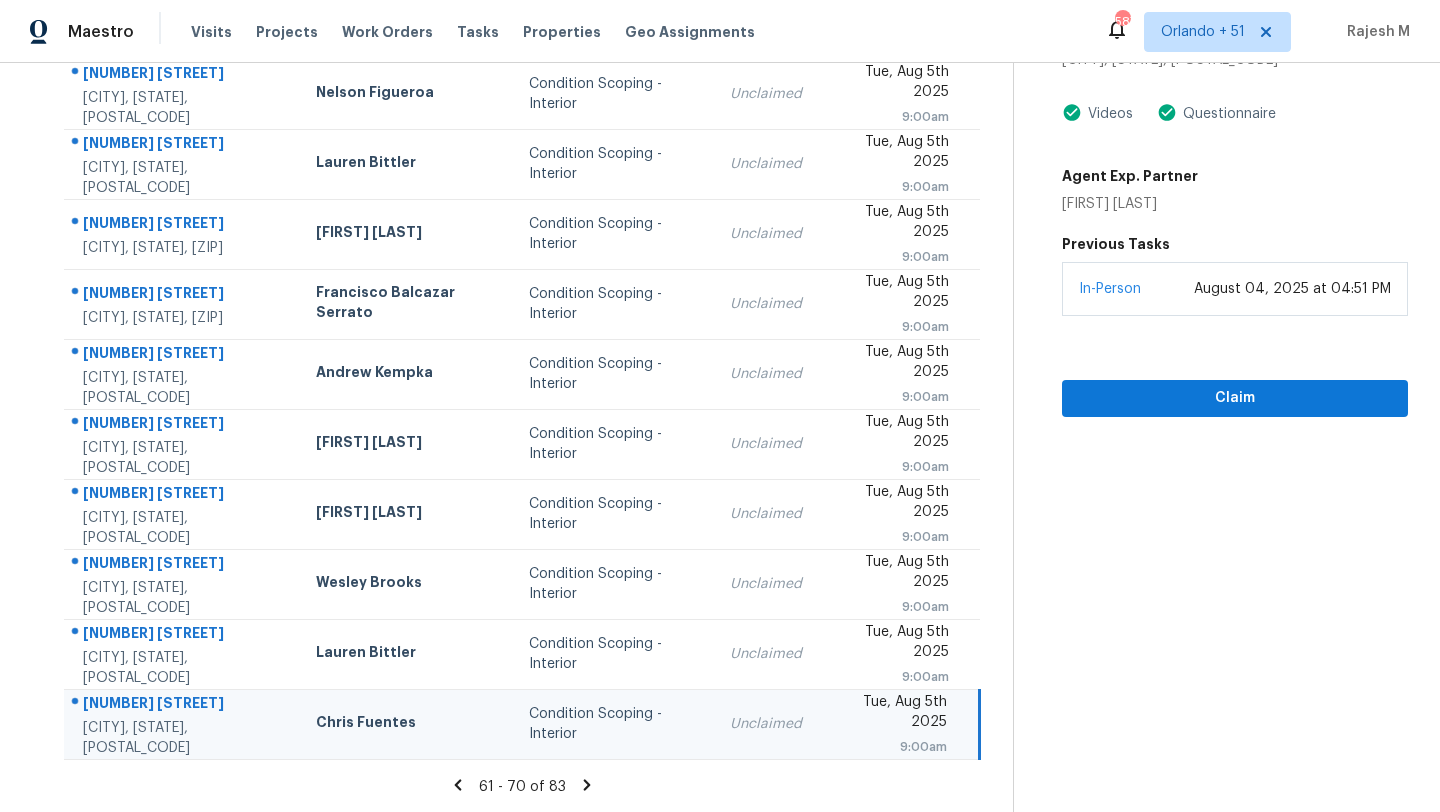 click 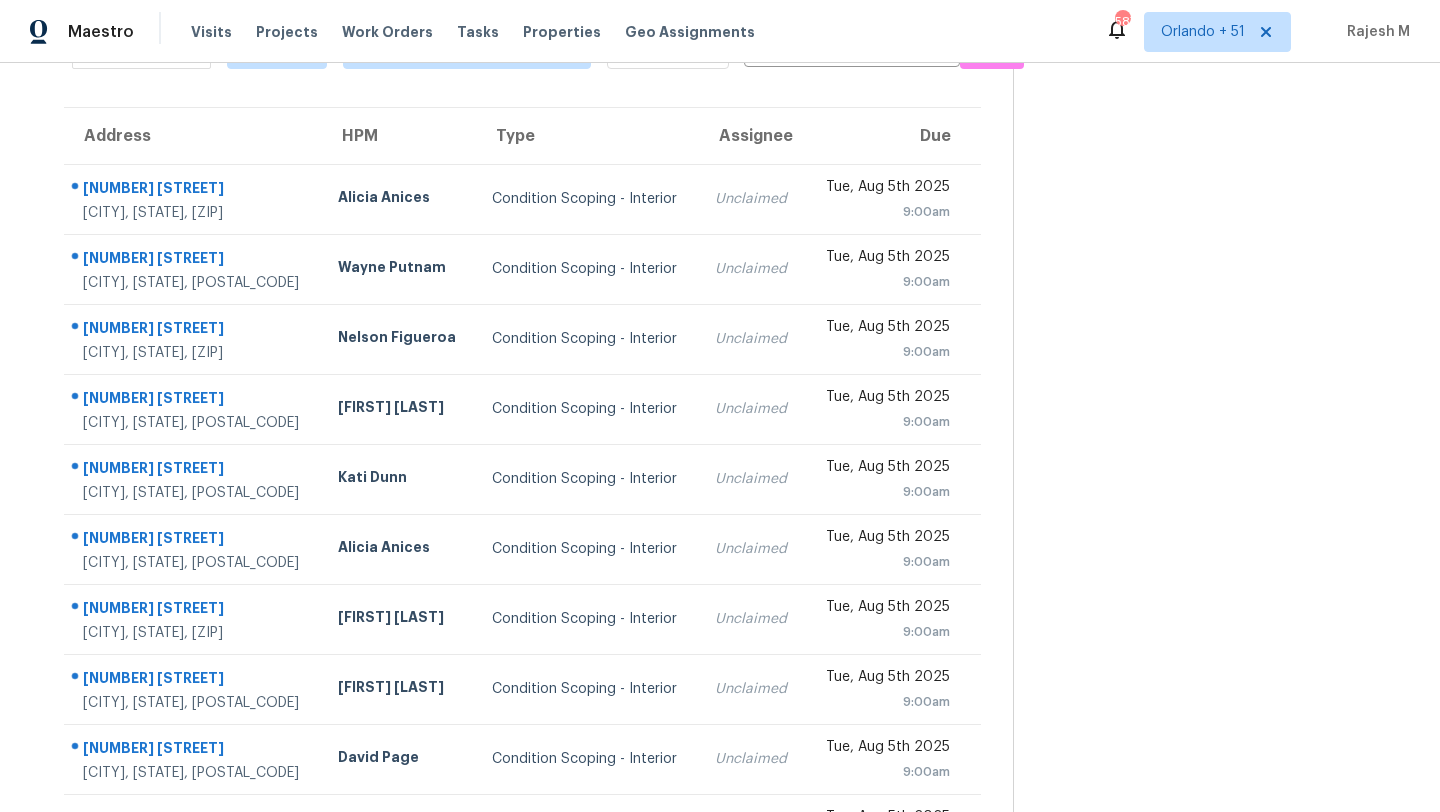 scroll, scrollTop: 101, scrollLeft: 0, axis: vertical 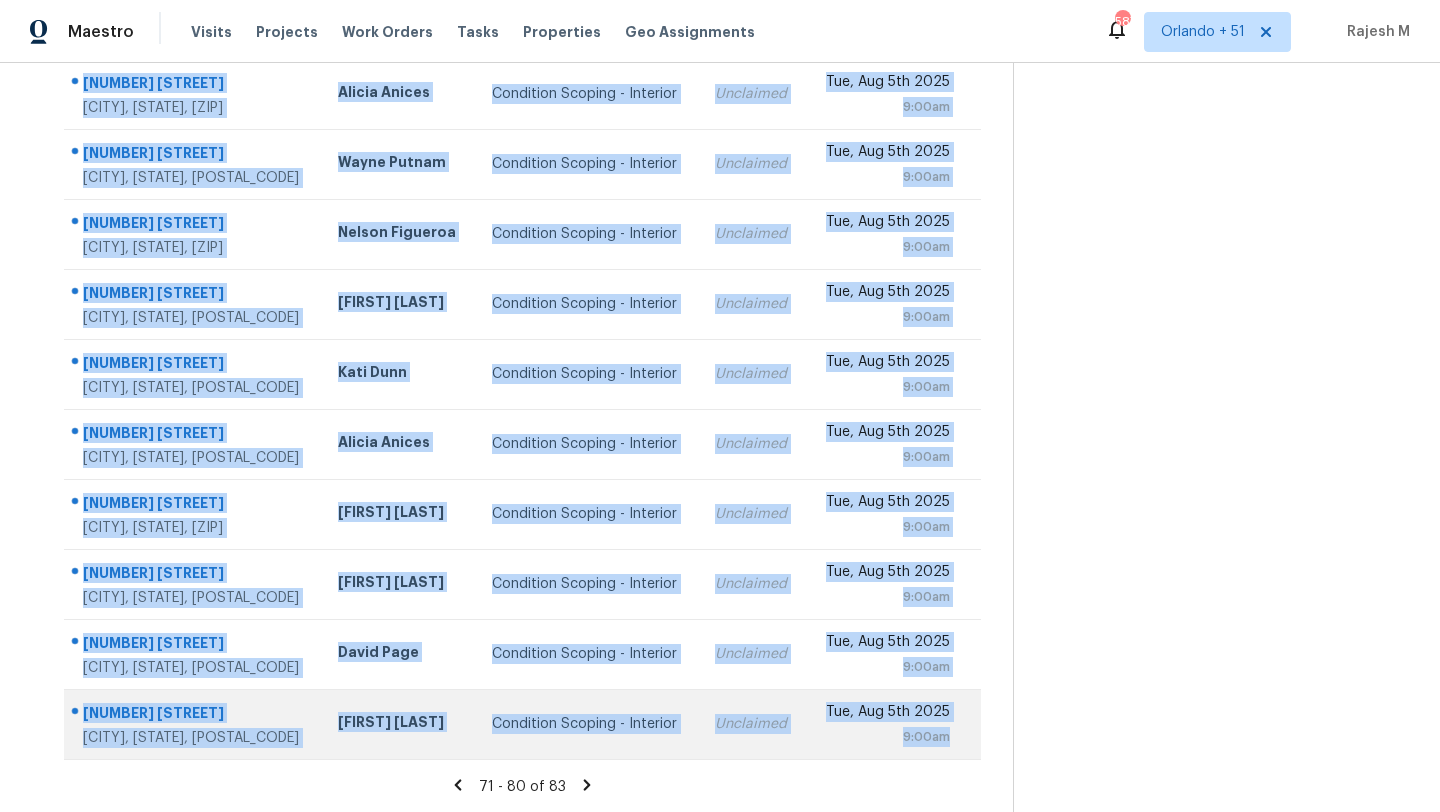 drag, startPoint x: 71, startPoint y: 195, endPoint x: 975, endPoint y: 739, distance: 1055.0602 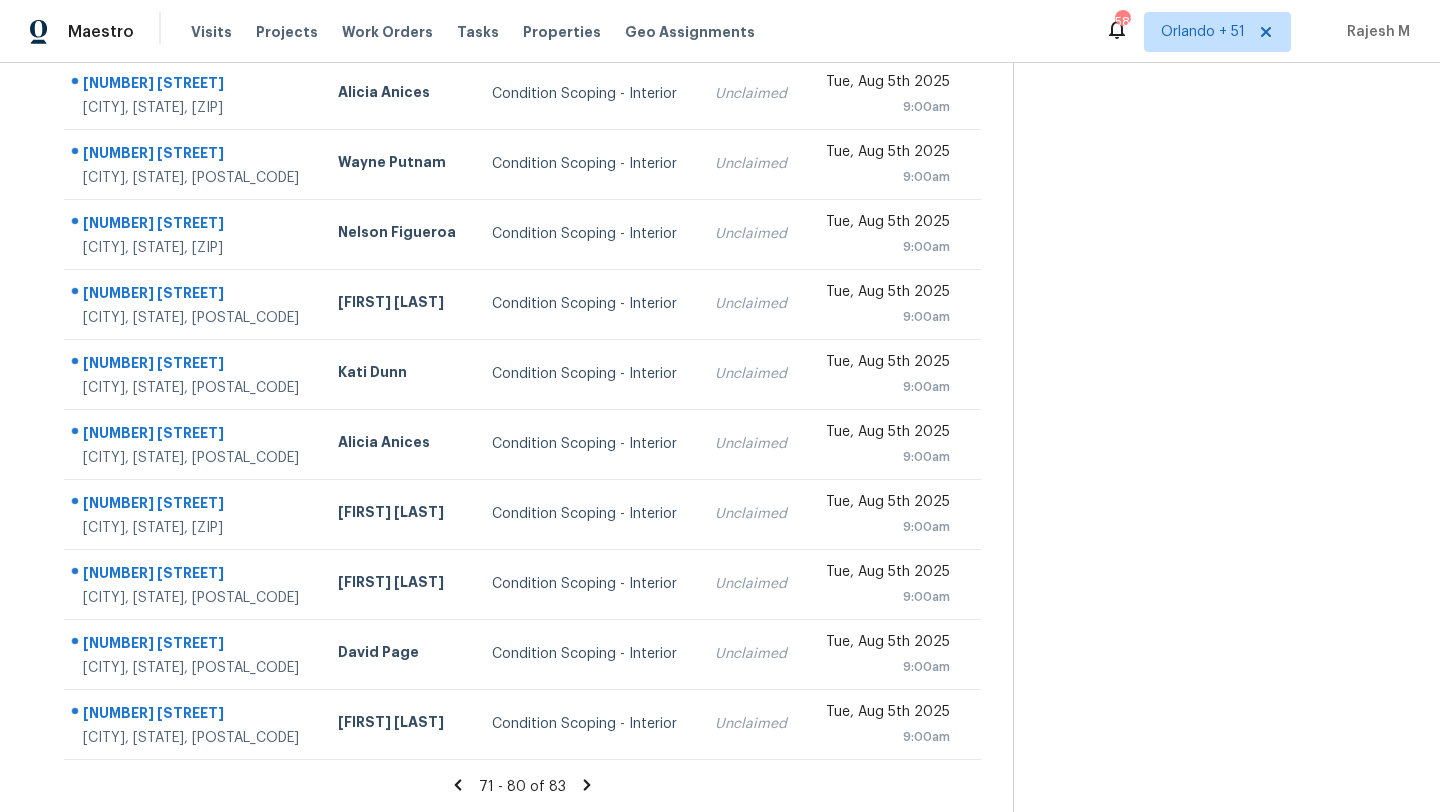 click 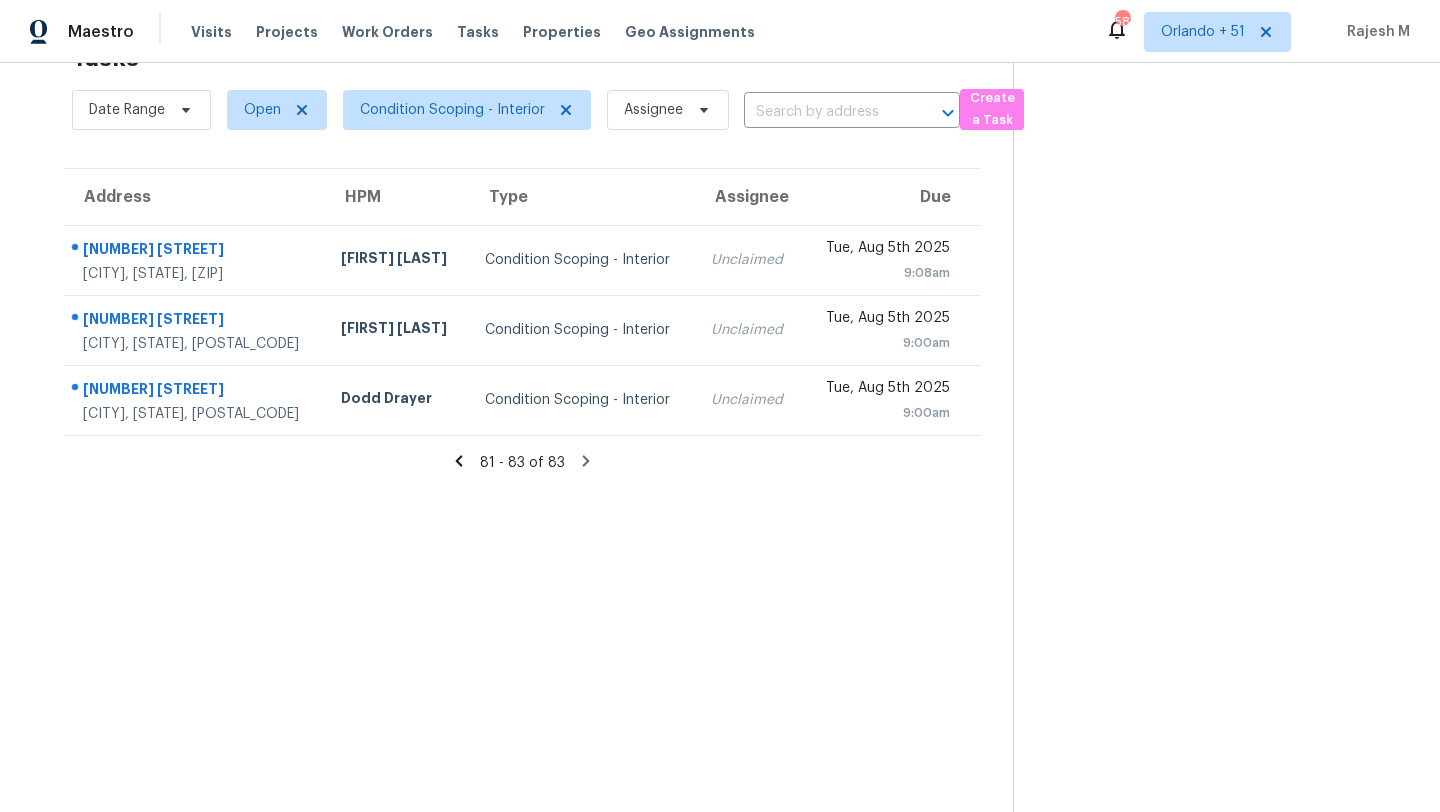 scroll, scrollTop: 0, scrollLeft: 0, axis: both 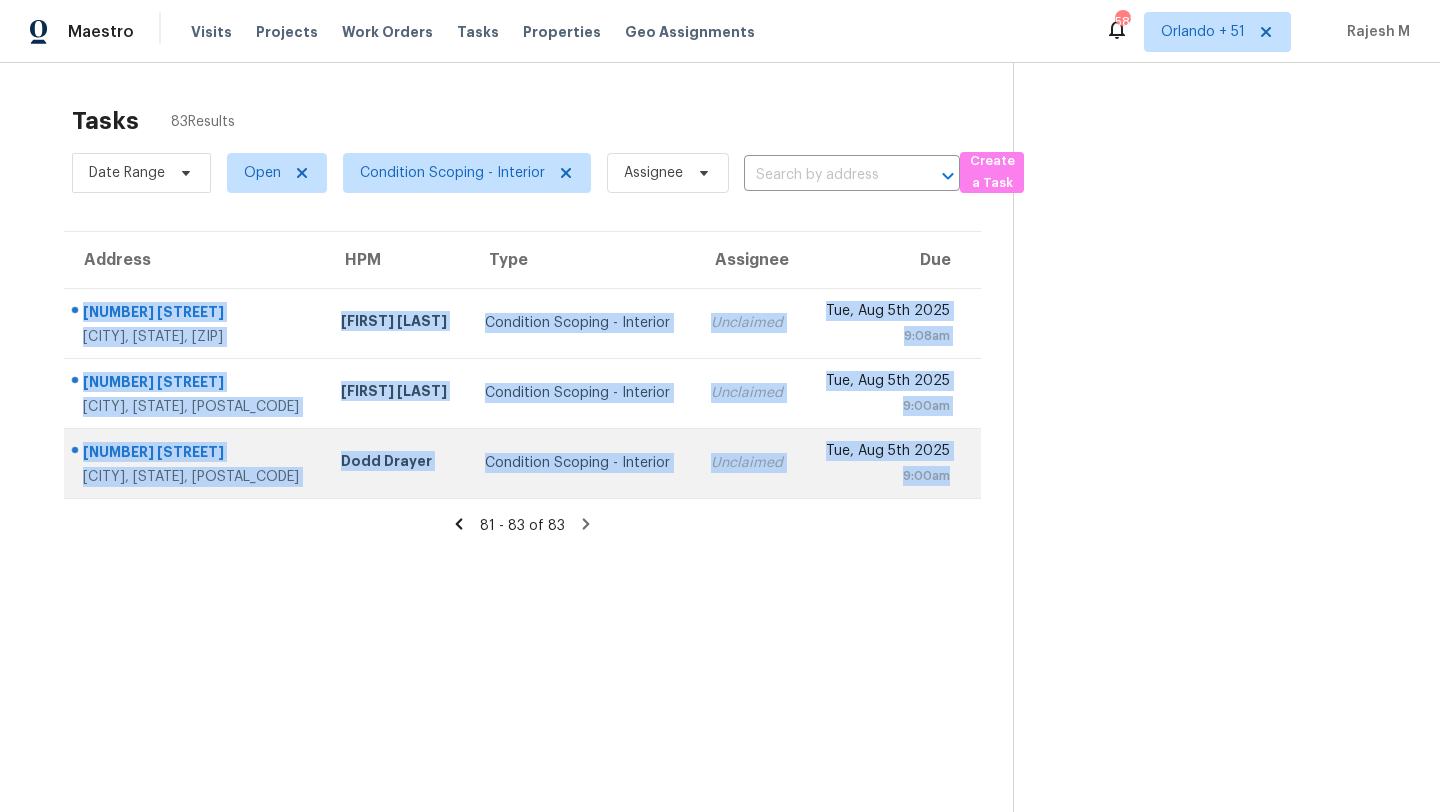drag, startPoint x: 67, startPoint y: 296, endPoint x: 973, endPoint y: 473, distance: 923.1278 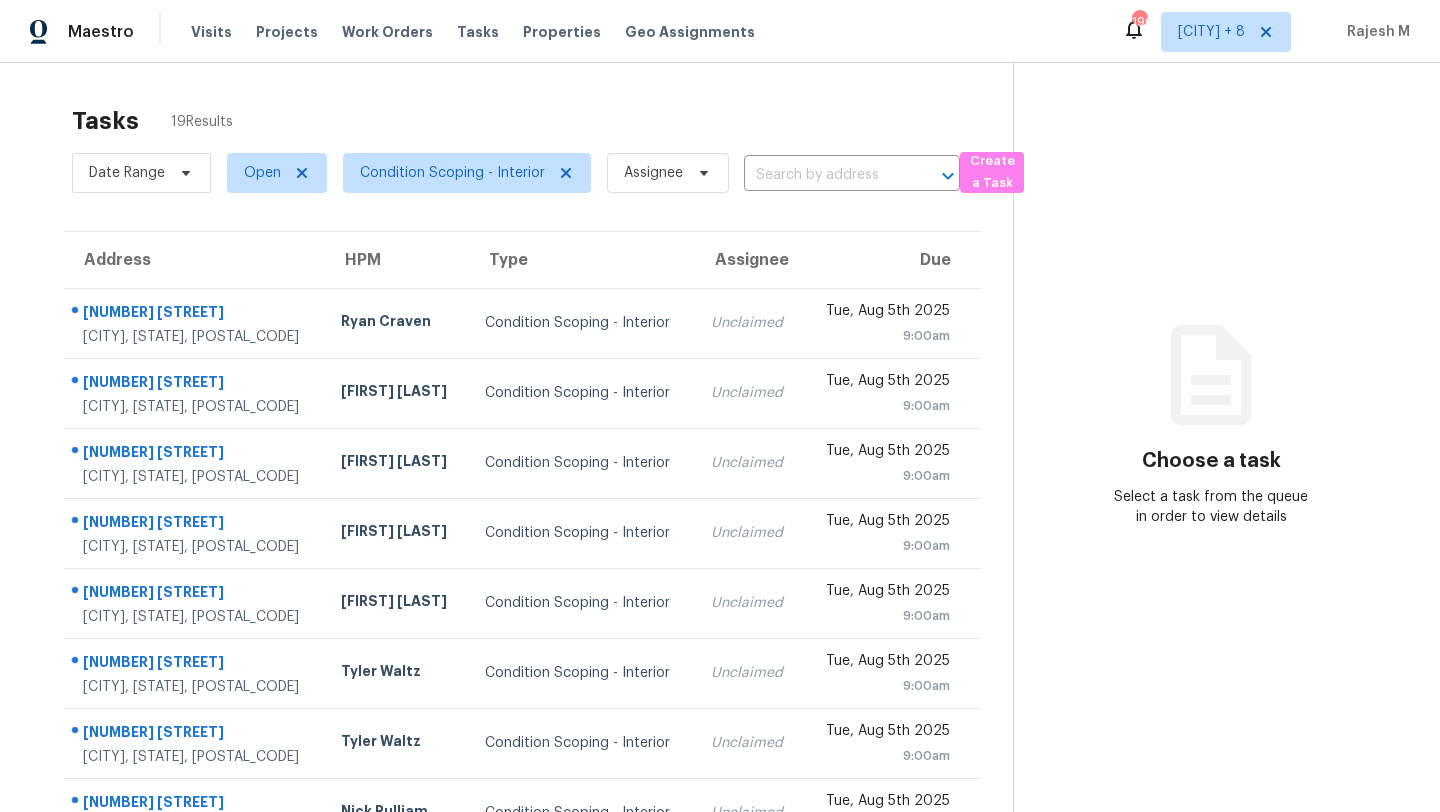 scroll, scrollTop: 0, scrollLeft: 0, axis: both 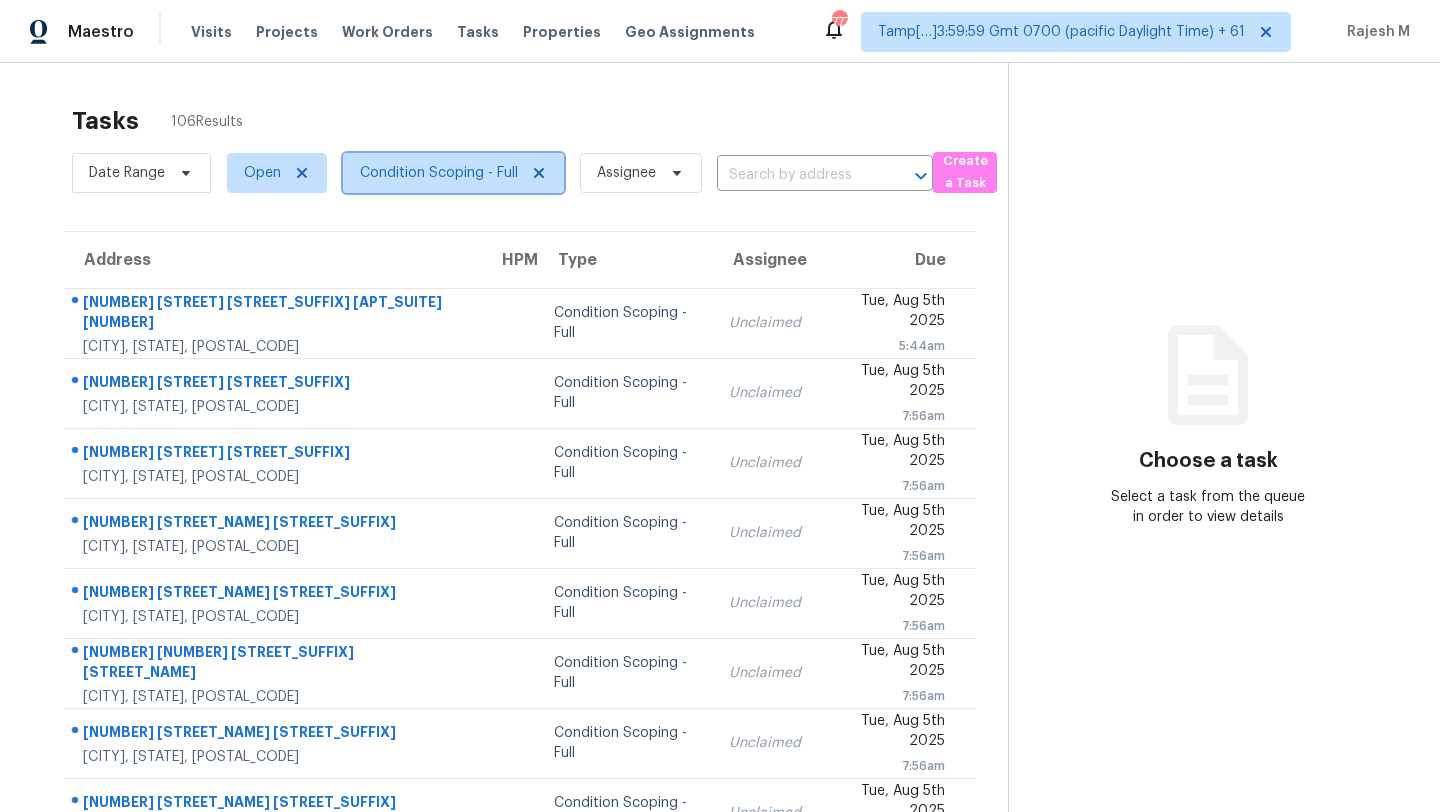 click on "Condition Scoping - Full" at bounding box center (439, 173) 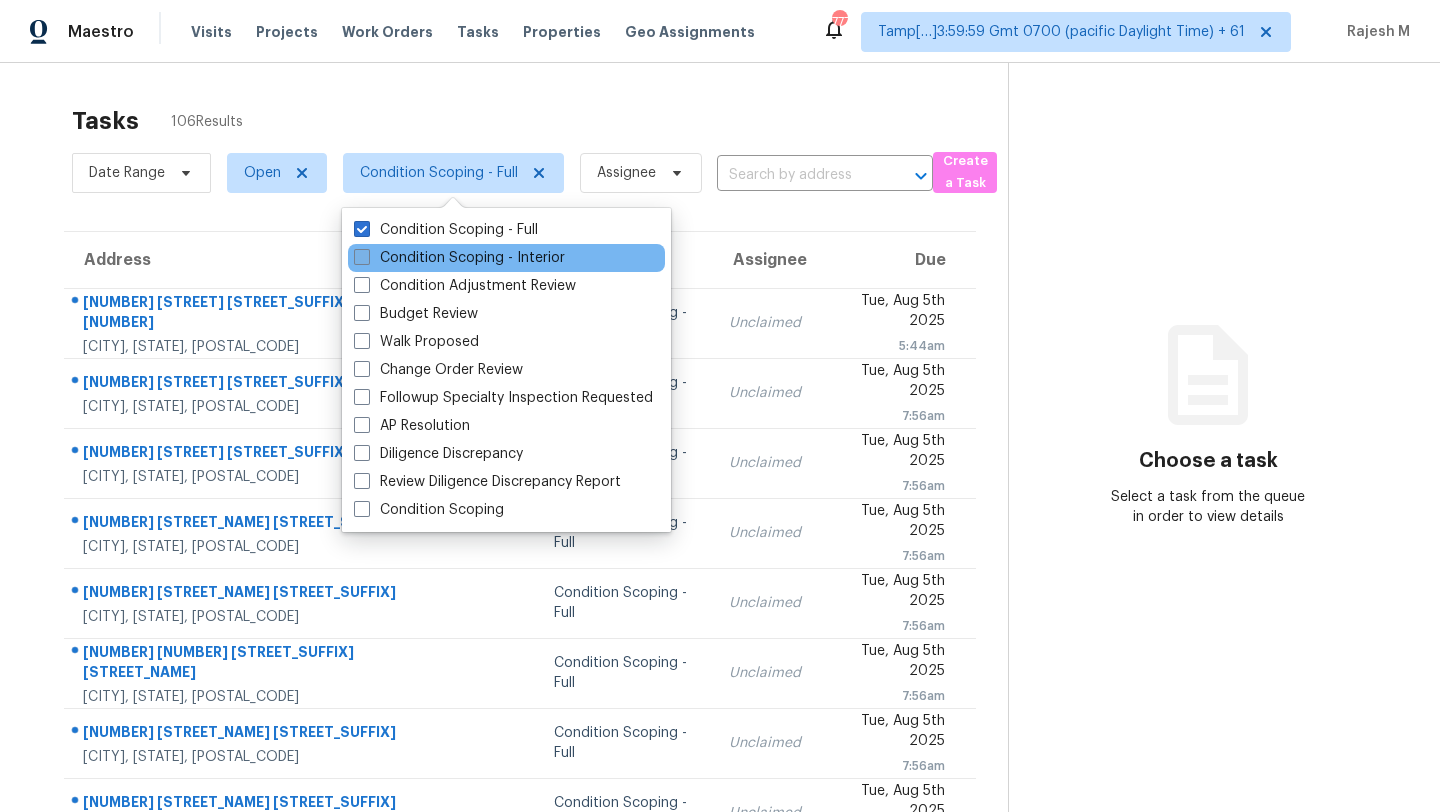 click on "Condition Scoping - Interior" at bounding box center [459, 258] 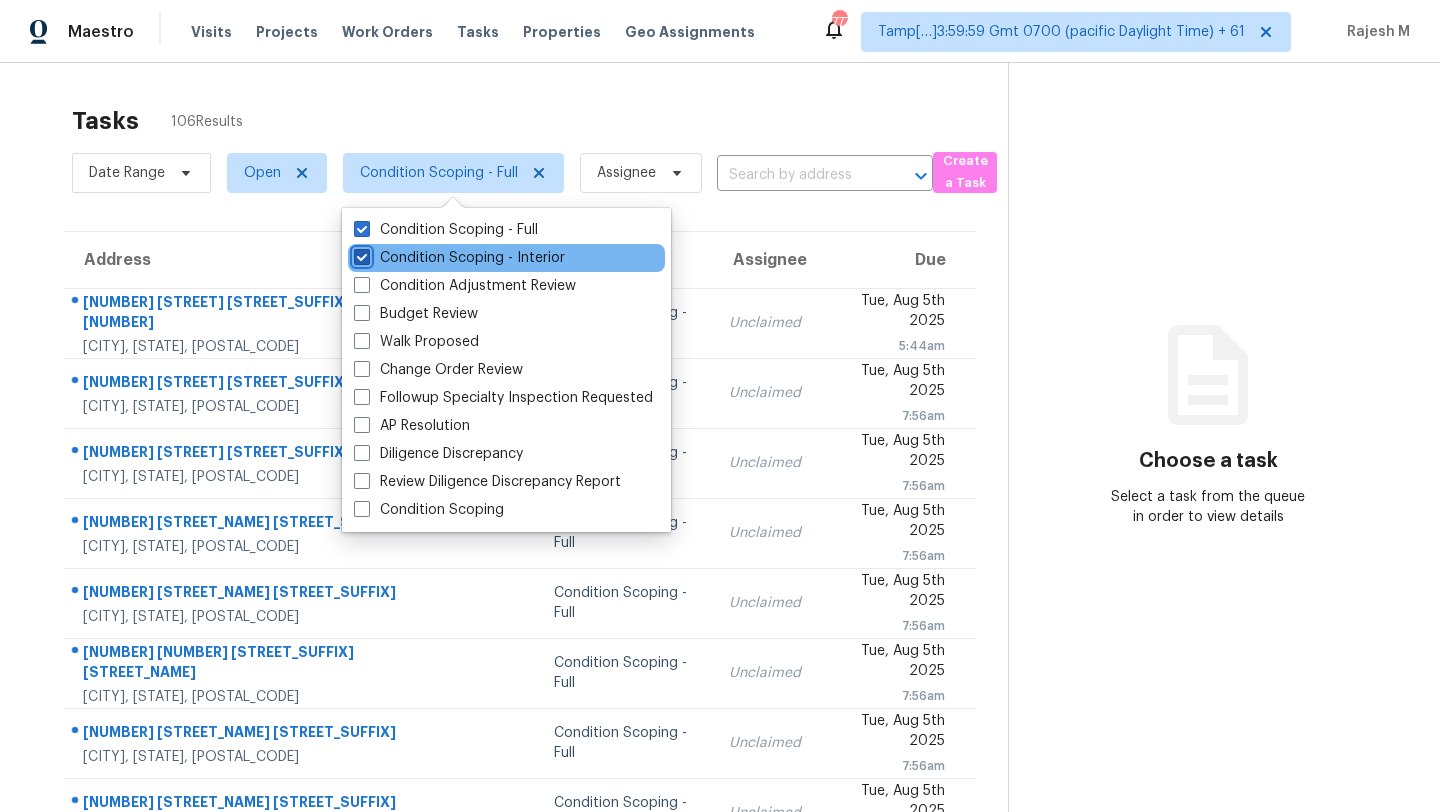 checkbox on "true" 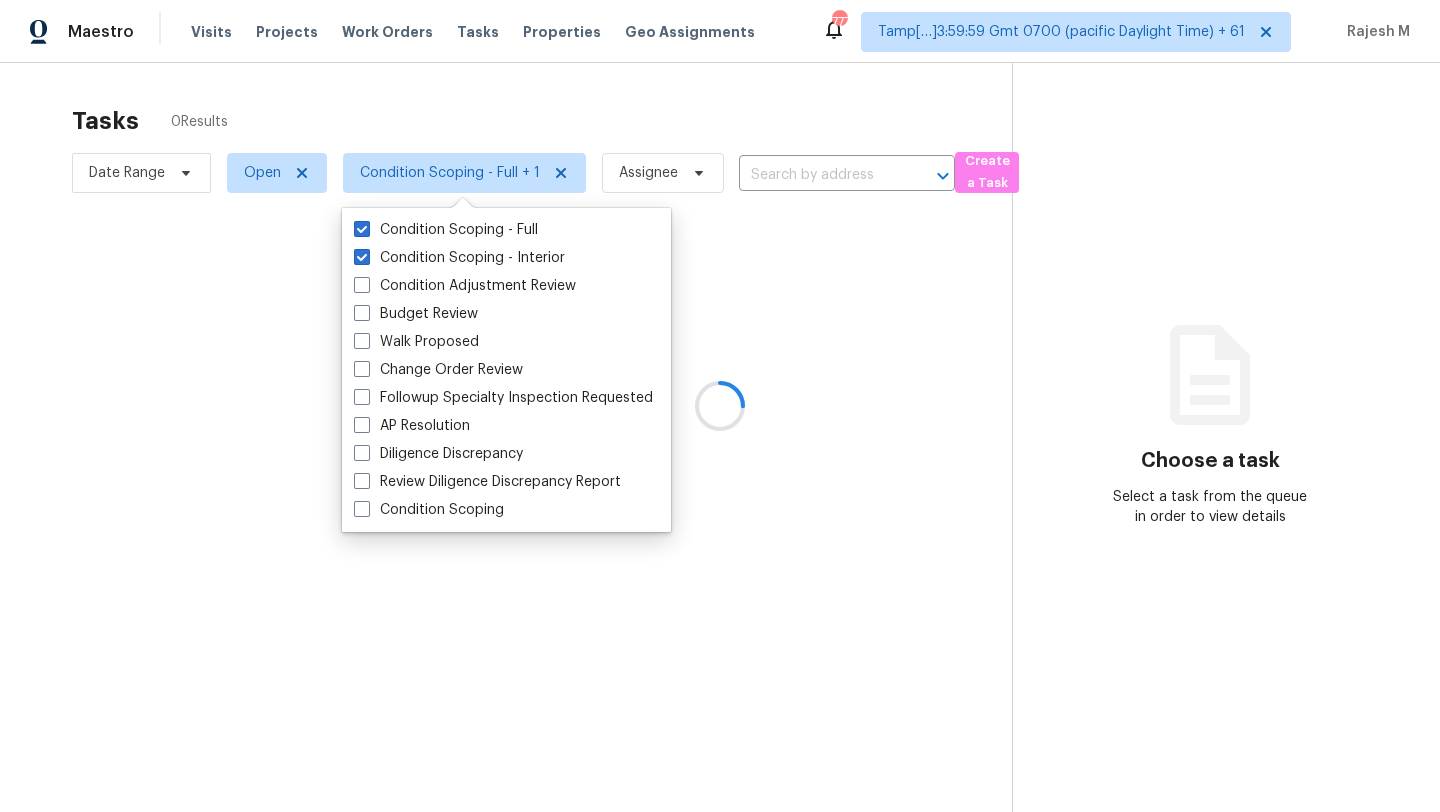 click at bounding box center [720, 406] 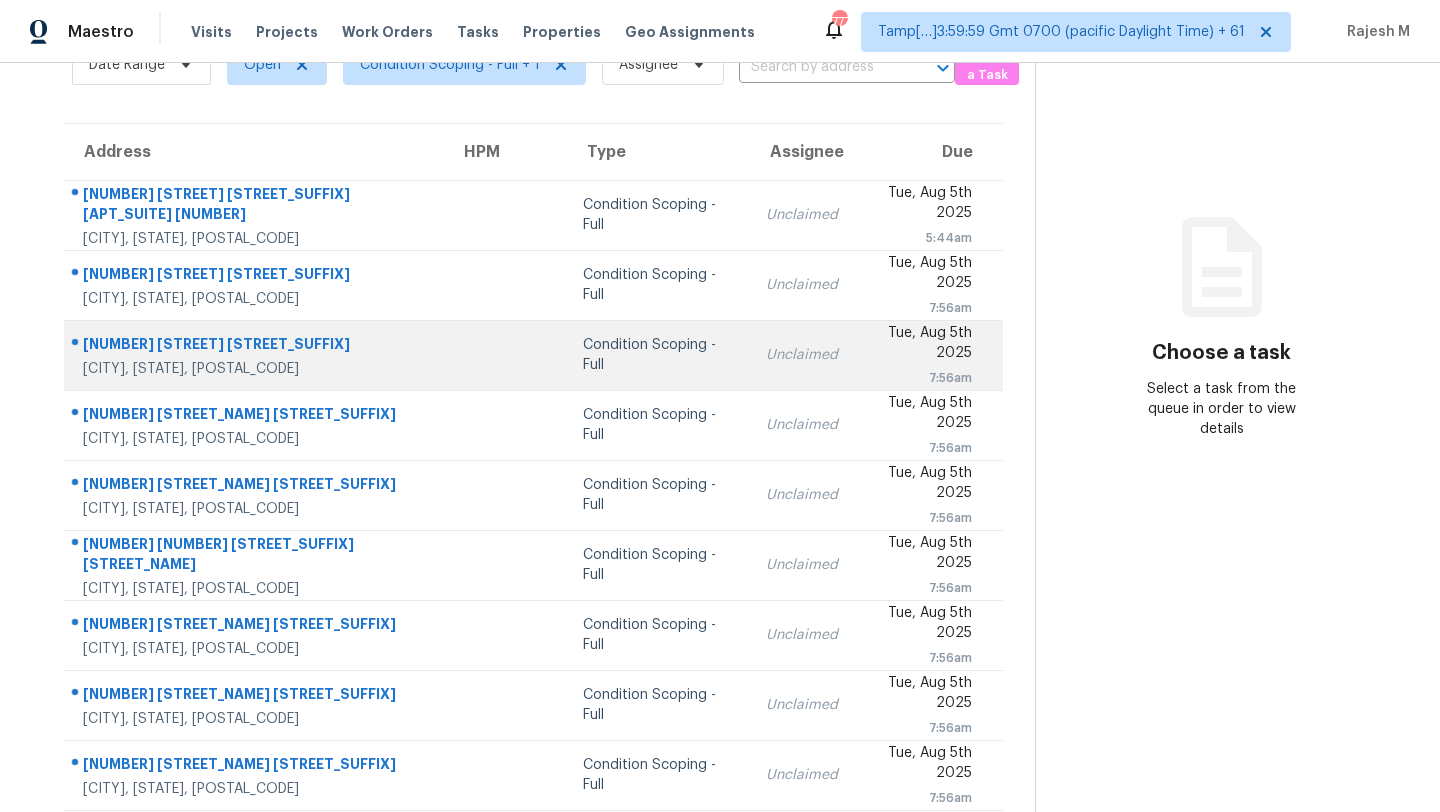 scroll, scrollTop: 103, scrollLeft: 0, axis: vertical 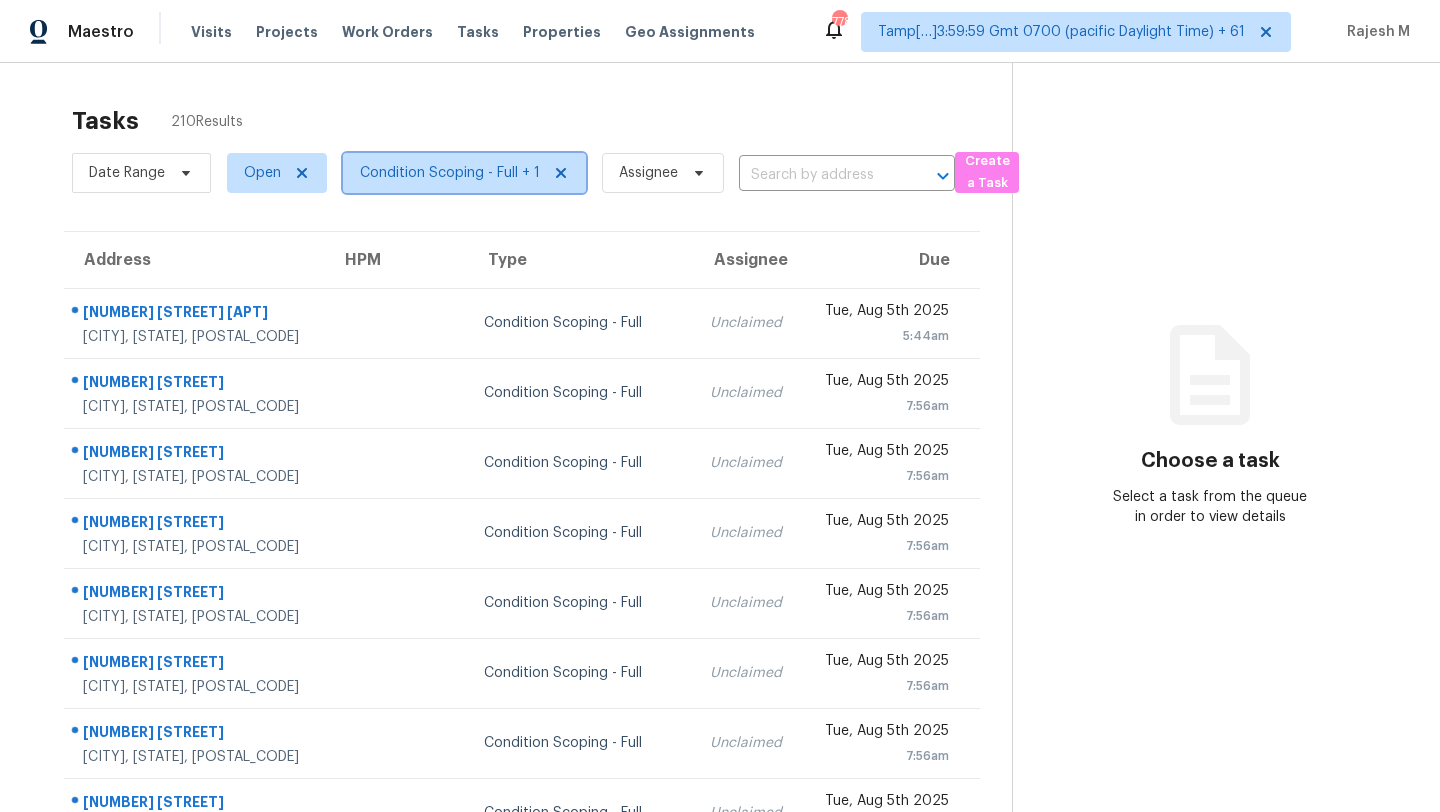 click on "Condition Scoping - Full + 1" at bounding box center (450, 173) 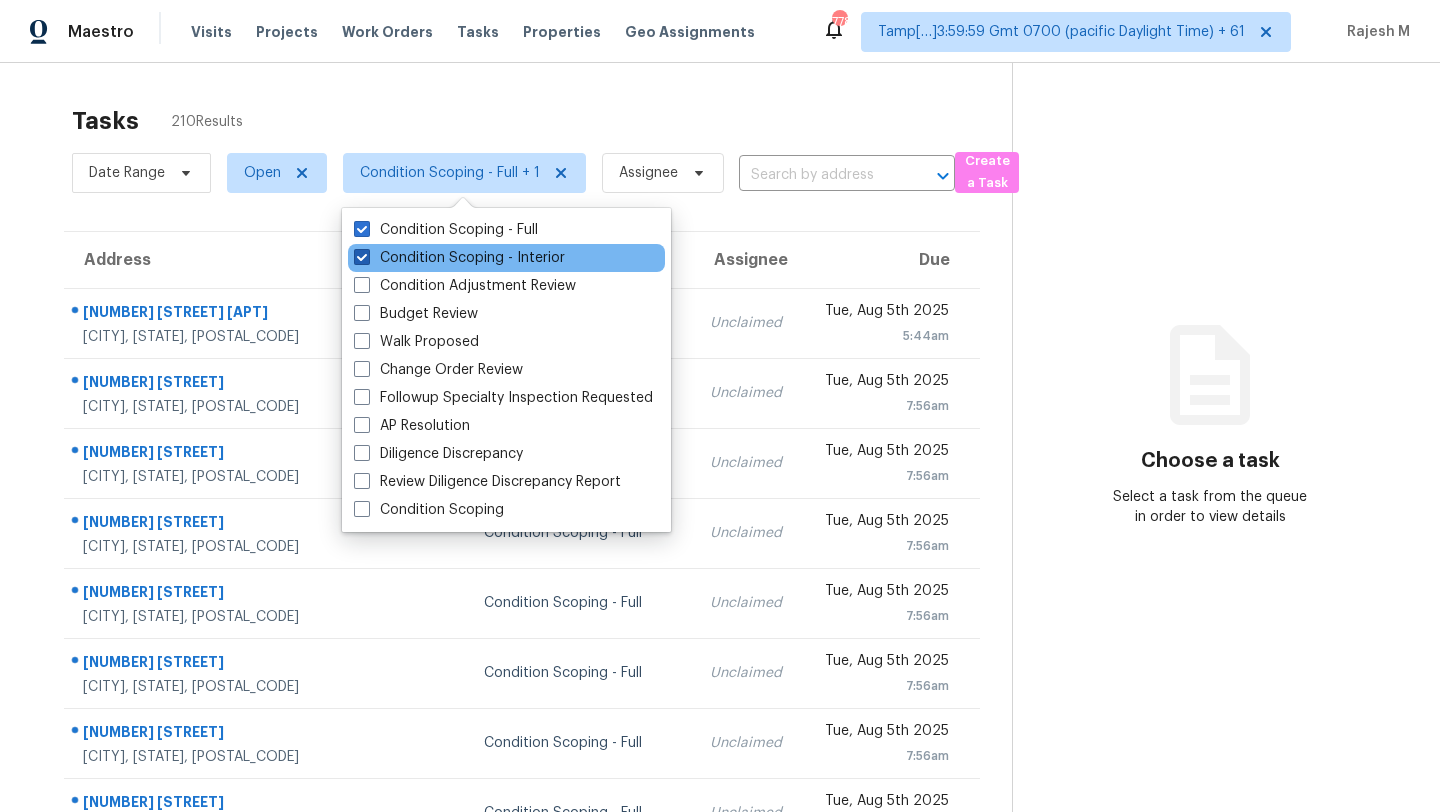 click on "Condition Scoping - Interior" at bounding box center (459, 258) 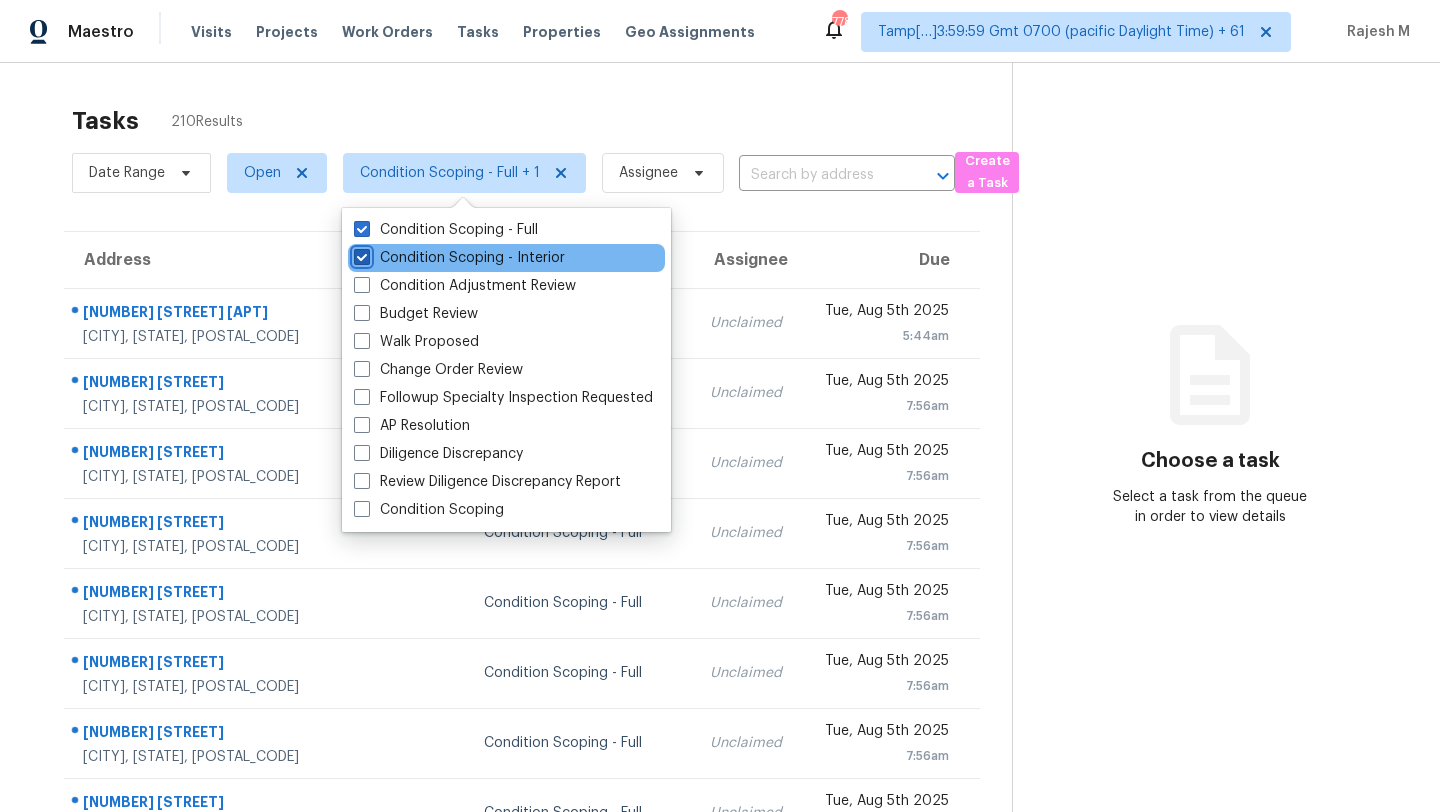 click on "Condition Scoping - Interior" at bounding box center (360, 254) 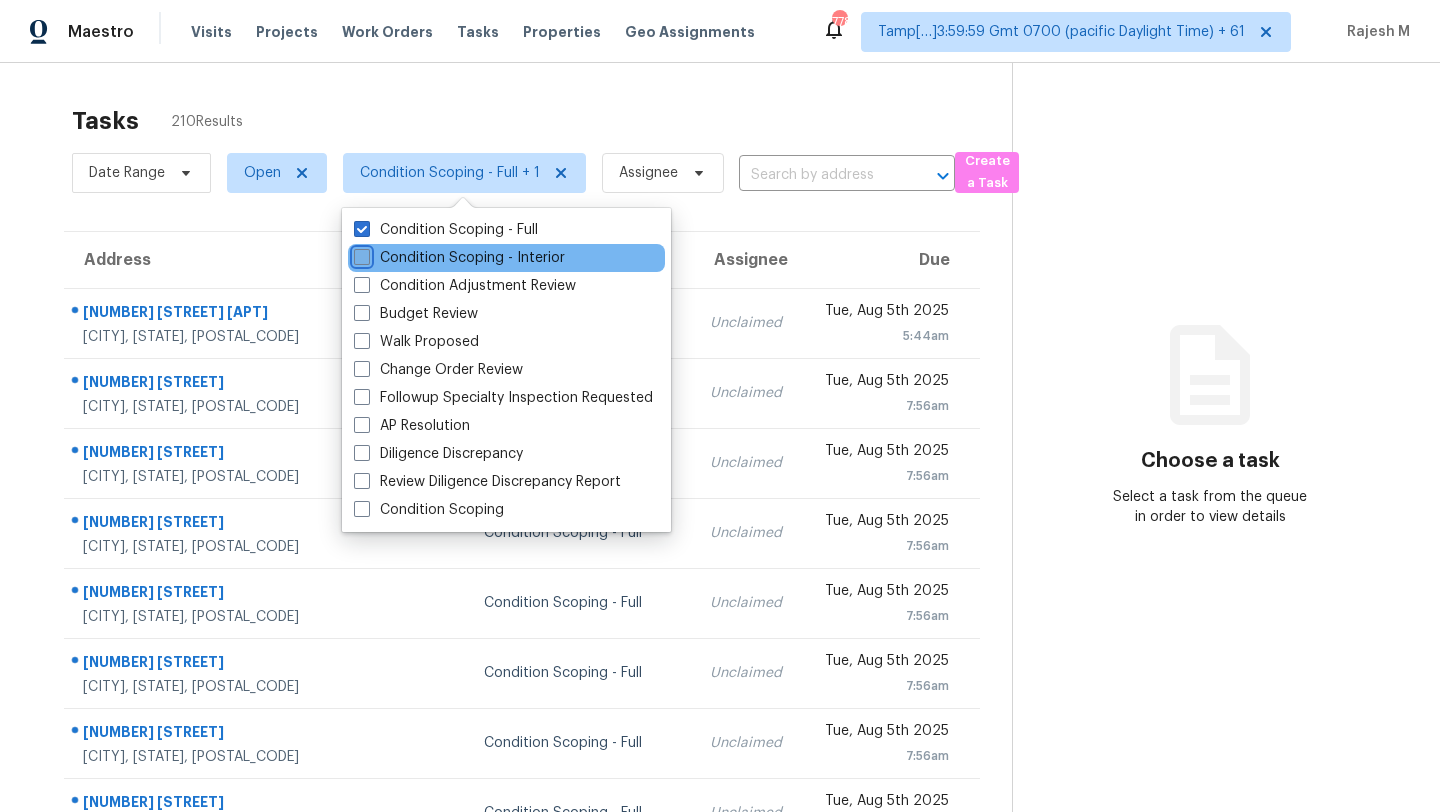 checkbox on "false" 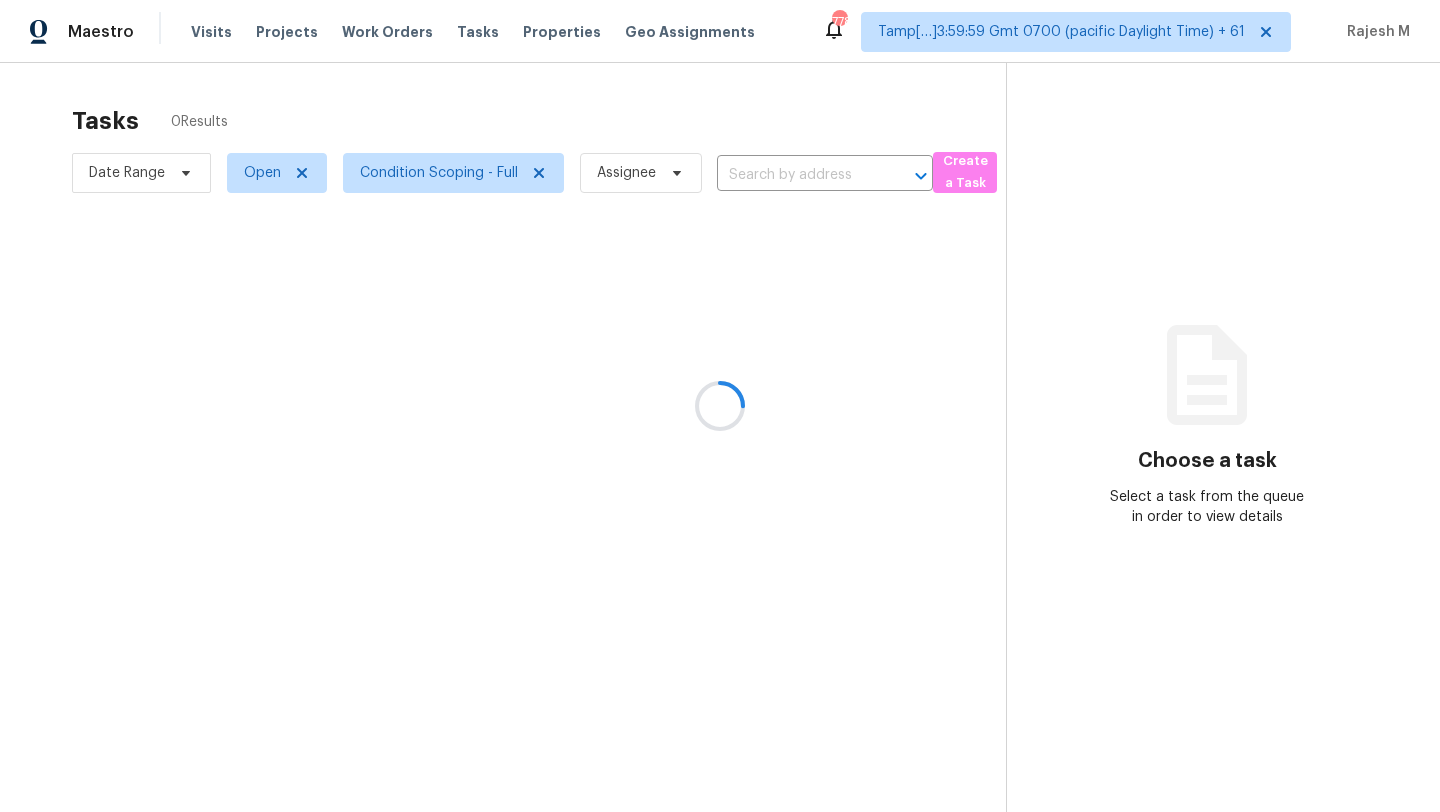 click at bounding box center (720, 406) 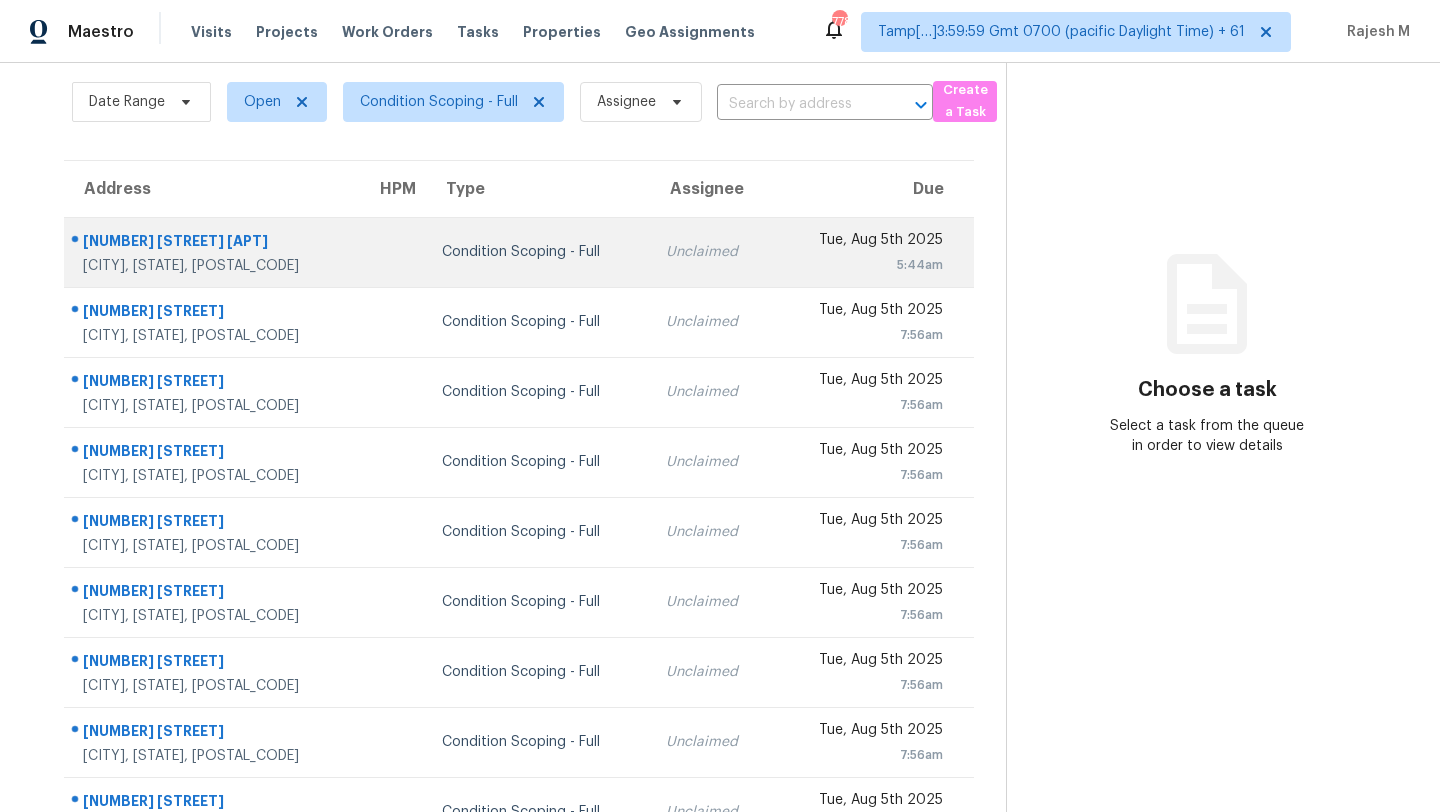 scroll, scrollTop: 0, scrollLeft: 0, axis: both 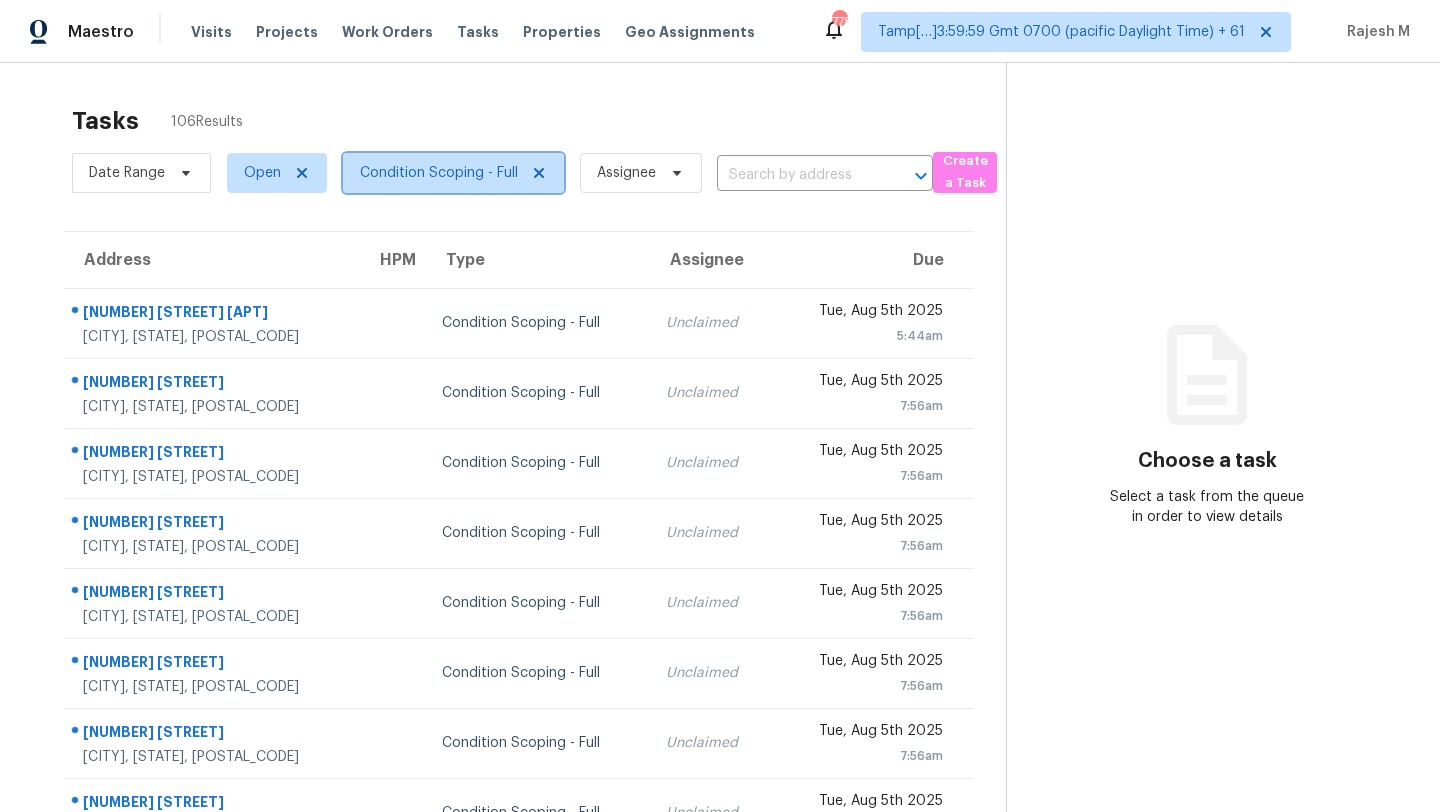click on "Condition Scoping - Full" at bounding box center [453, 173] 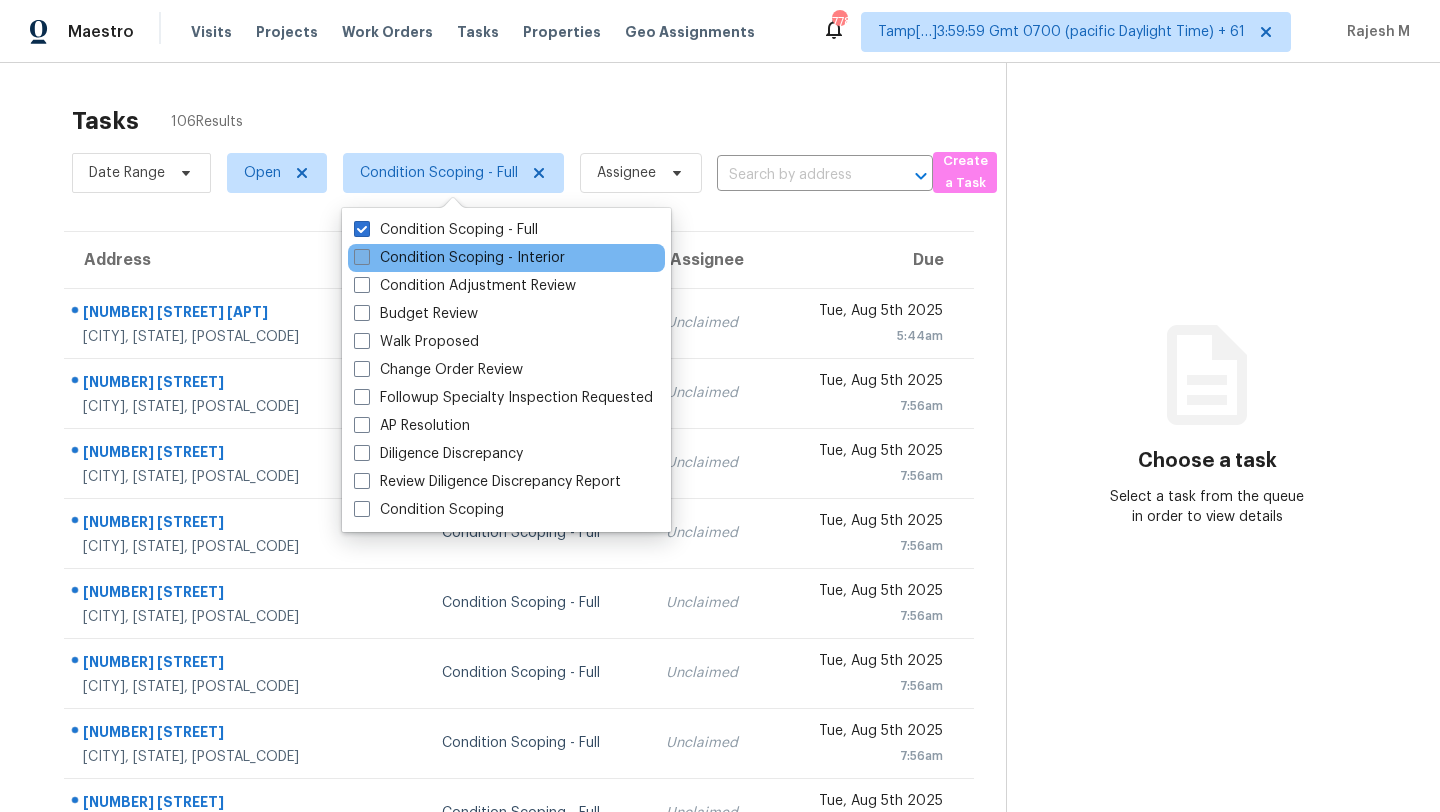 click on "Condition Scoping - Interior" at bounding box center (459, 258) 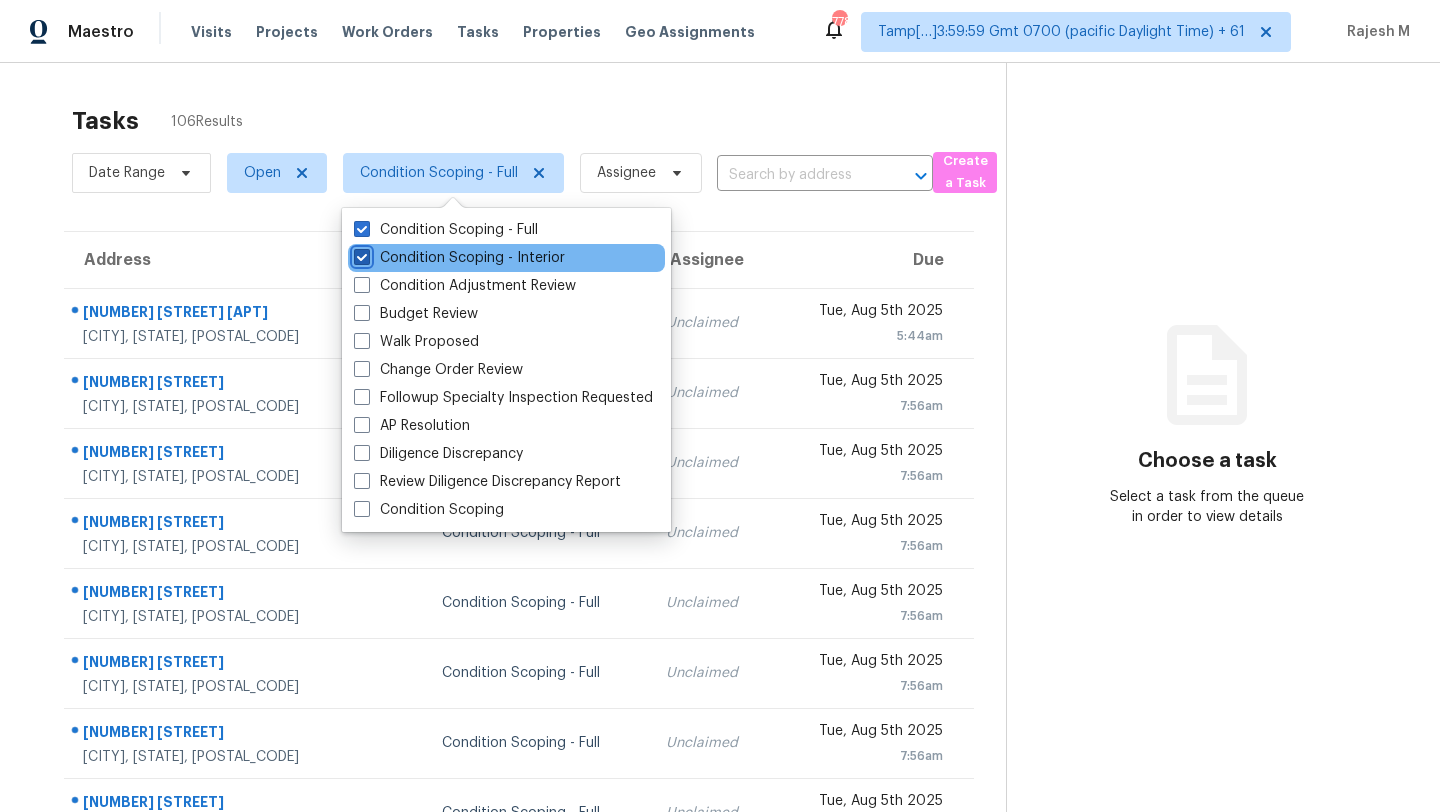 checkbox on "true" 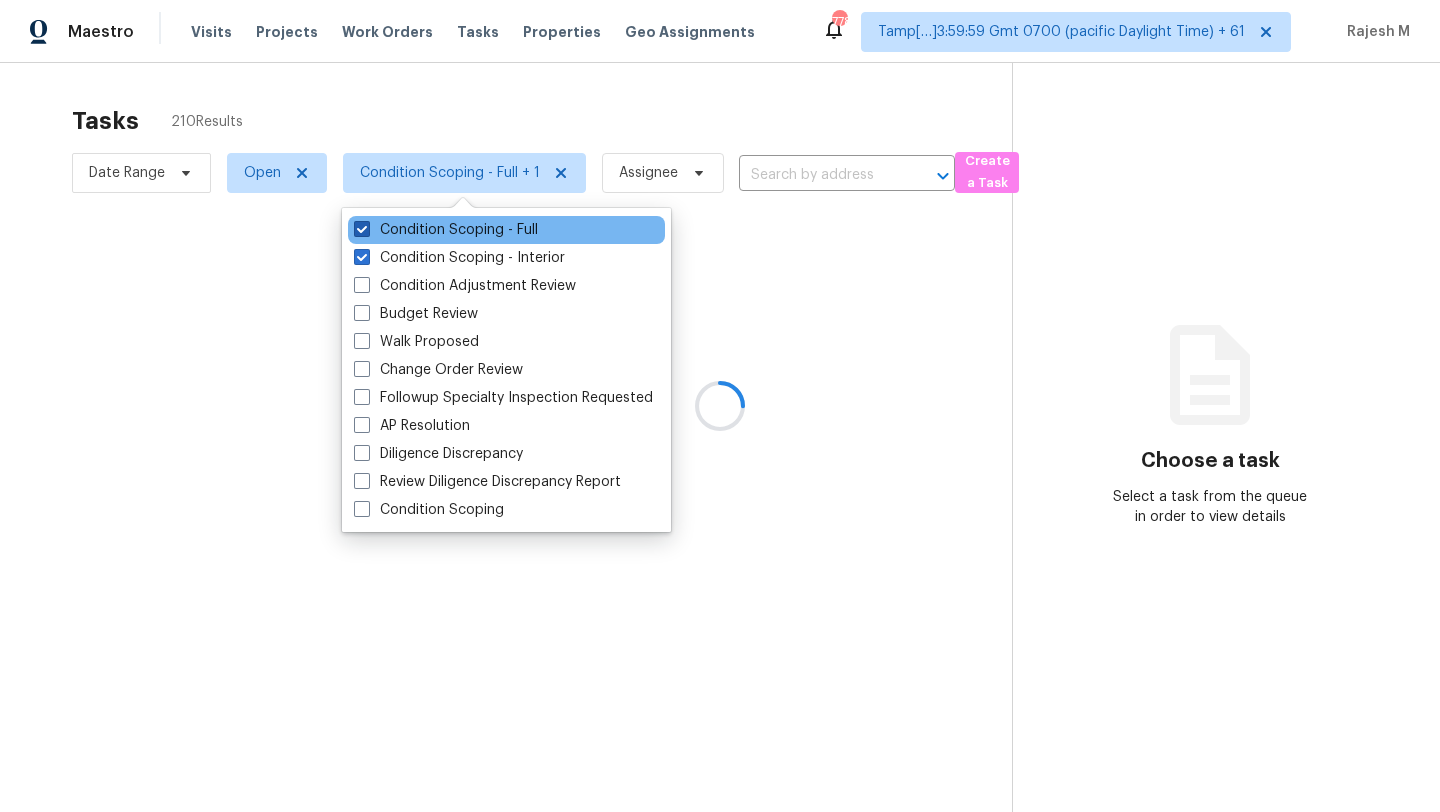 click on "Condition Scoping - Full" at bounding box center (446, 230) 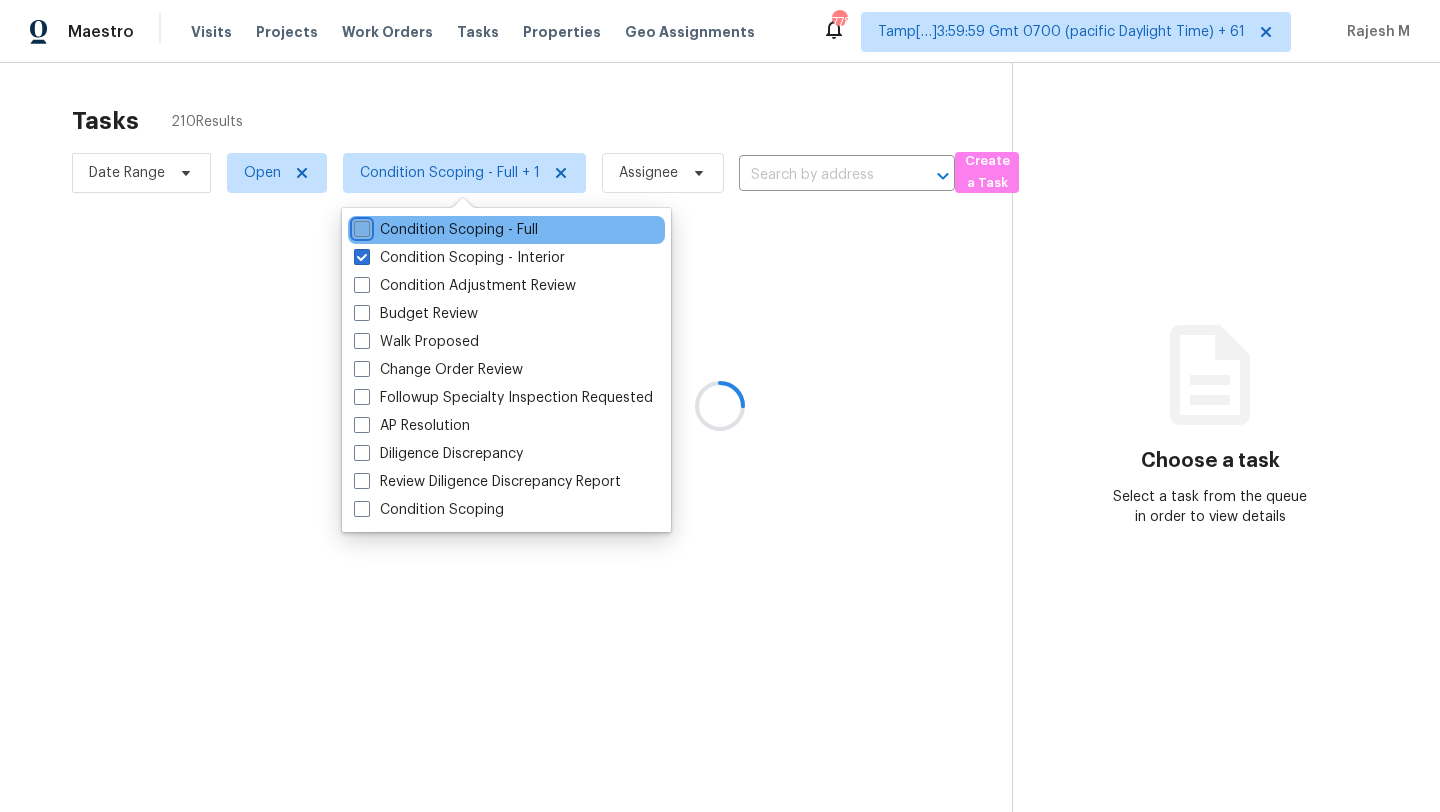 checkbox on "false" 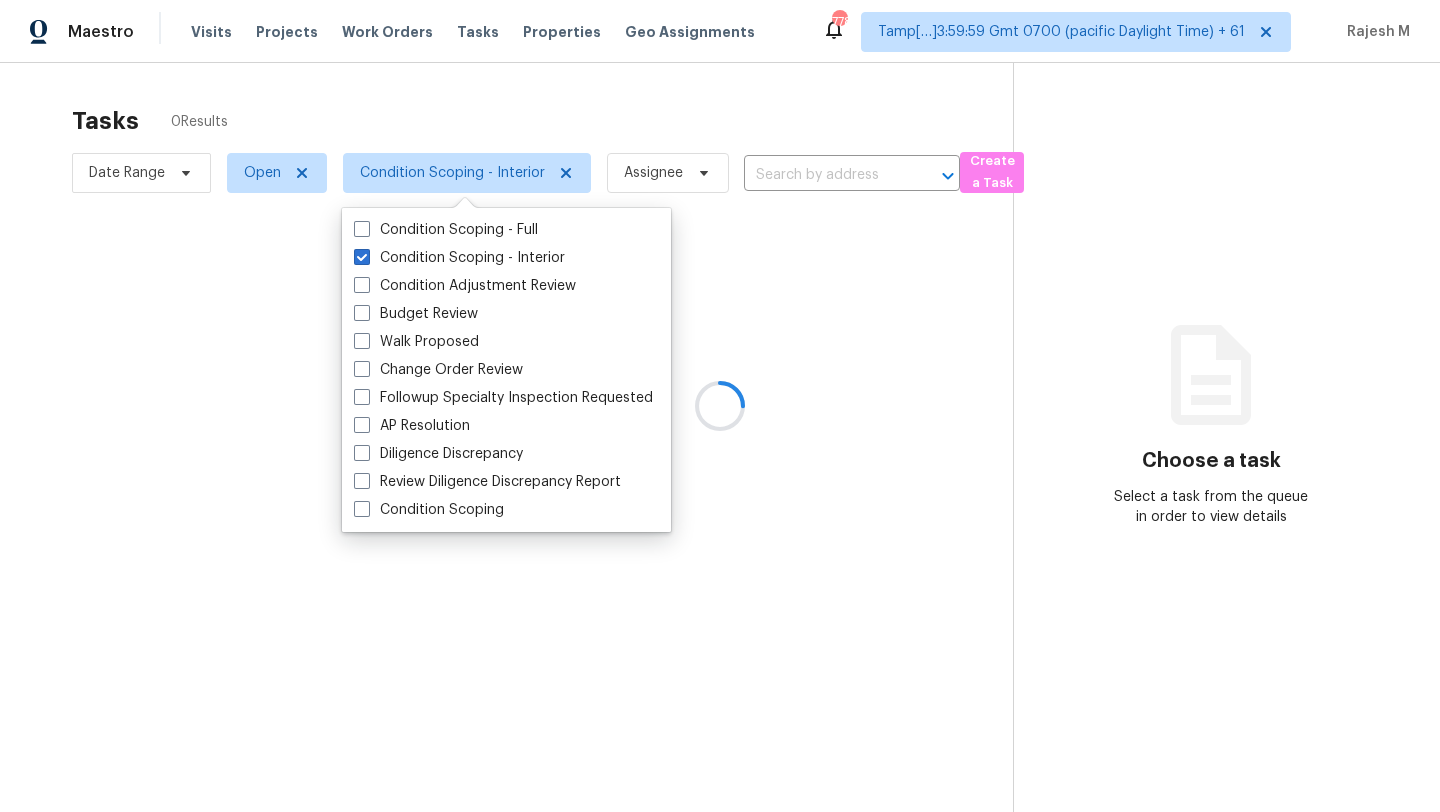 click at bounding box center [720, 406] 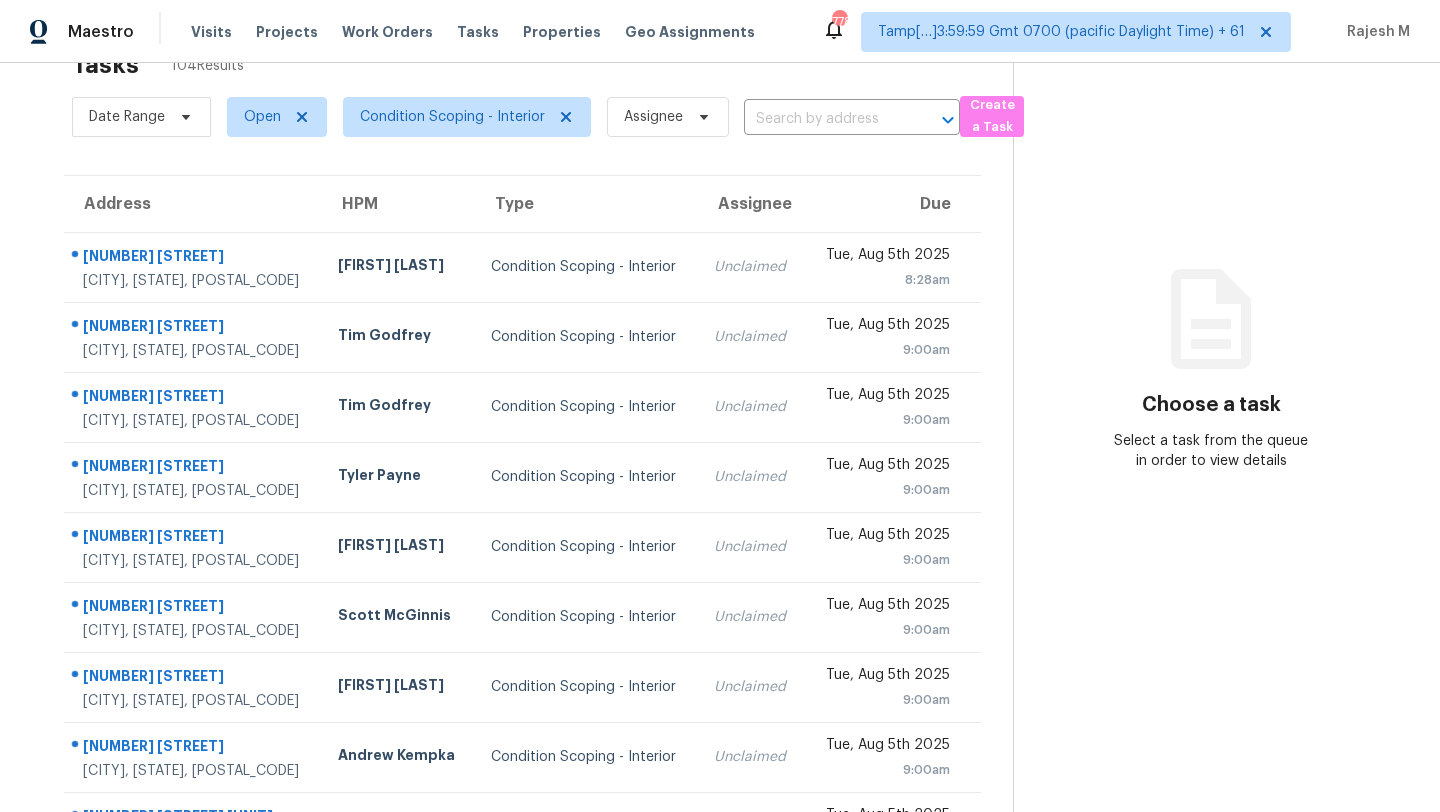scroll, scrollTop: 0, scrollLeft: 0, axis: both 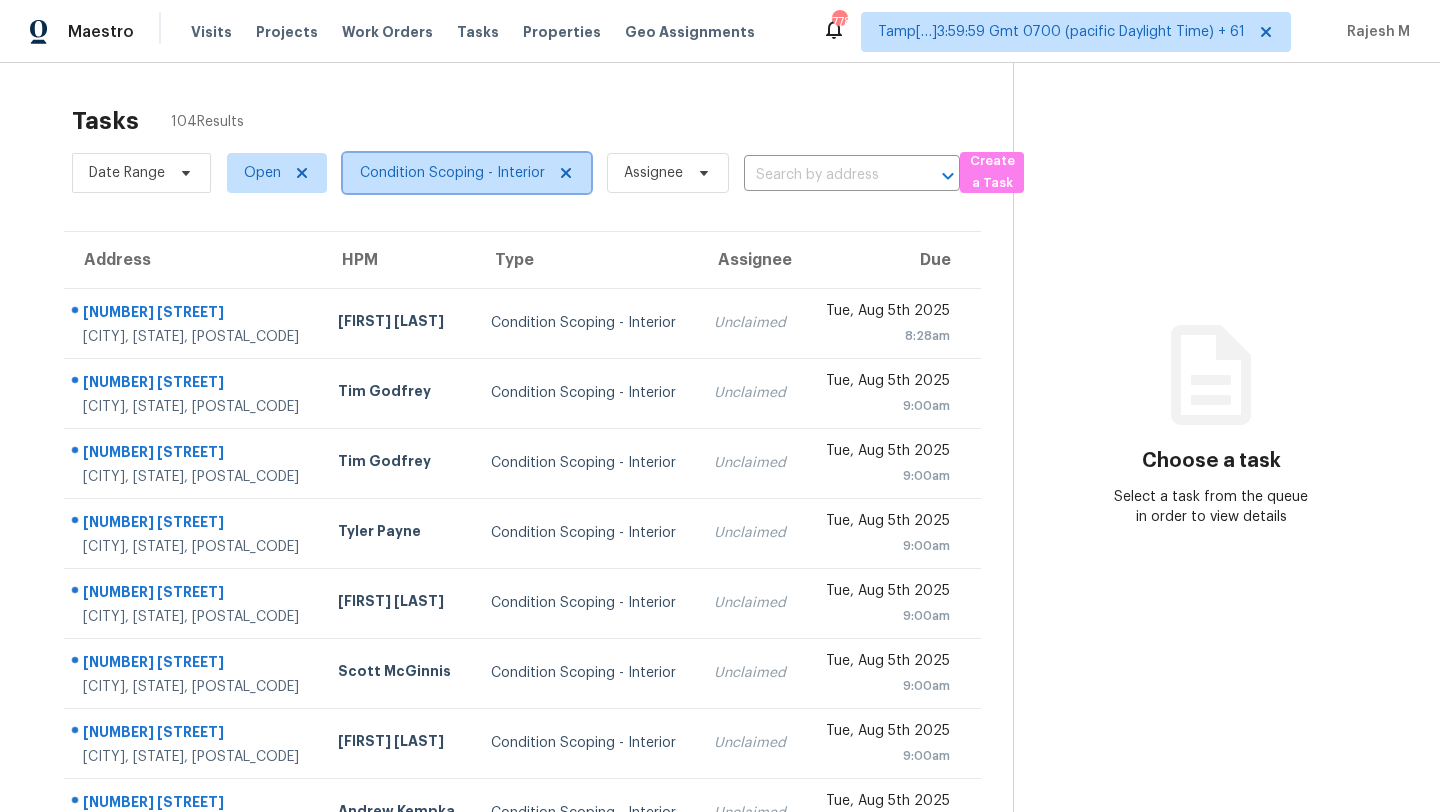 click on "Condition Scoping - Interior" at bounding box center [452, 173] 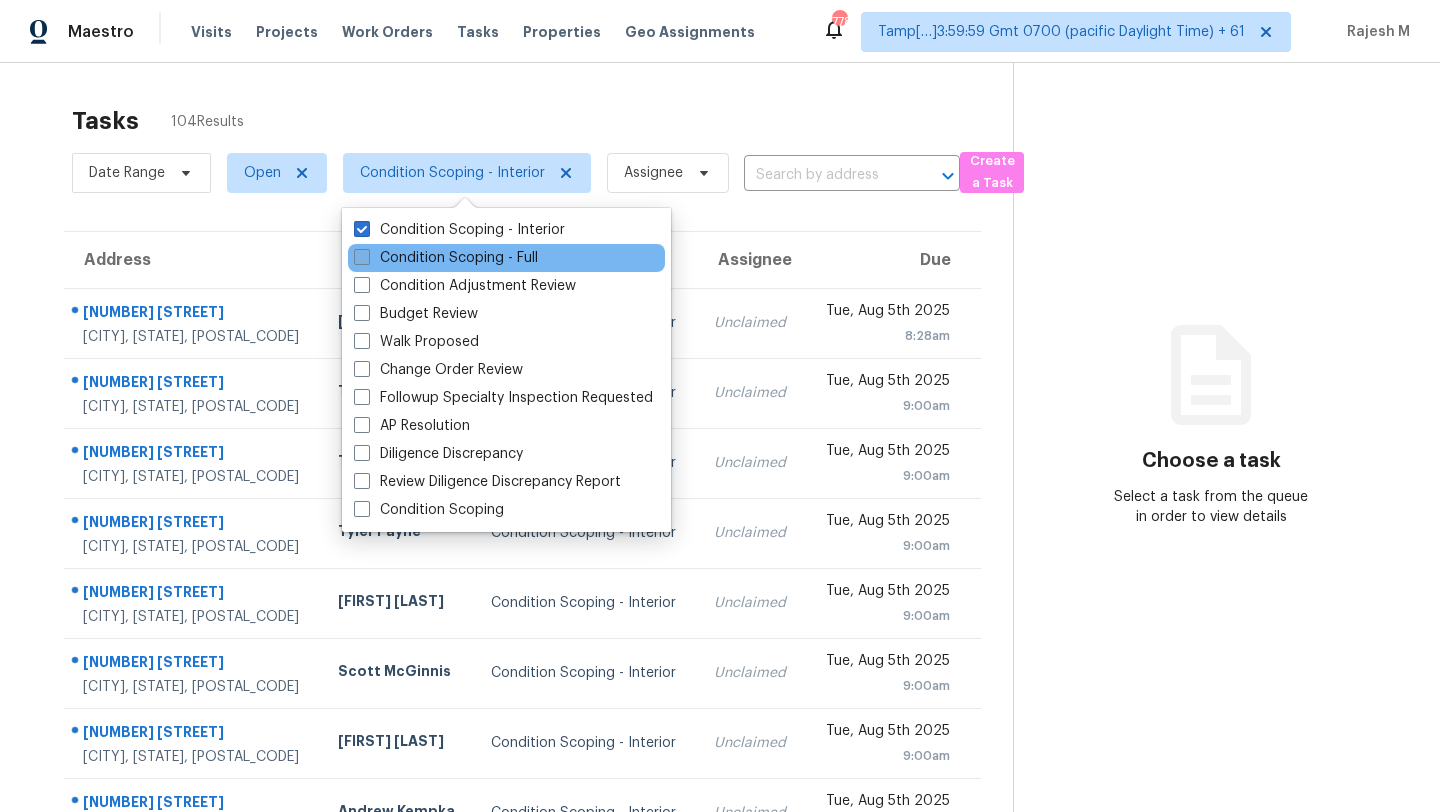 click on "Condition Scoping - Full" at bounding box center (446, 258) 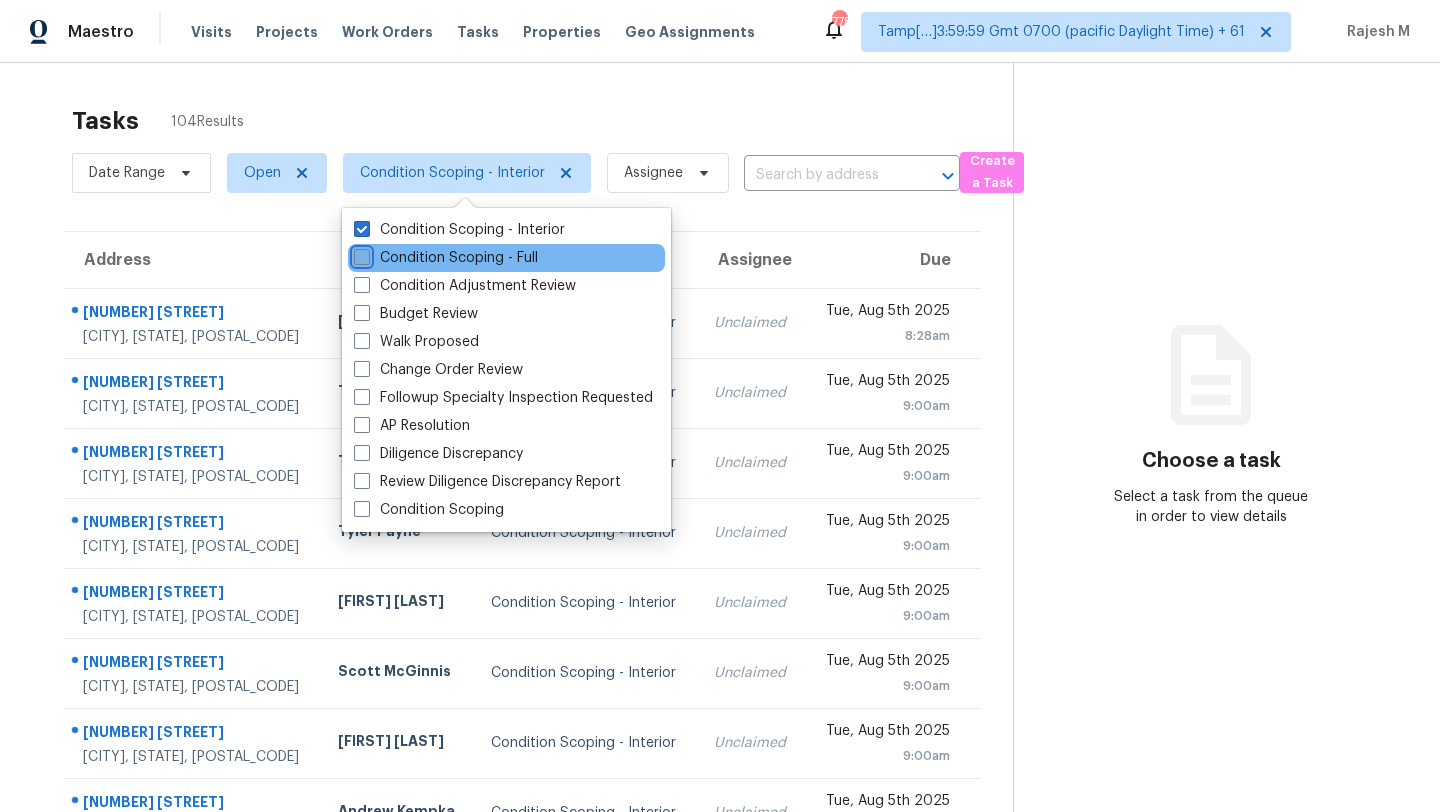click on "Condition Scoping - Full" at bounding box center [360, 254] 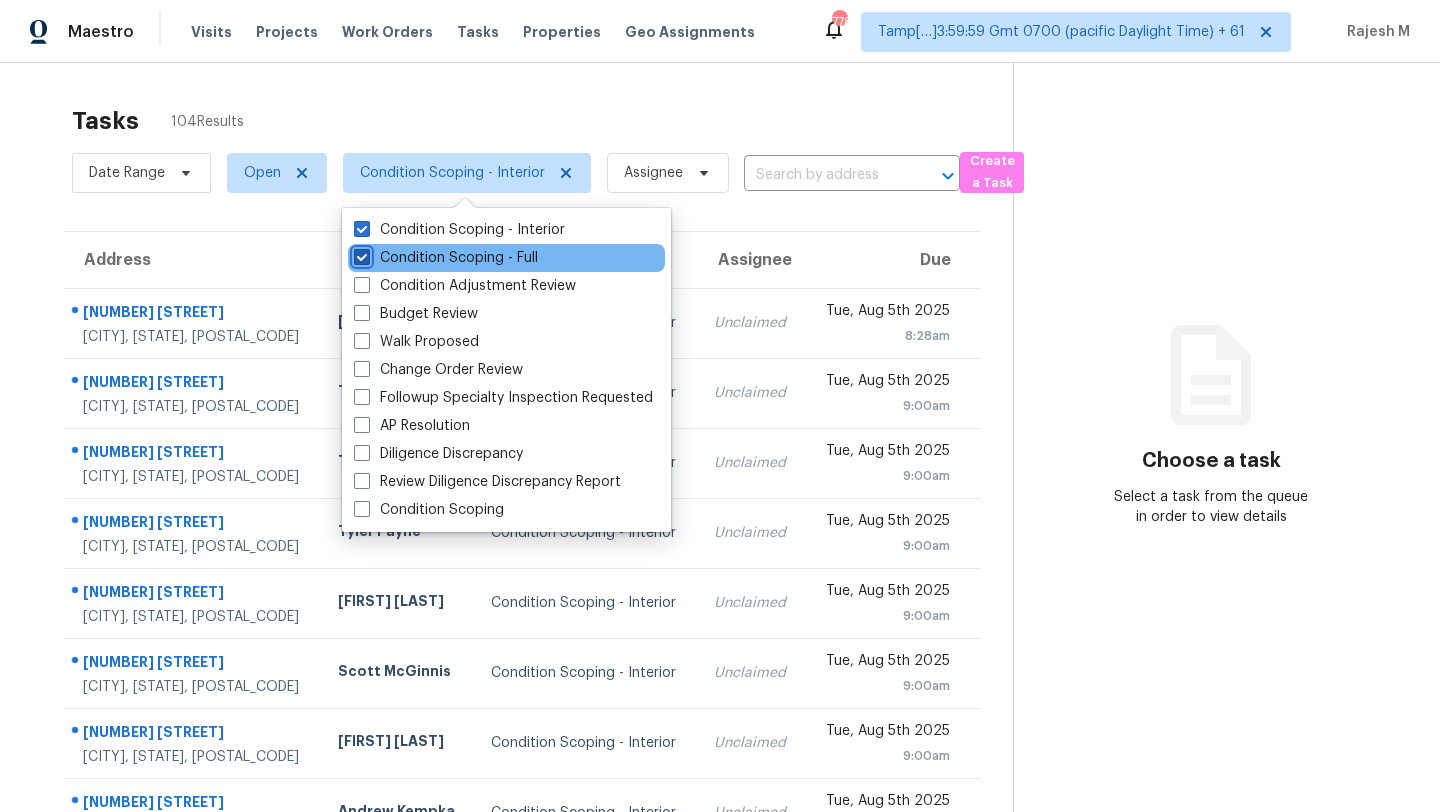 checkbox on "true" 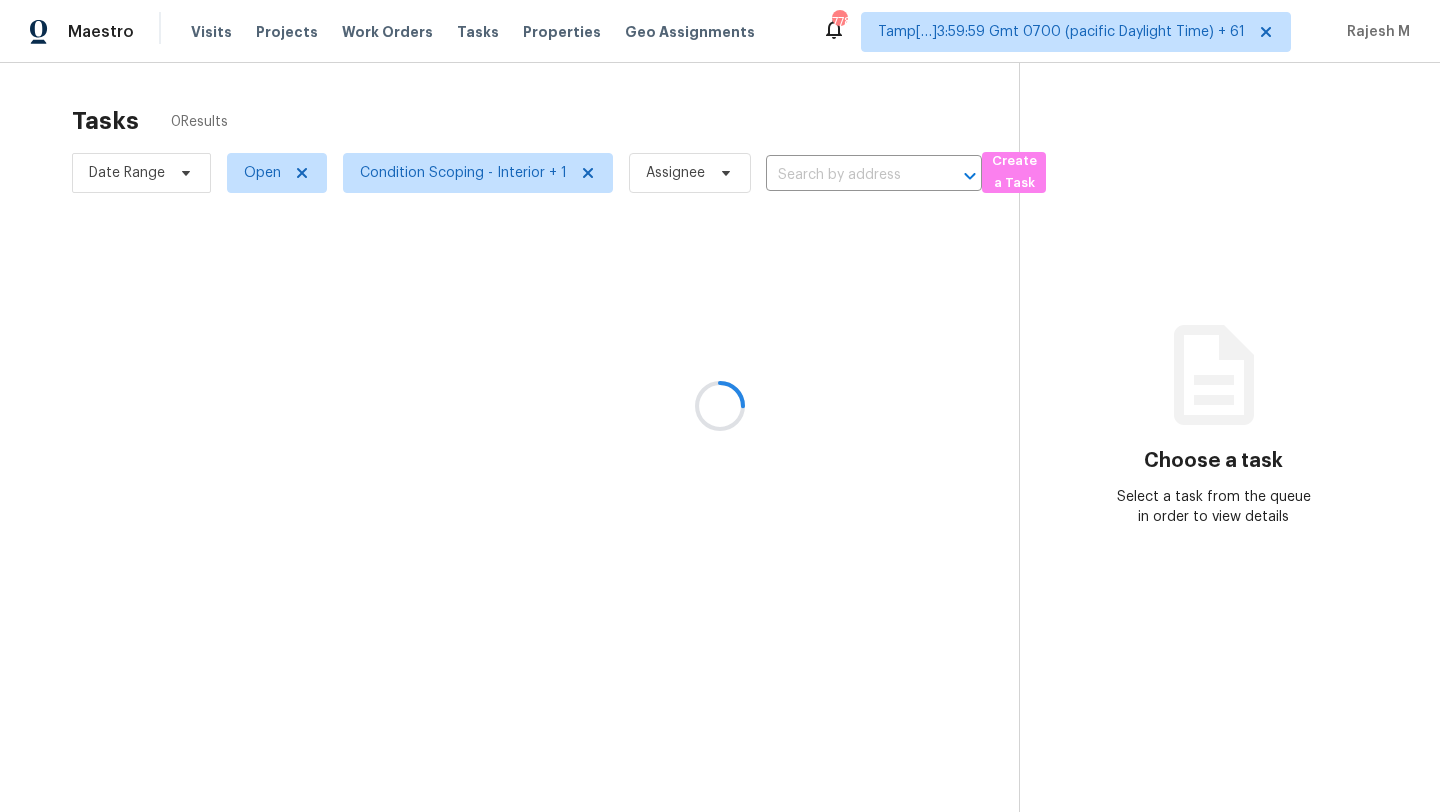 click at bounding box center [720, 406] 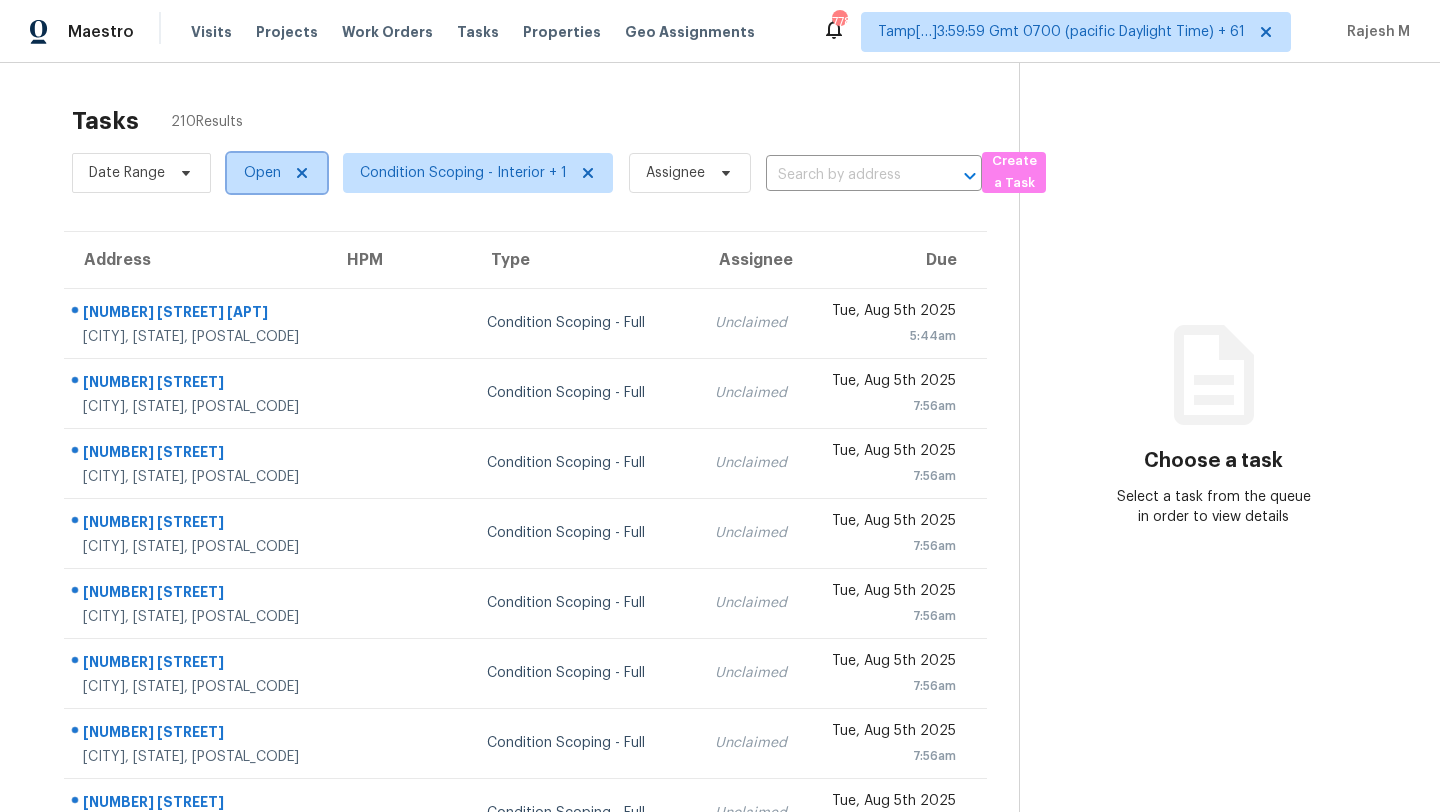 click on "Open" at bounding box center (262, 173) 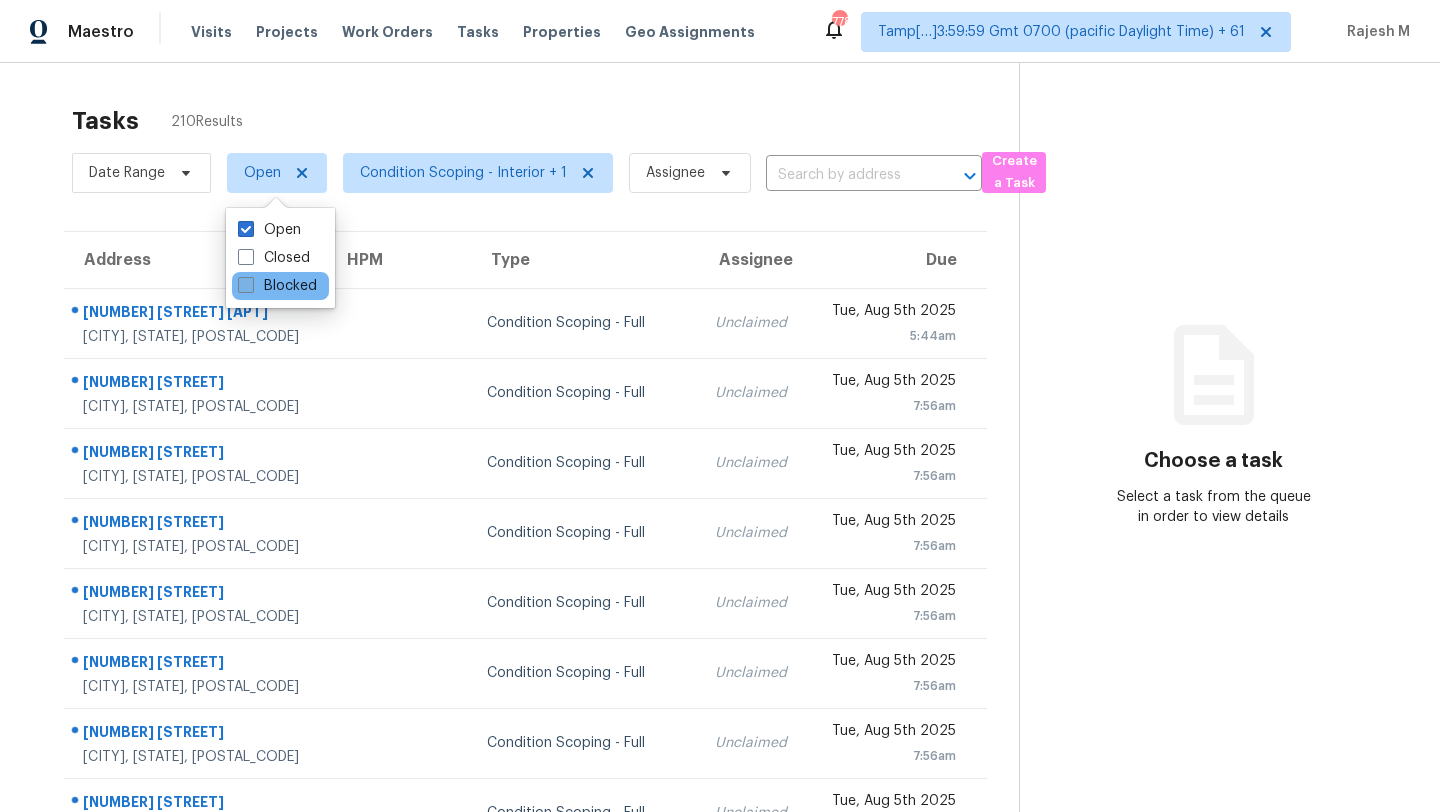 click on "Blocked" at bounding box center [277, 286] 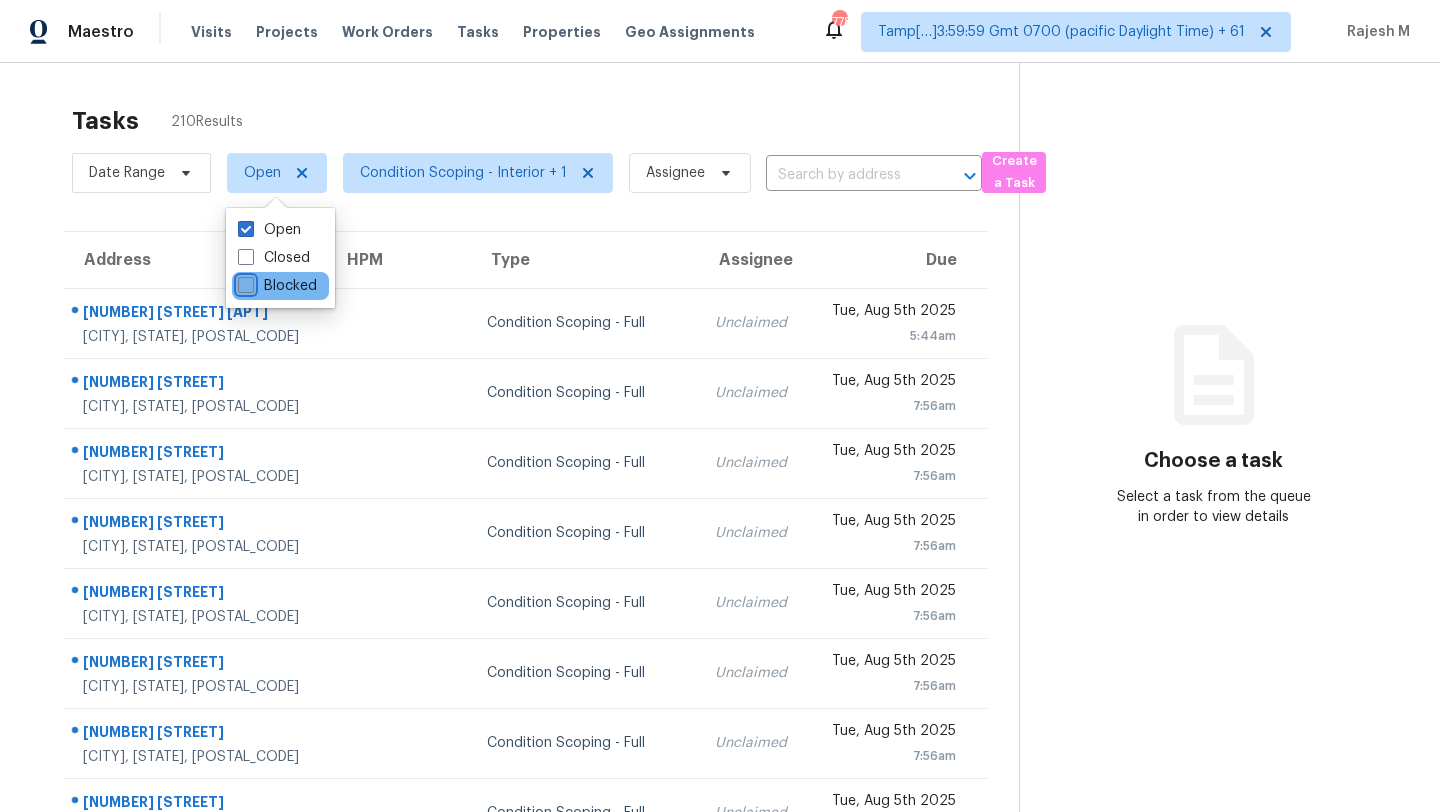 click on "Blocked" at bounding box center [244, 282] 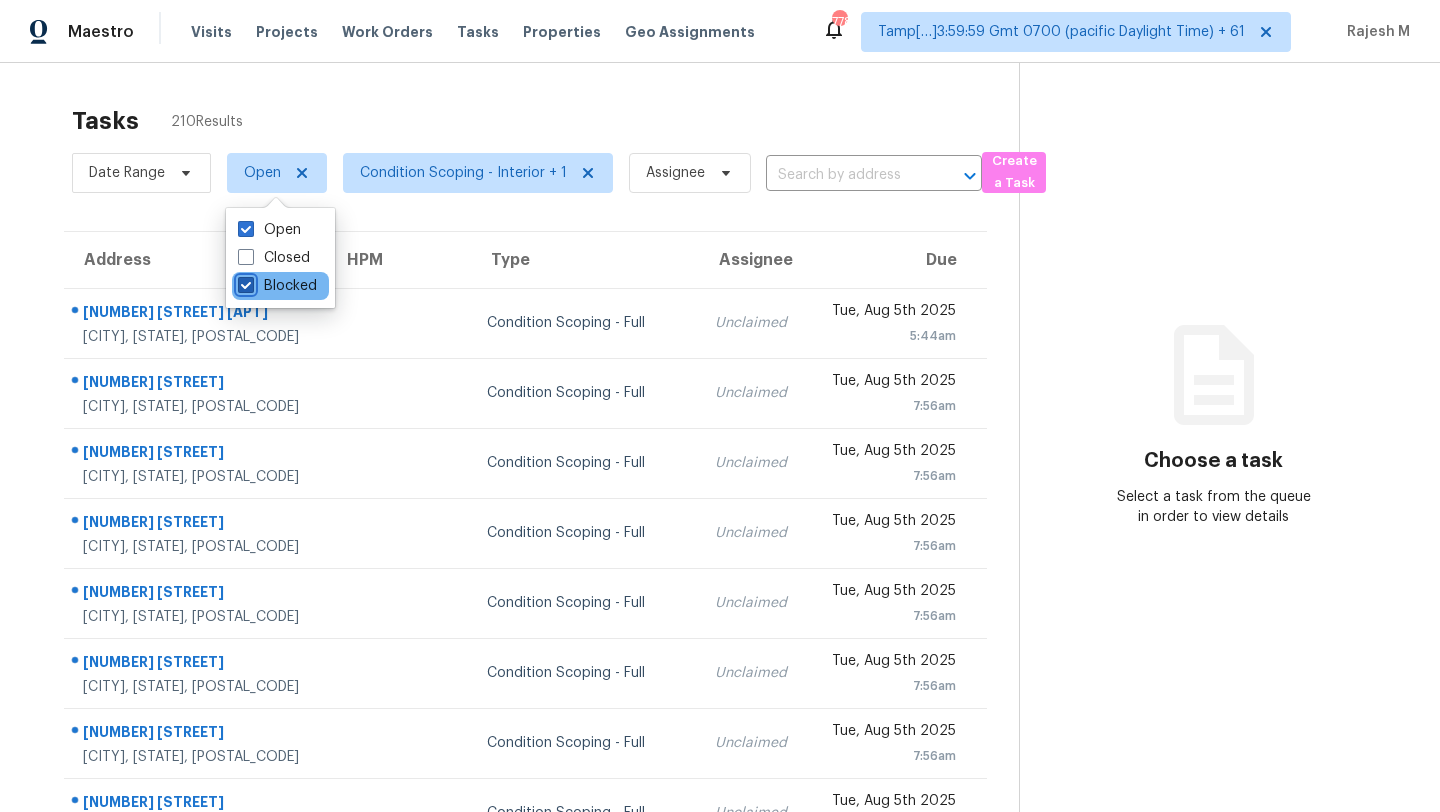checkbox on "true" 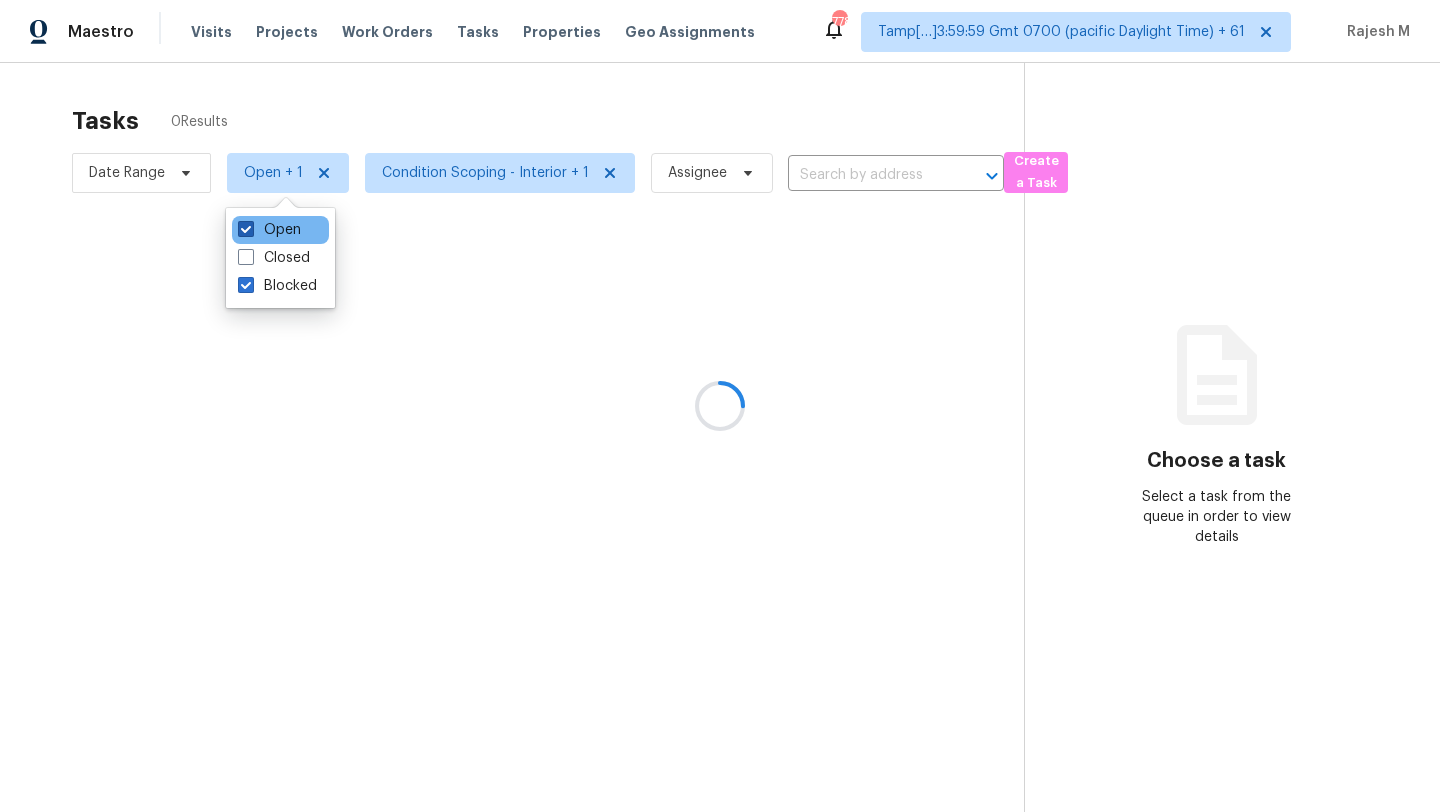 click on "Open" at bounding box center [269, 230] 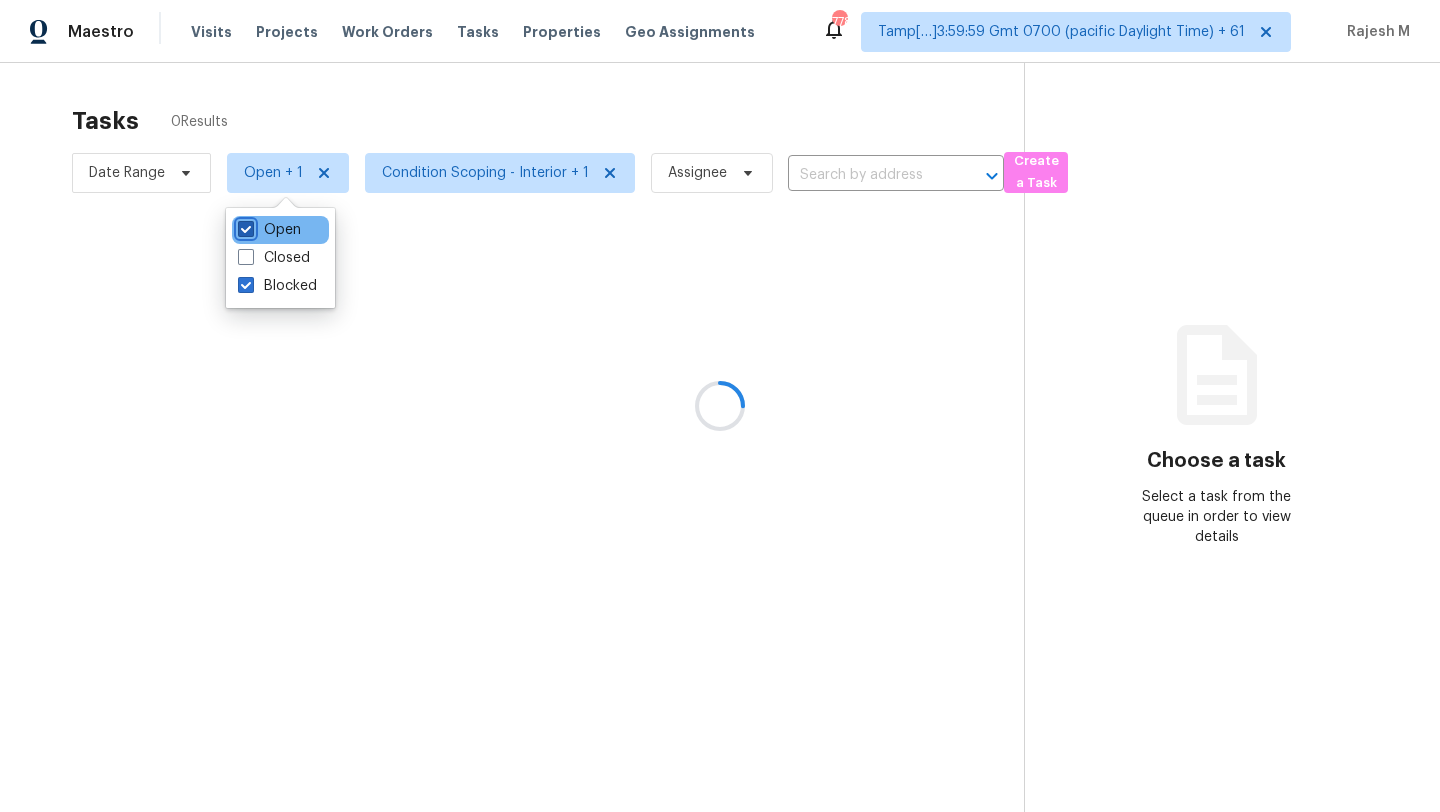 click on "Open" at bounding box center [244, 226] 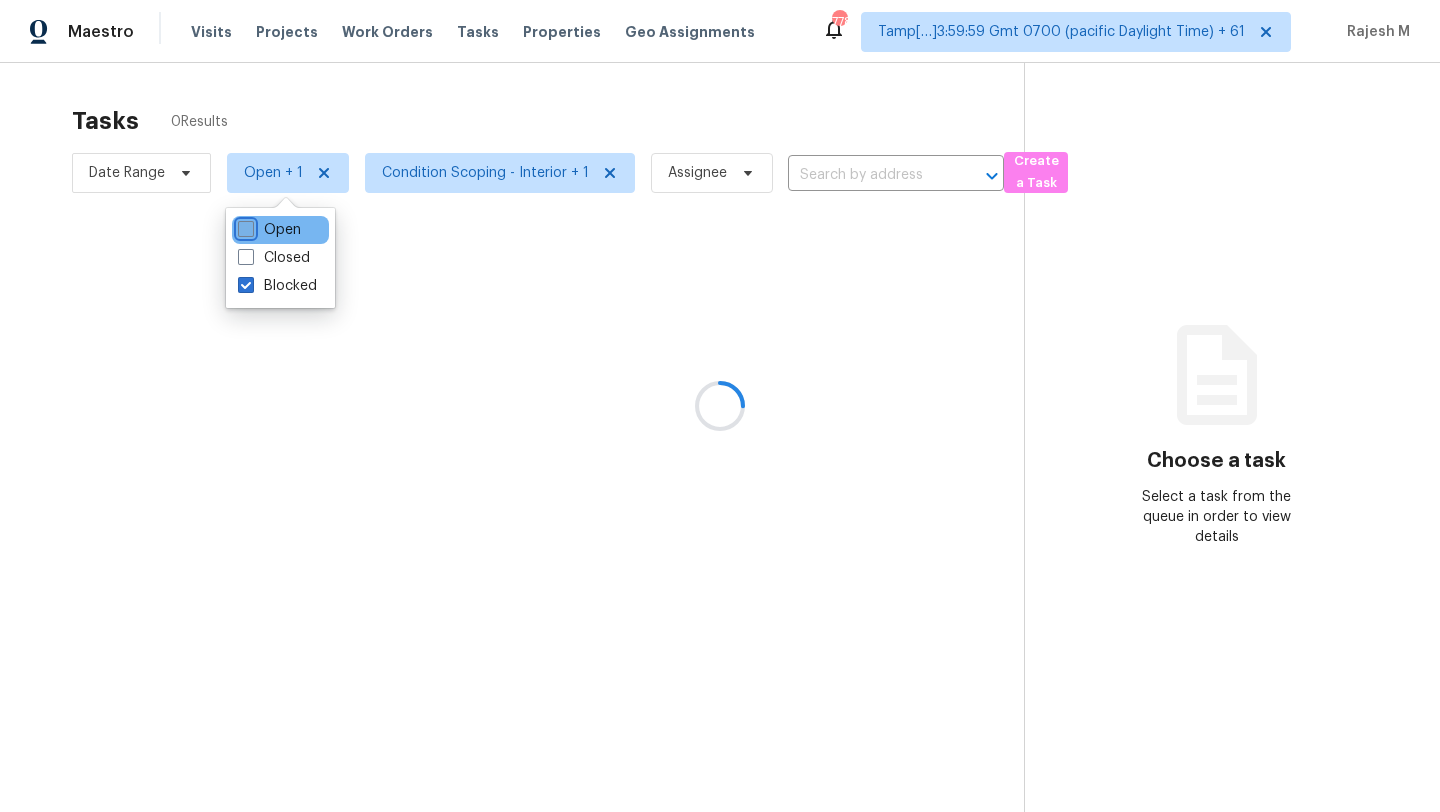 checkbox on "false" 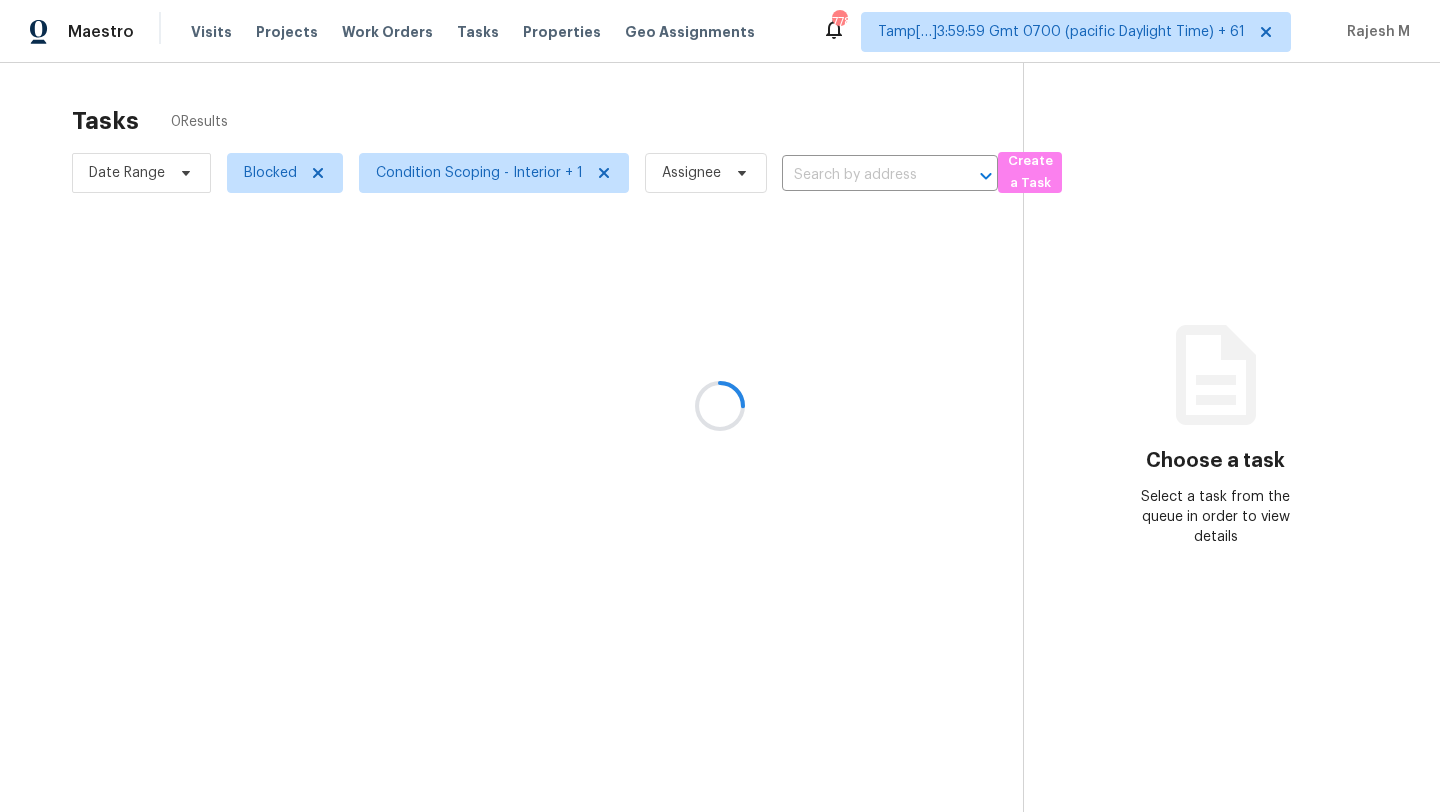 click at bounding box center [720, 406] 